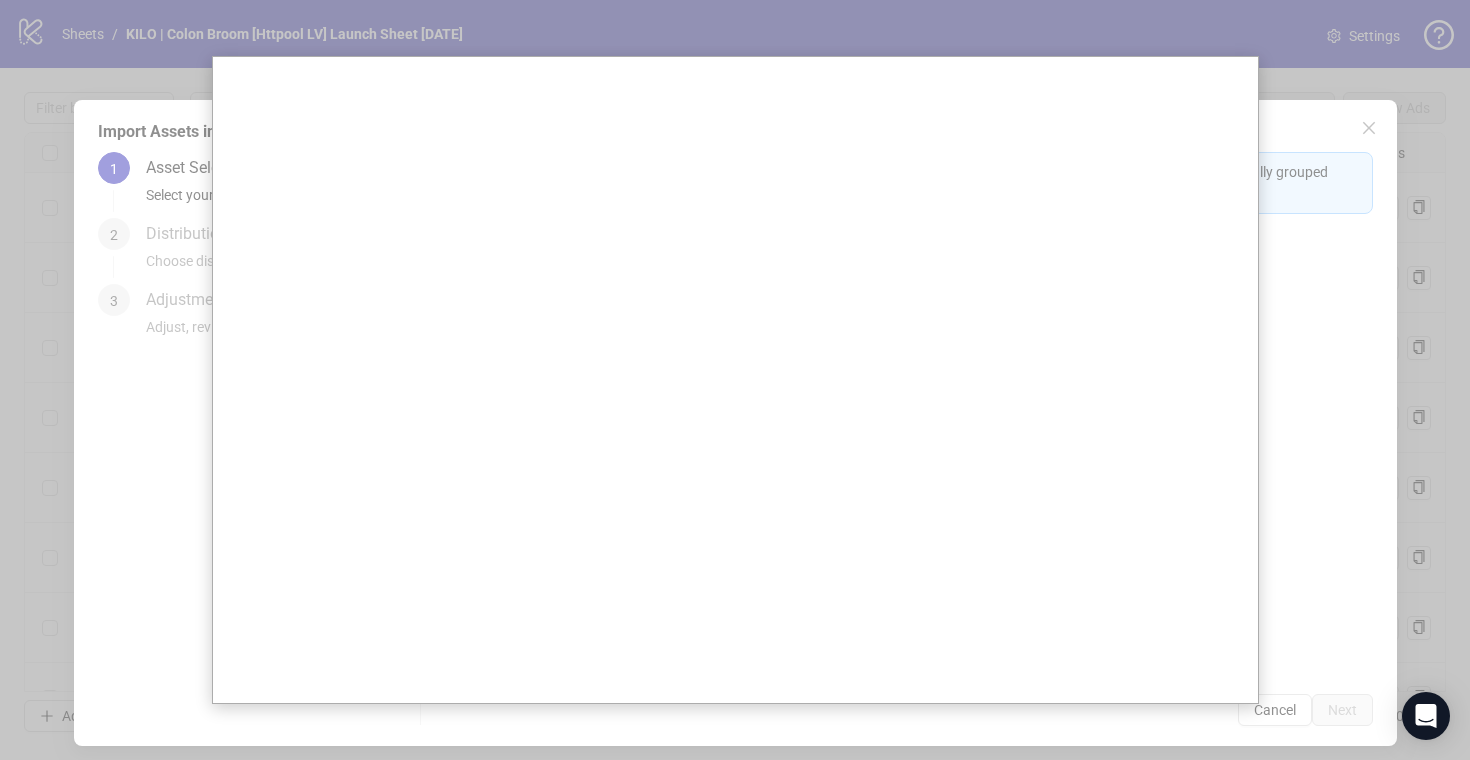 scroll, scrollTop: 0, scrollLeft: 0, axis: both 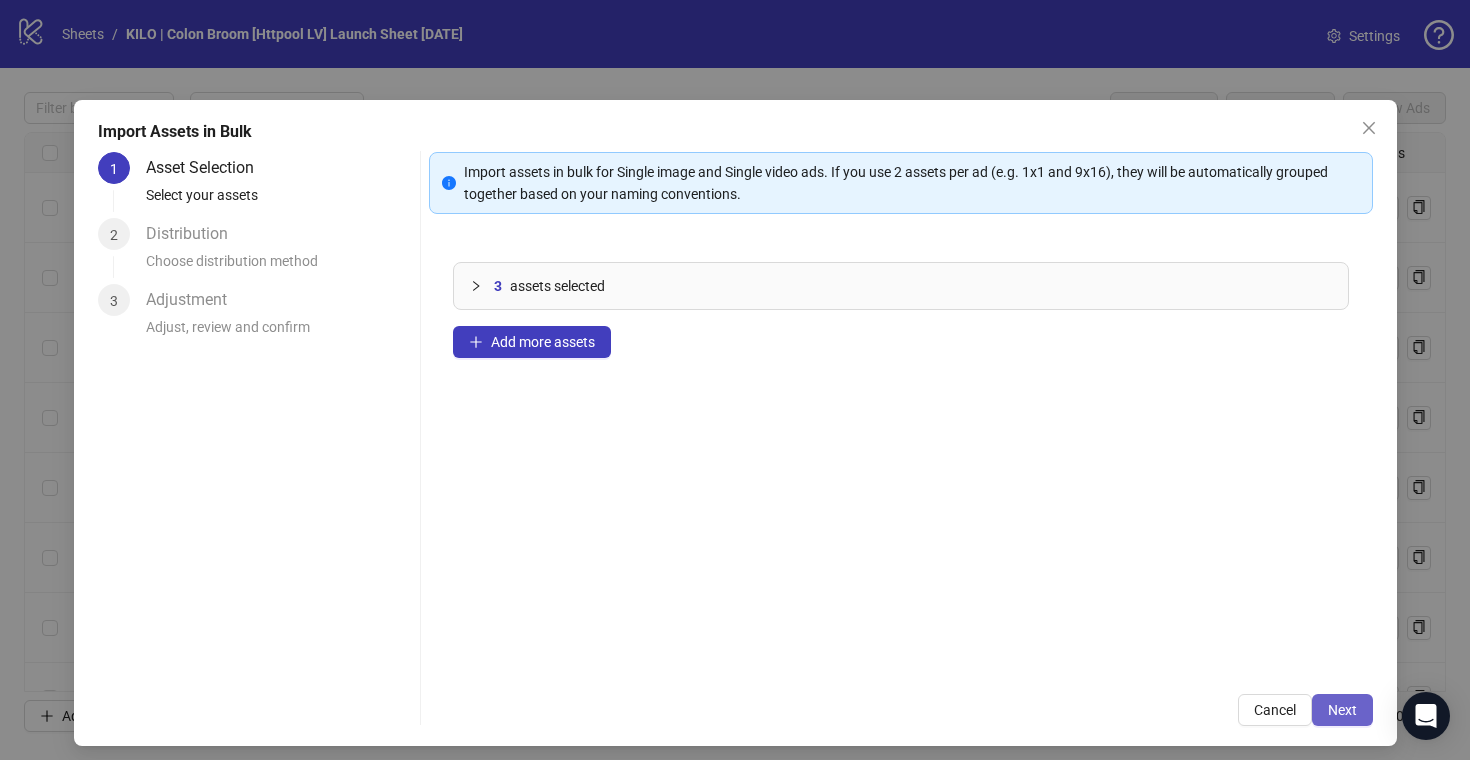 click on "Next" at bounding box center (1342, 710) 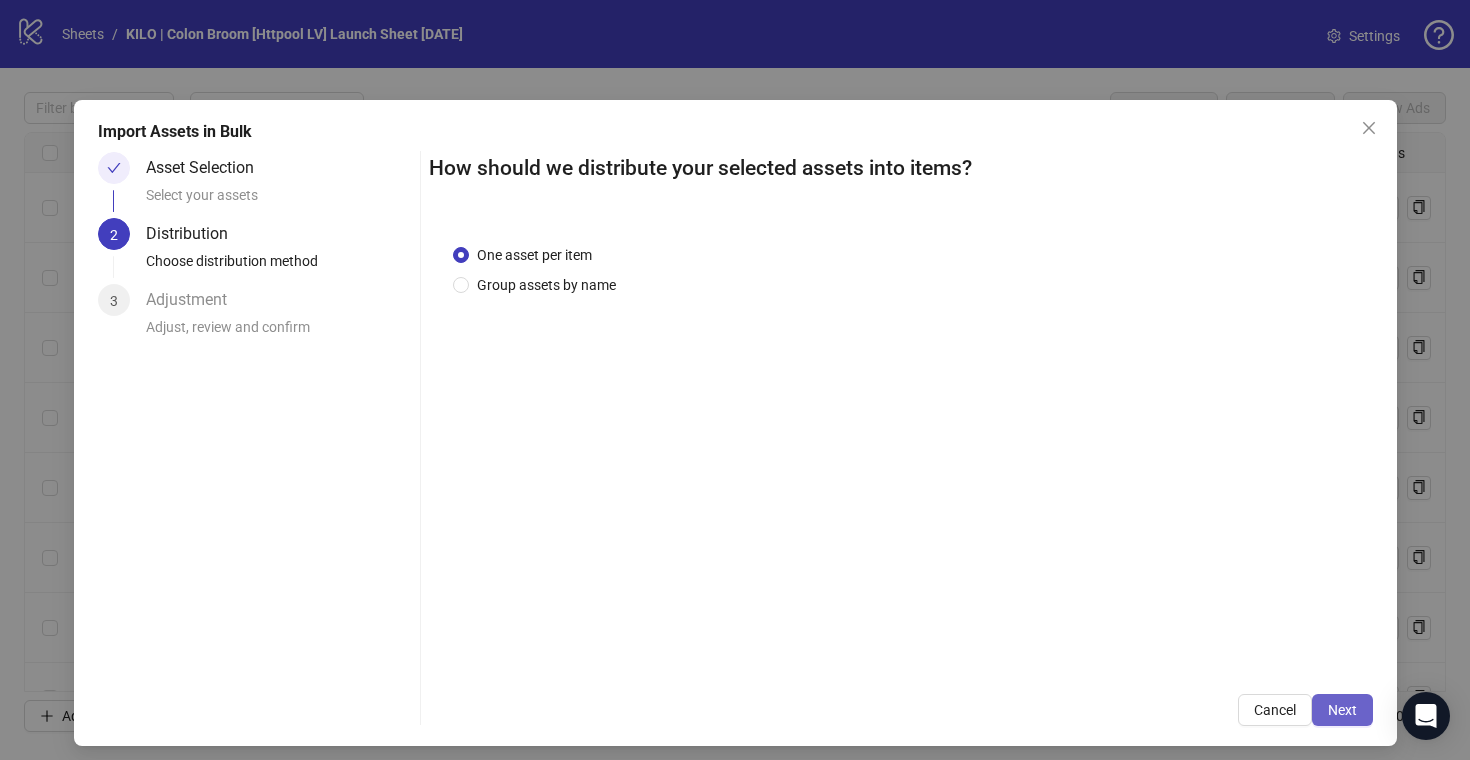 click on "Next" at bounding box center (1342, 710) 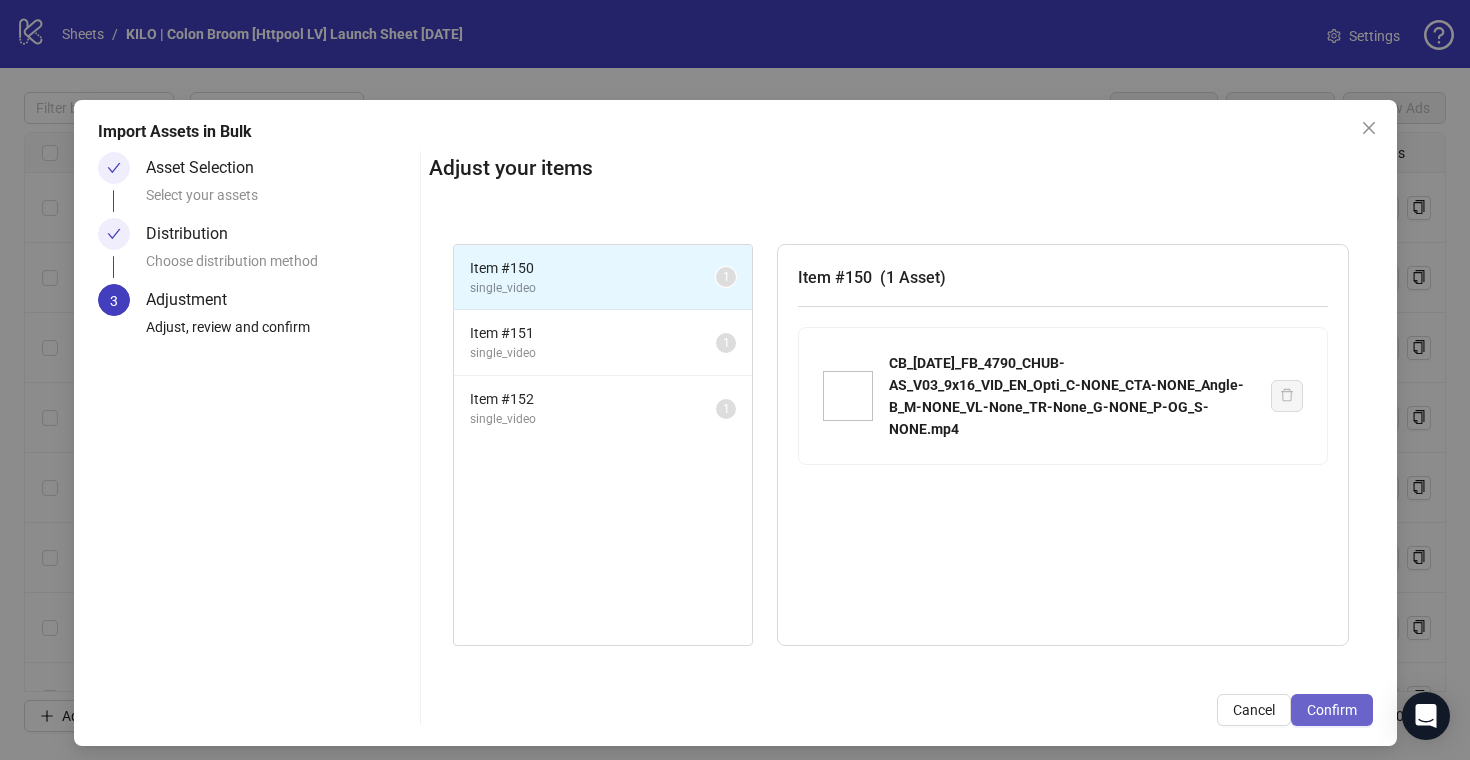 click on "Confirm" at bounding box center (1332, 710) 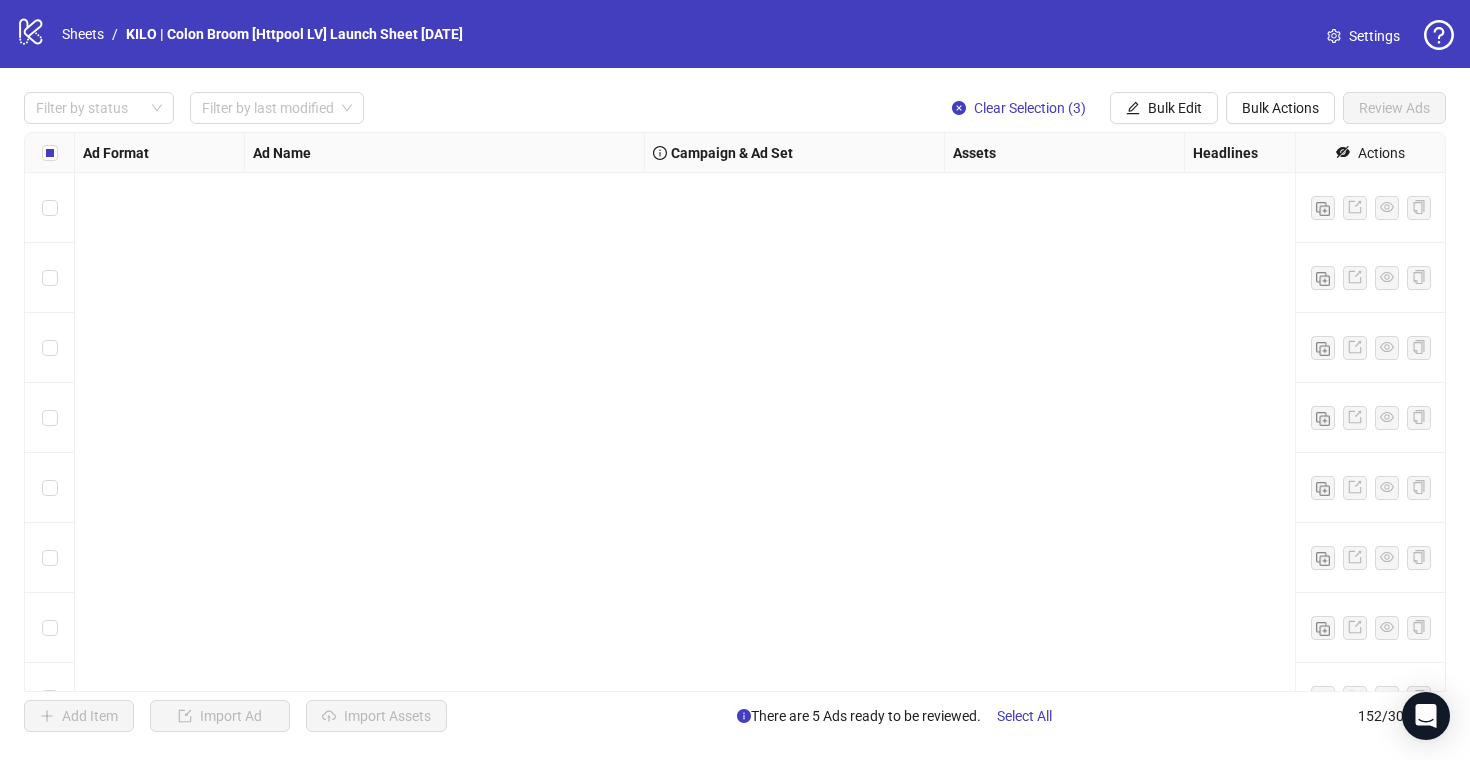 scroll, scrollTop: 10122, scrollLeft: 0, axis: vertical 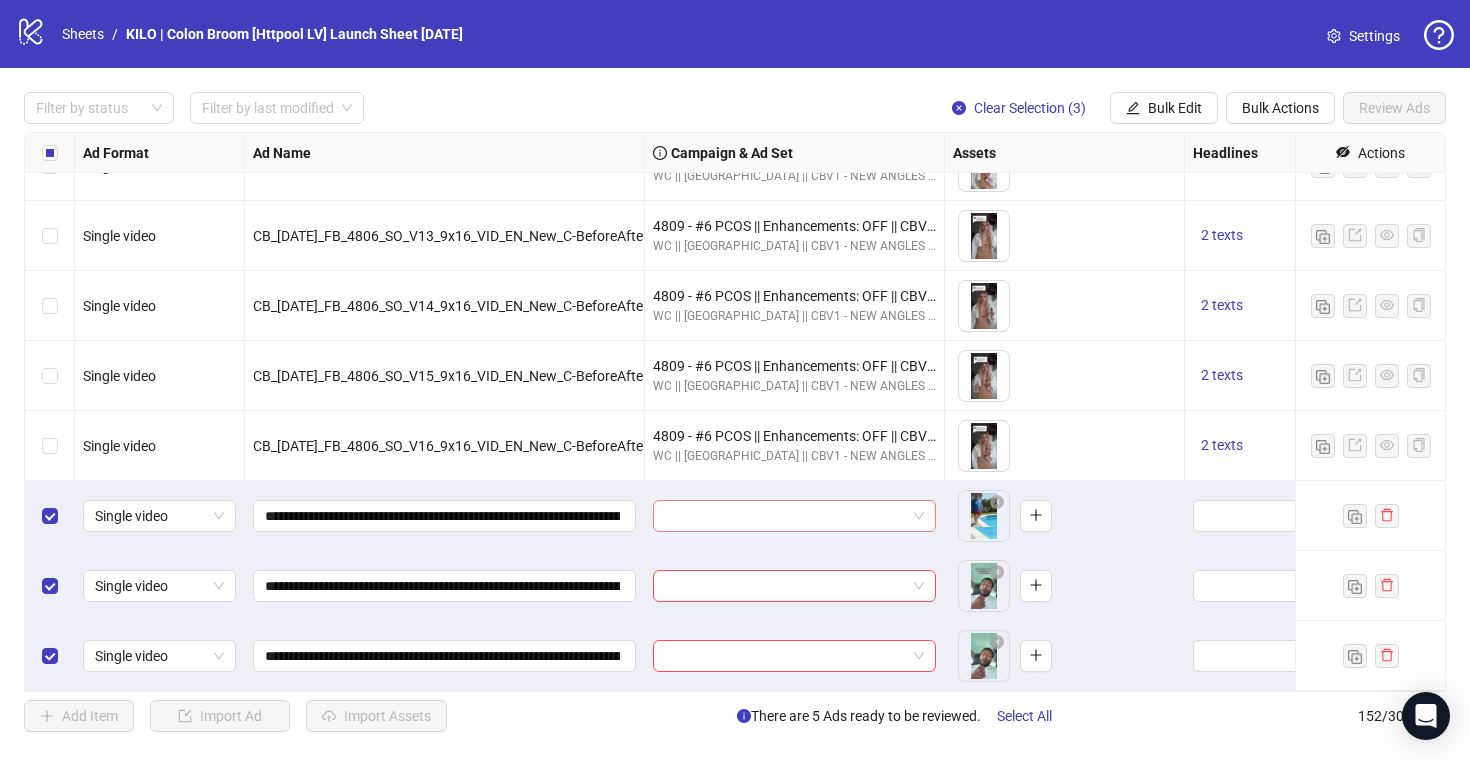click at bounding box center (785, 516) 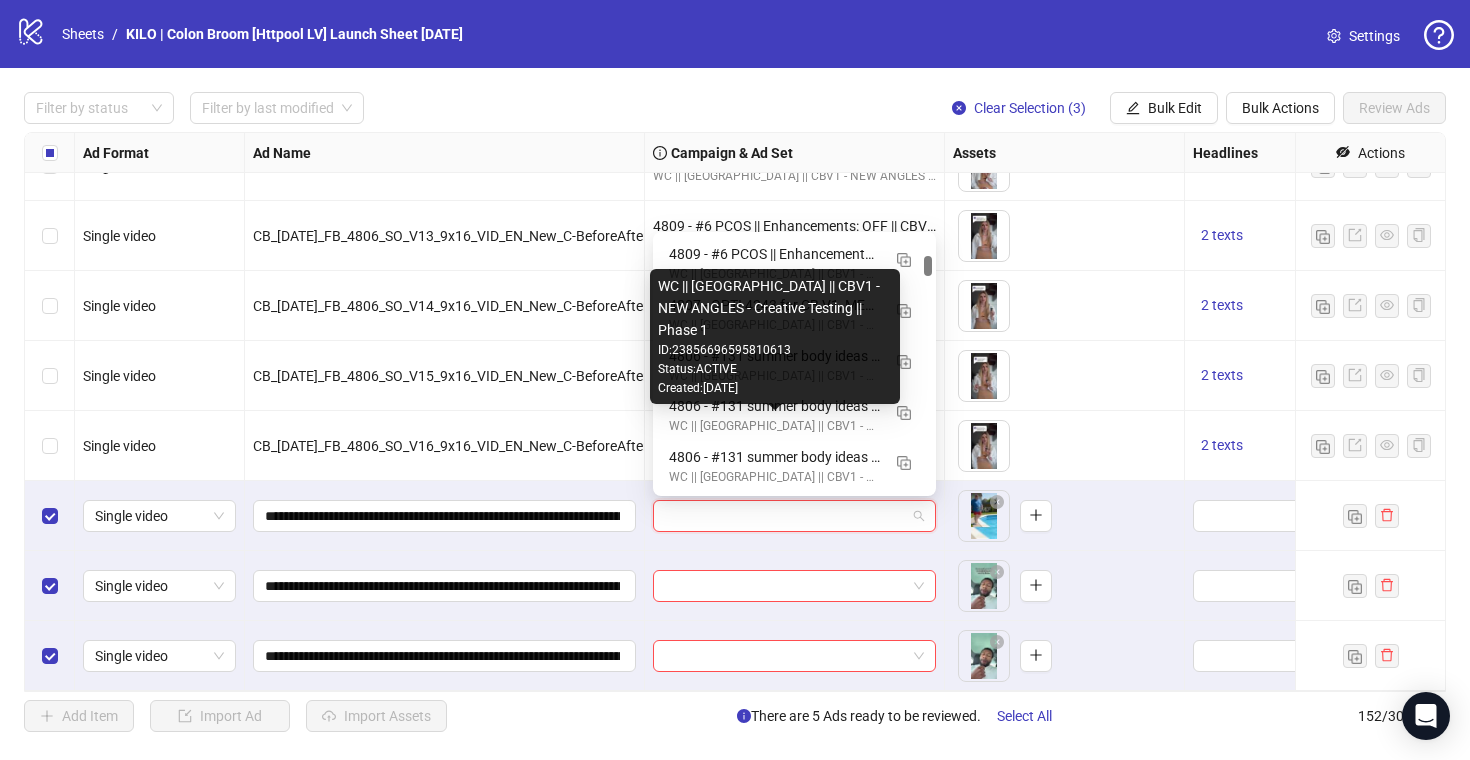 scroll, scrollTop: 1173, scrollLeft: 0, axis: vertical 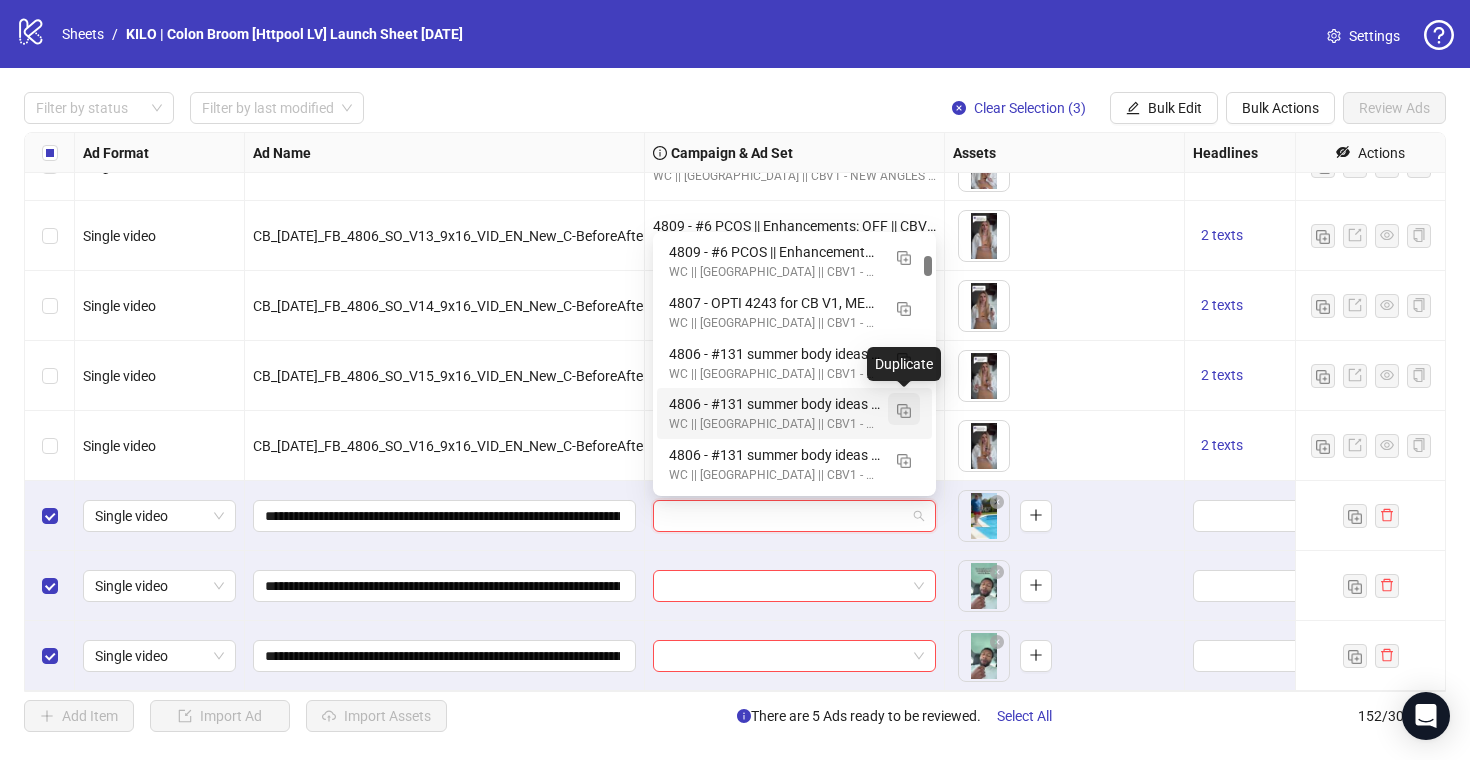 click at bounding box center [904, 411] 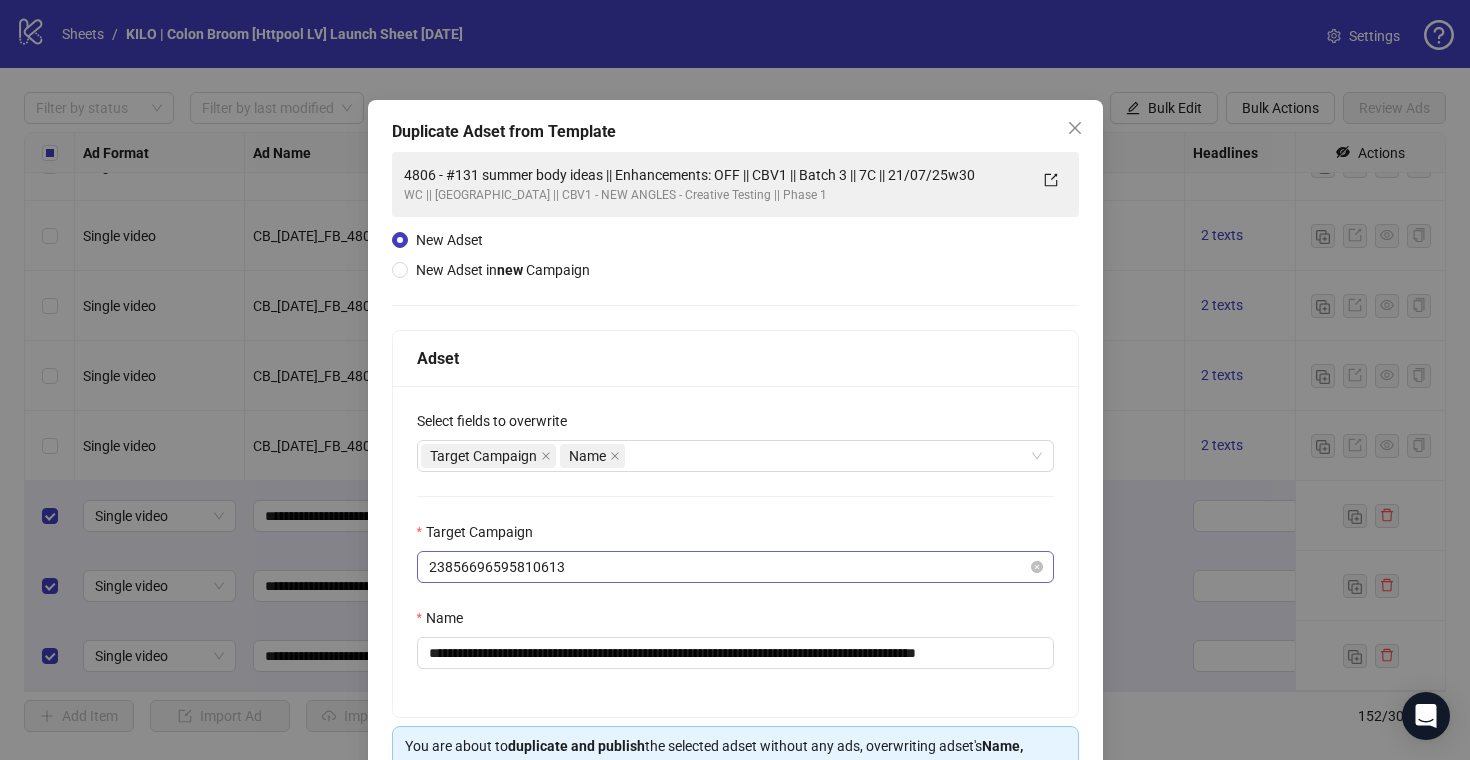 scroll, scrollTop: 117, scrollLeft: 0, axis: vertical 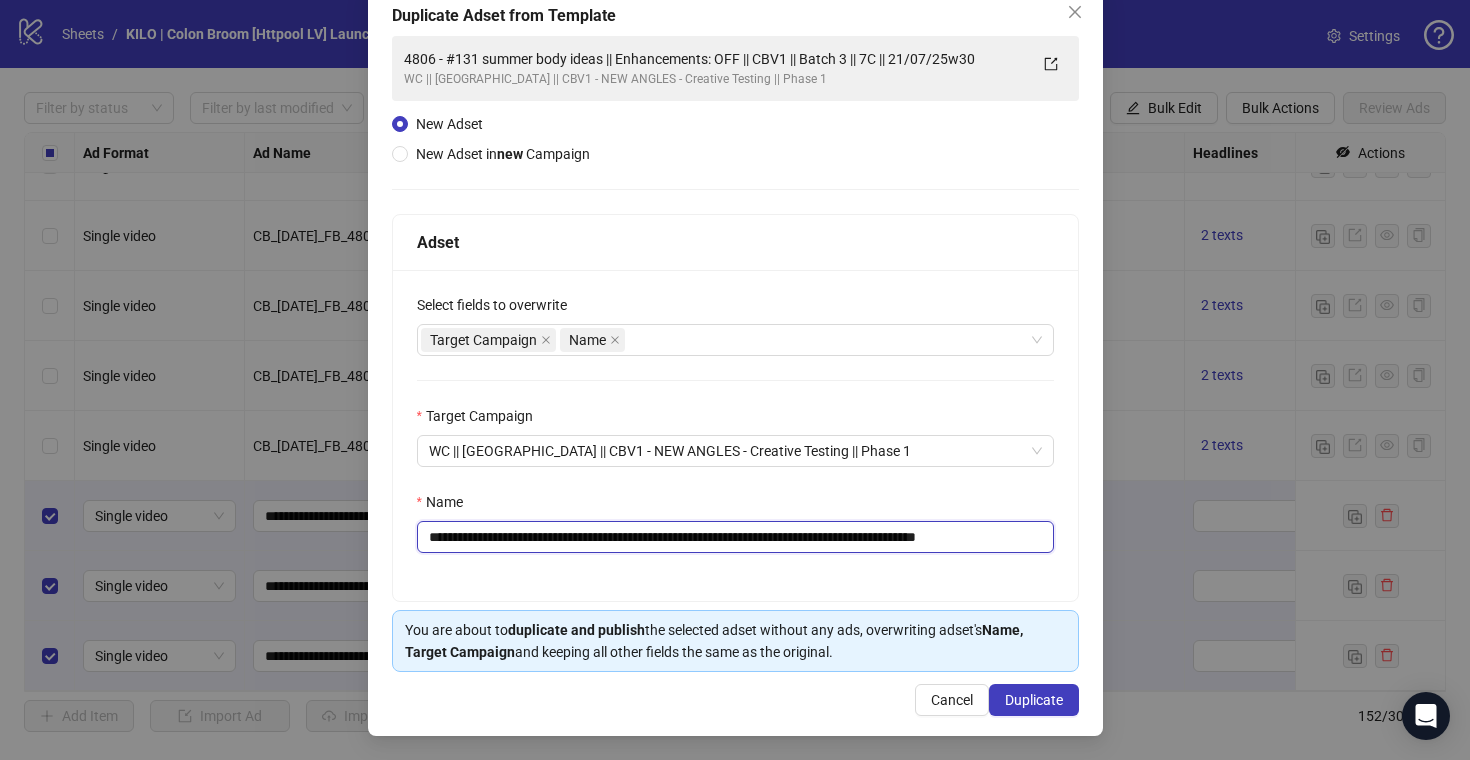 drag, startPoint x: 988, startPoint y: 541, endPoint x: 1053, endPoint y: 541, distance: 65 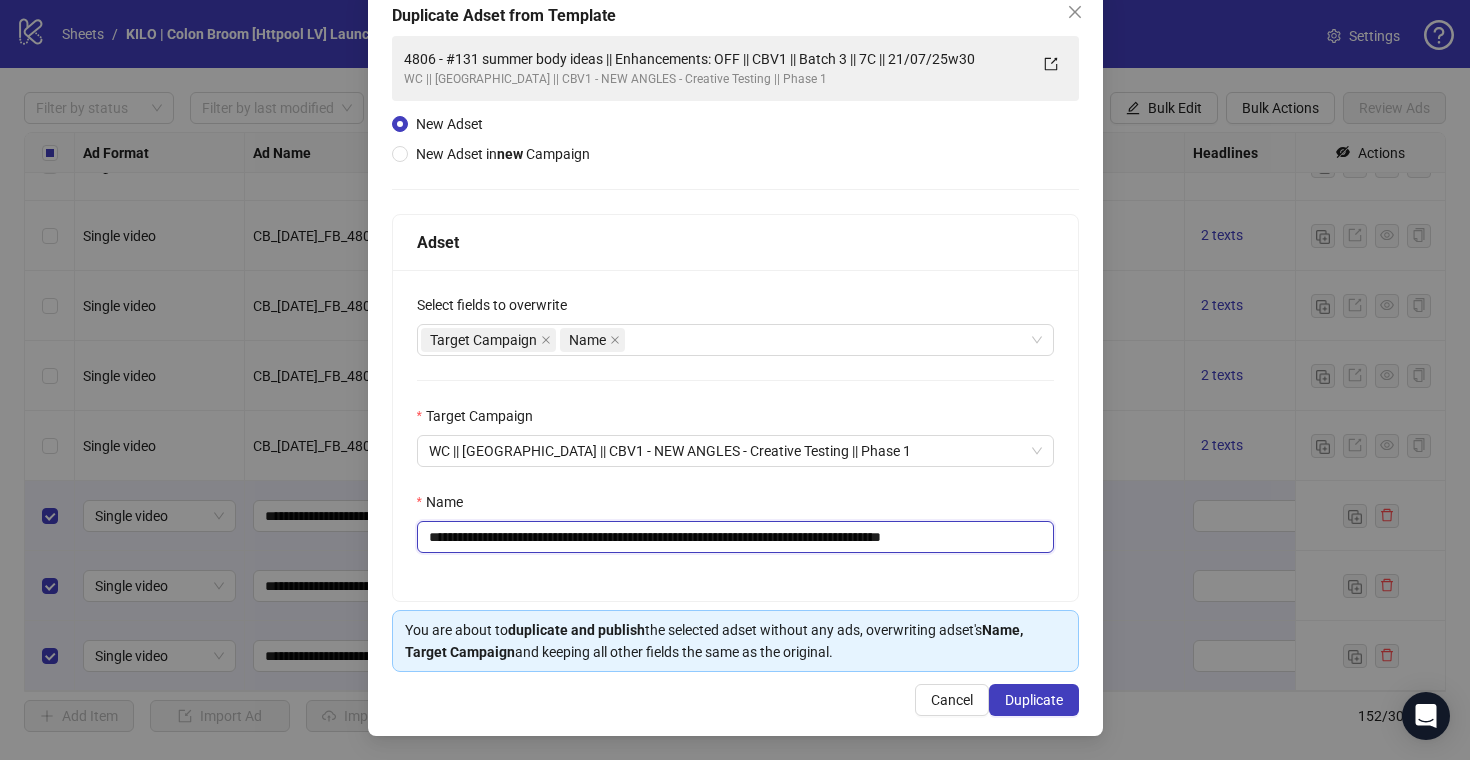 scroll, scrollTop: 0, scrollLeft: 0, axis: both 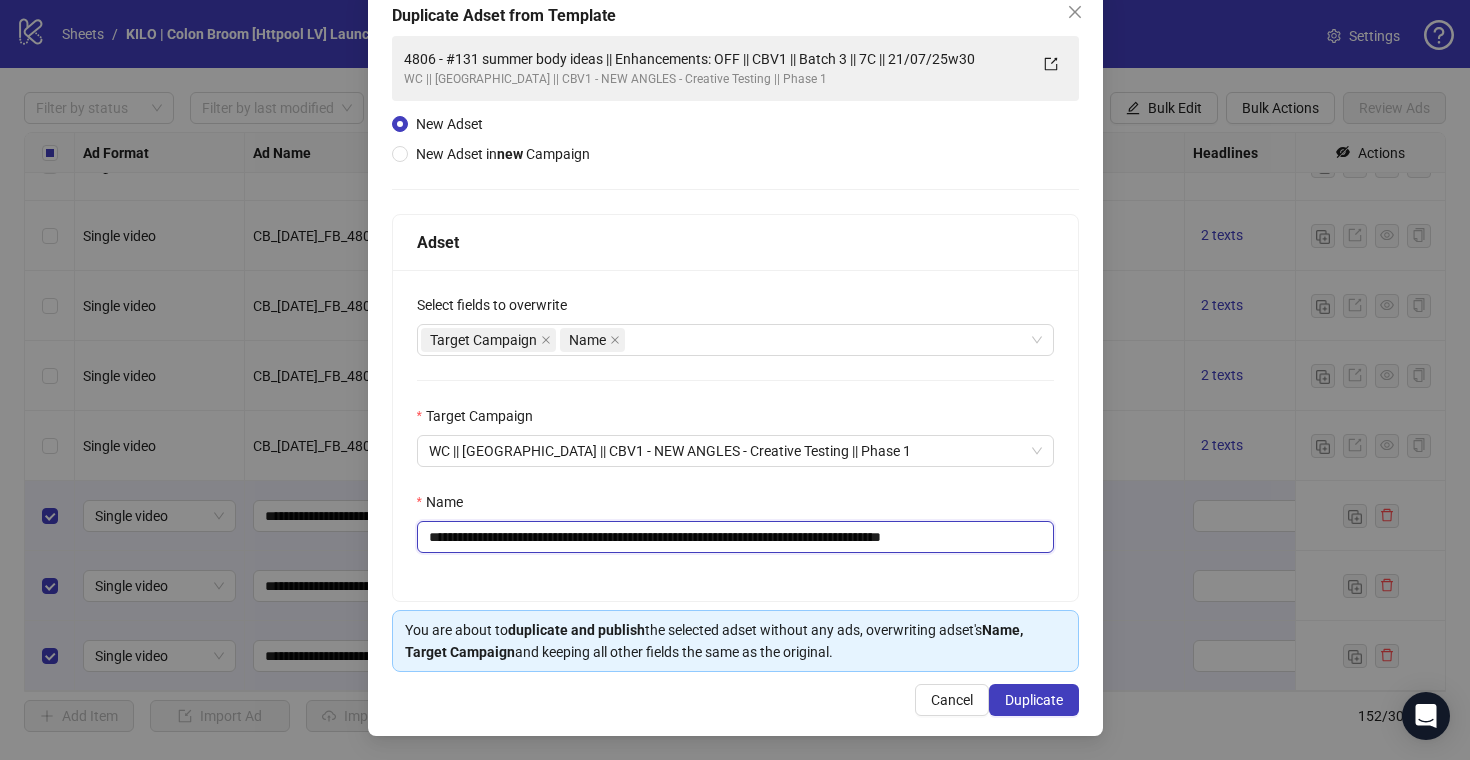 click on "**********" at bounding box center [735, 537] 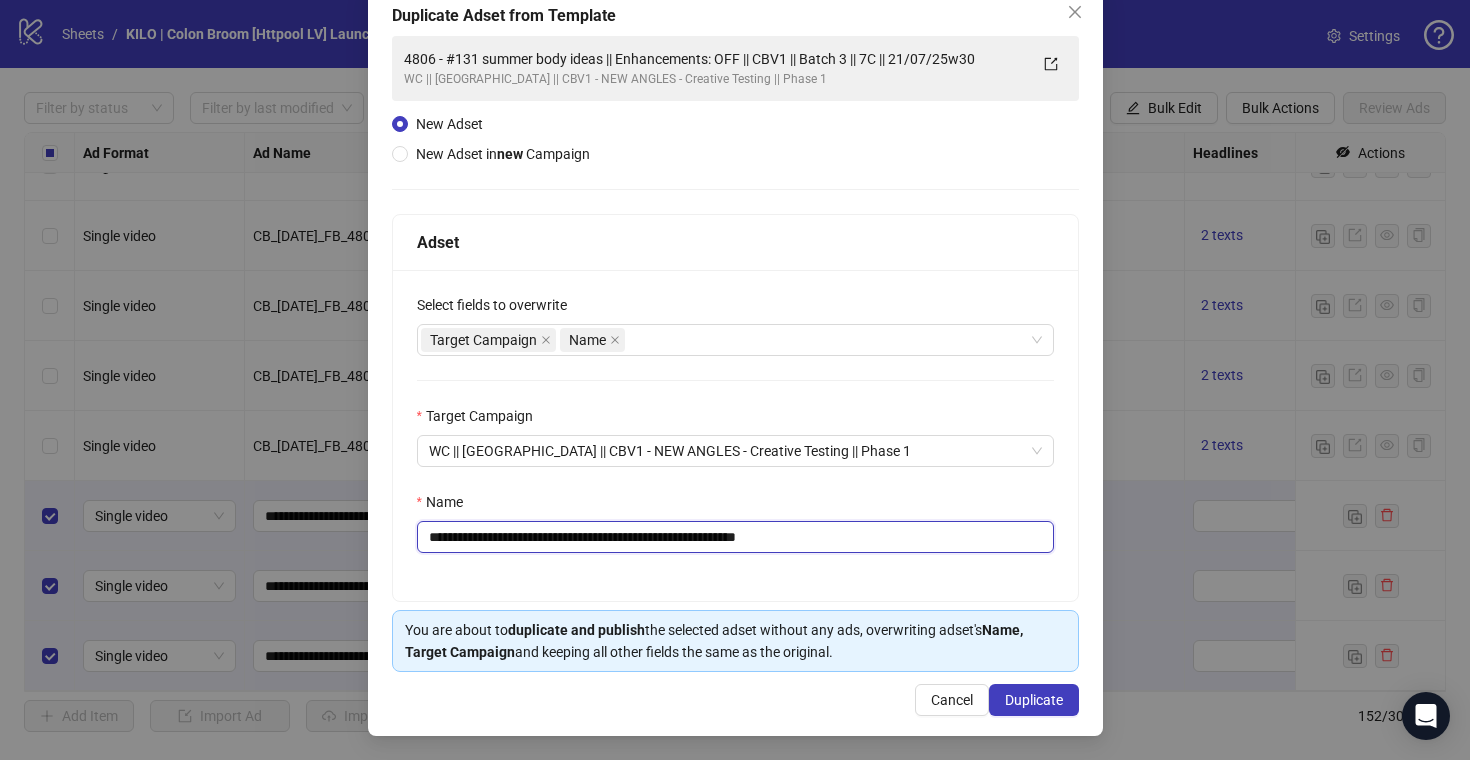 paste on "**********" 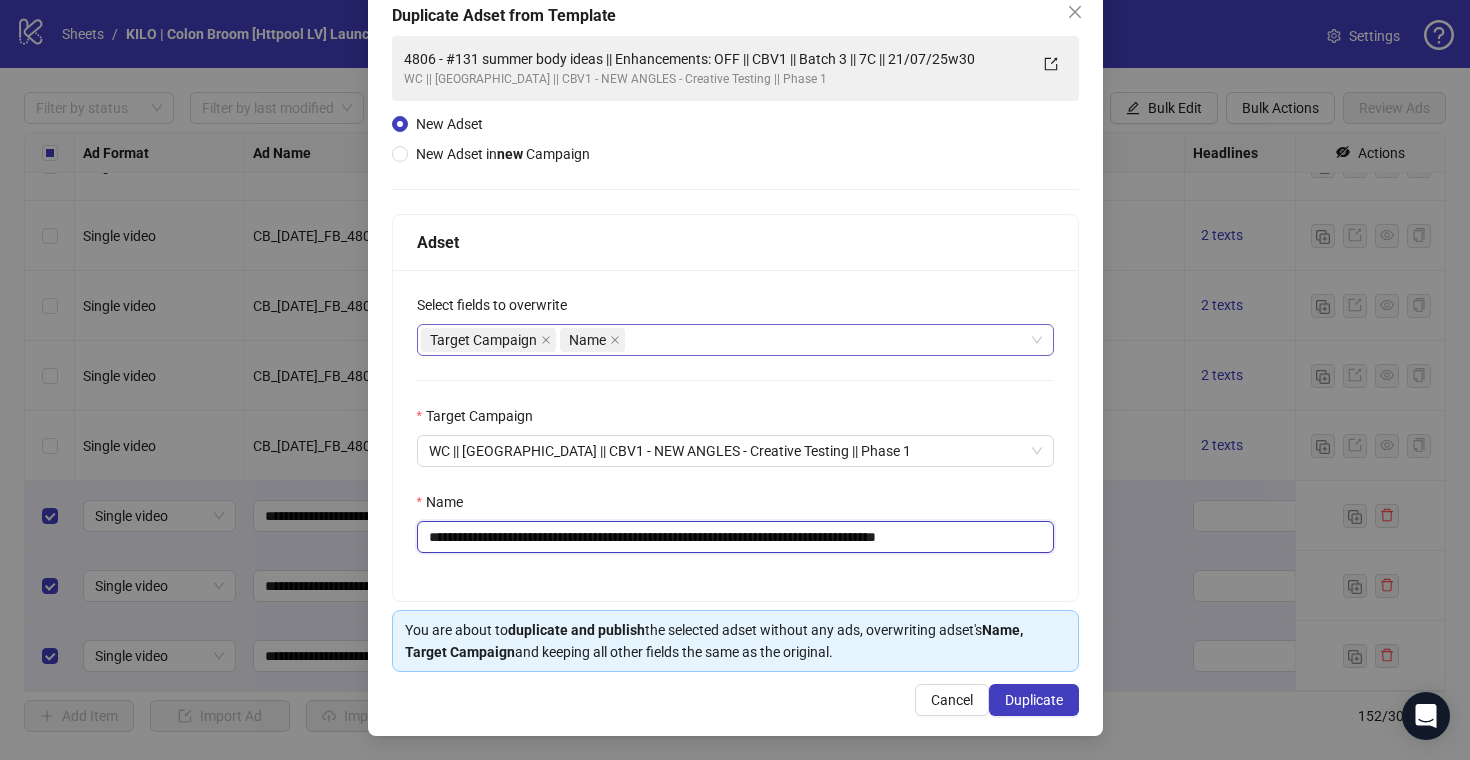 click on "Target Campaign Name" at bounding box center (725, 340) 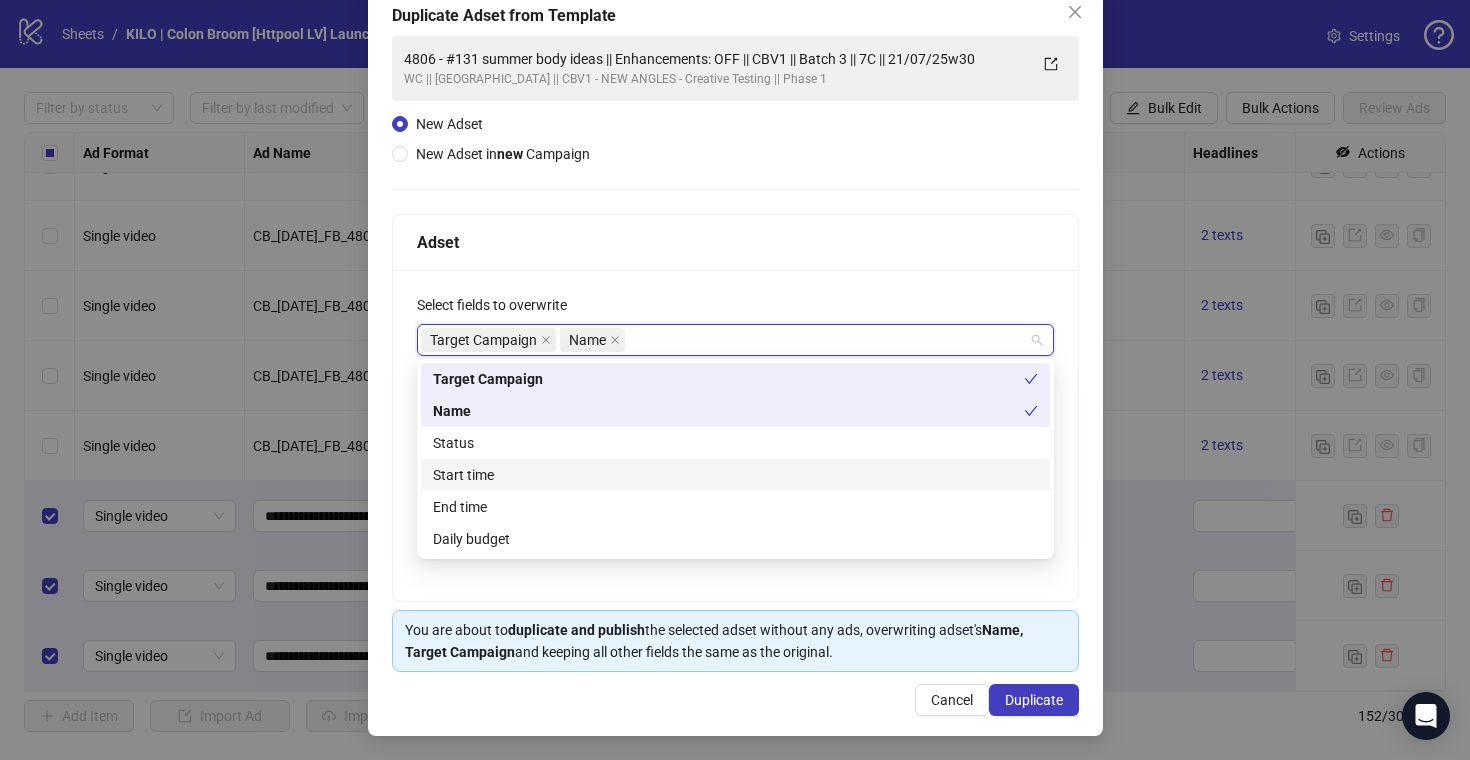 click on "Start time" at bounding box center (735, 475) 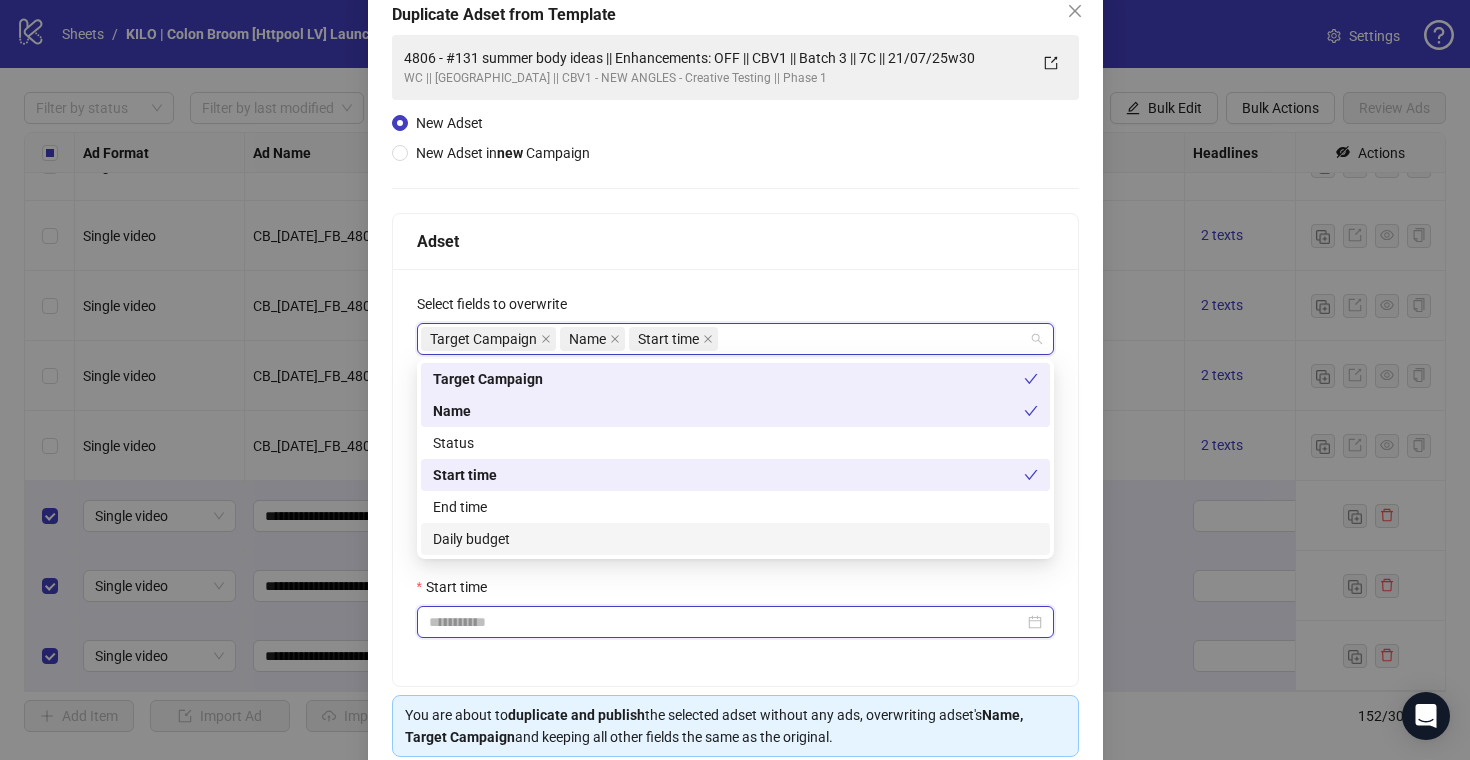 click on "Start time" at bounding box center (726, 622) 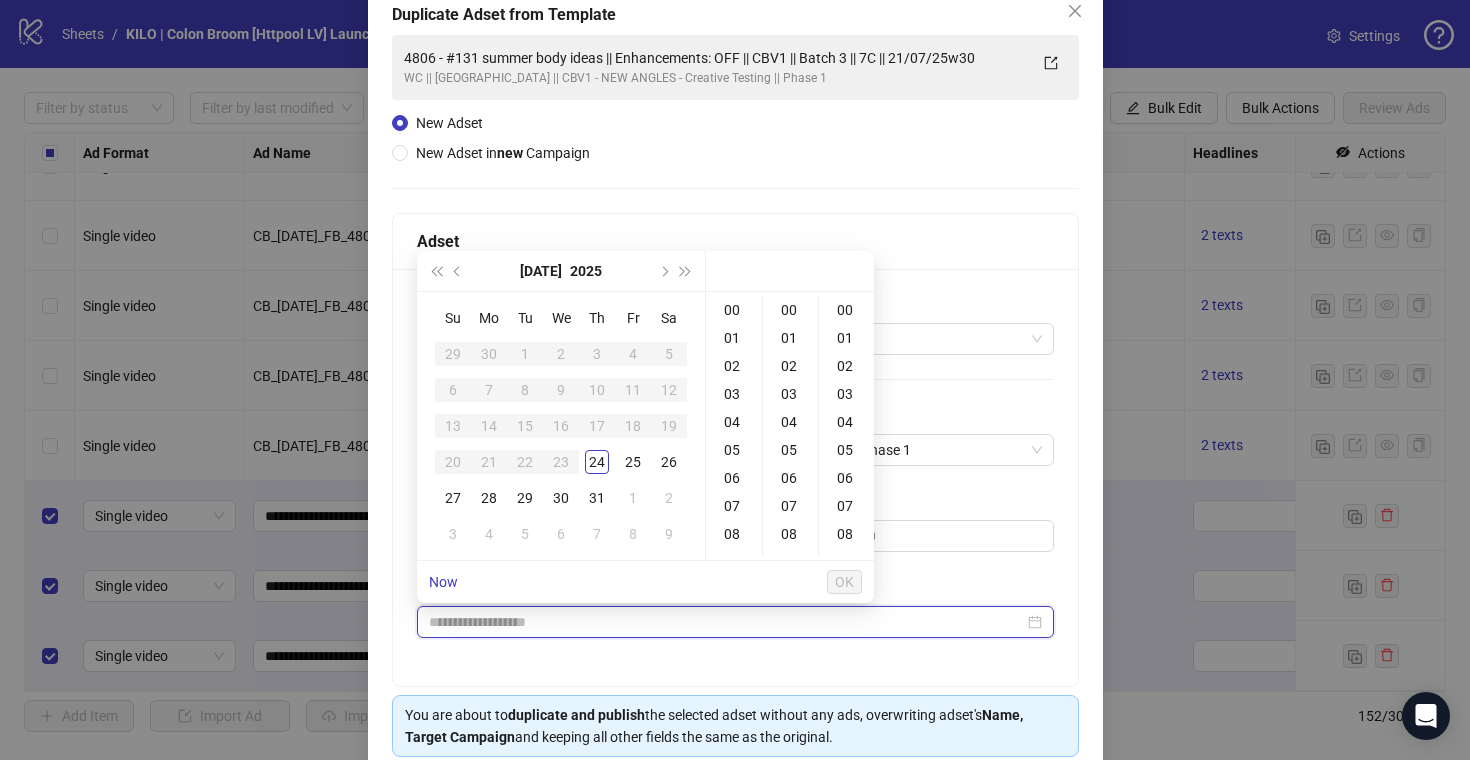 type on "**********" 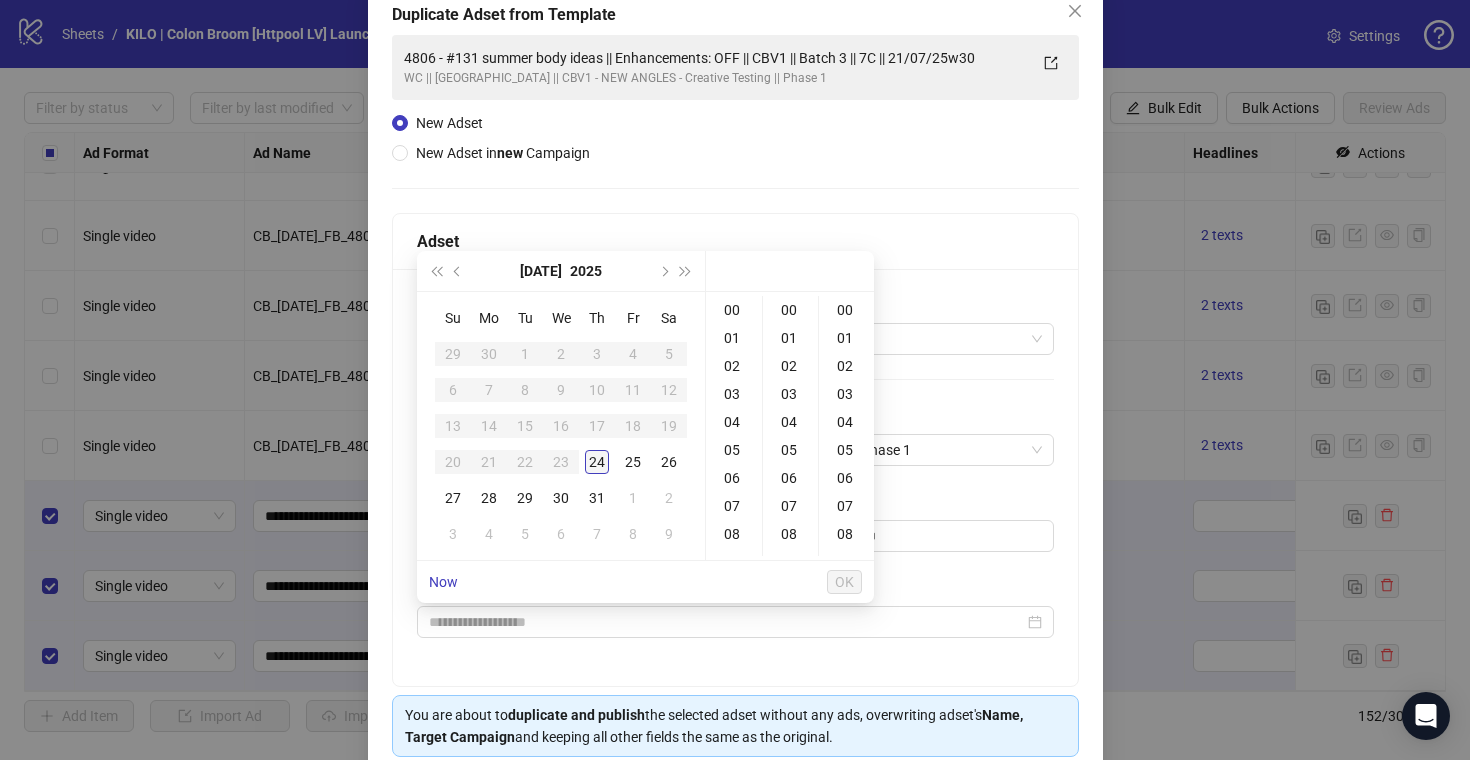 click on "24" at bounding box center (597, 462) 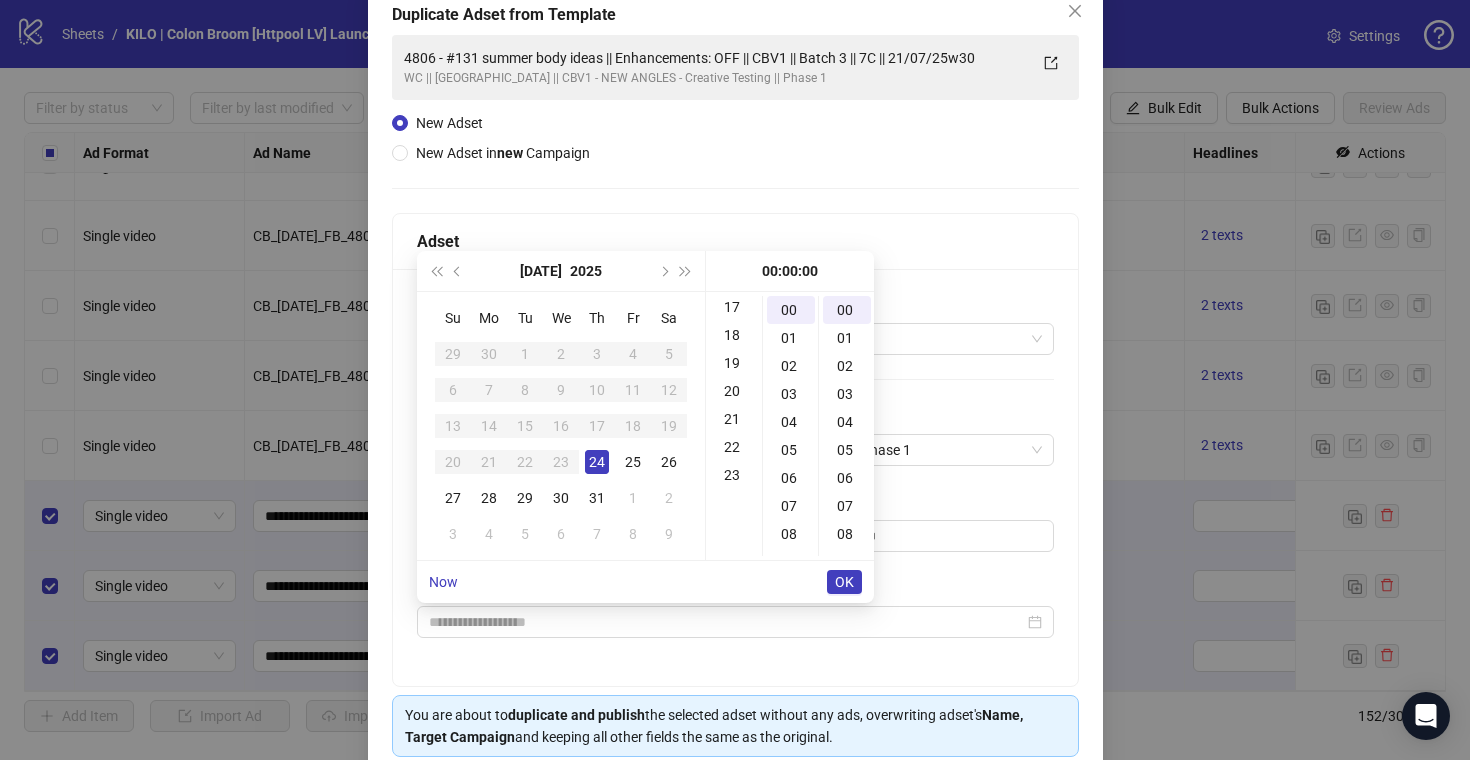 scroll, scrollTop: 231, scrollLeft: 0, axis: vertical 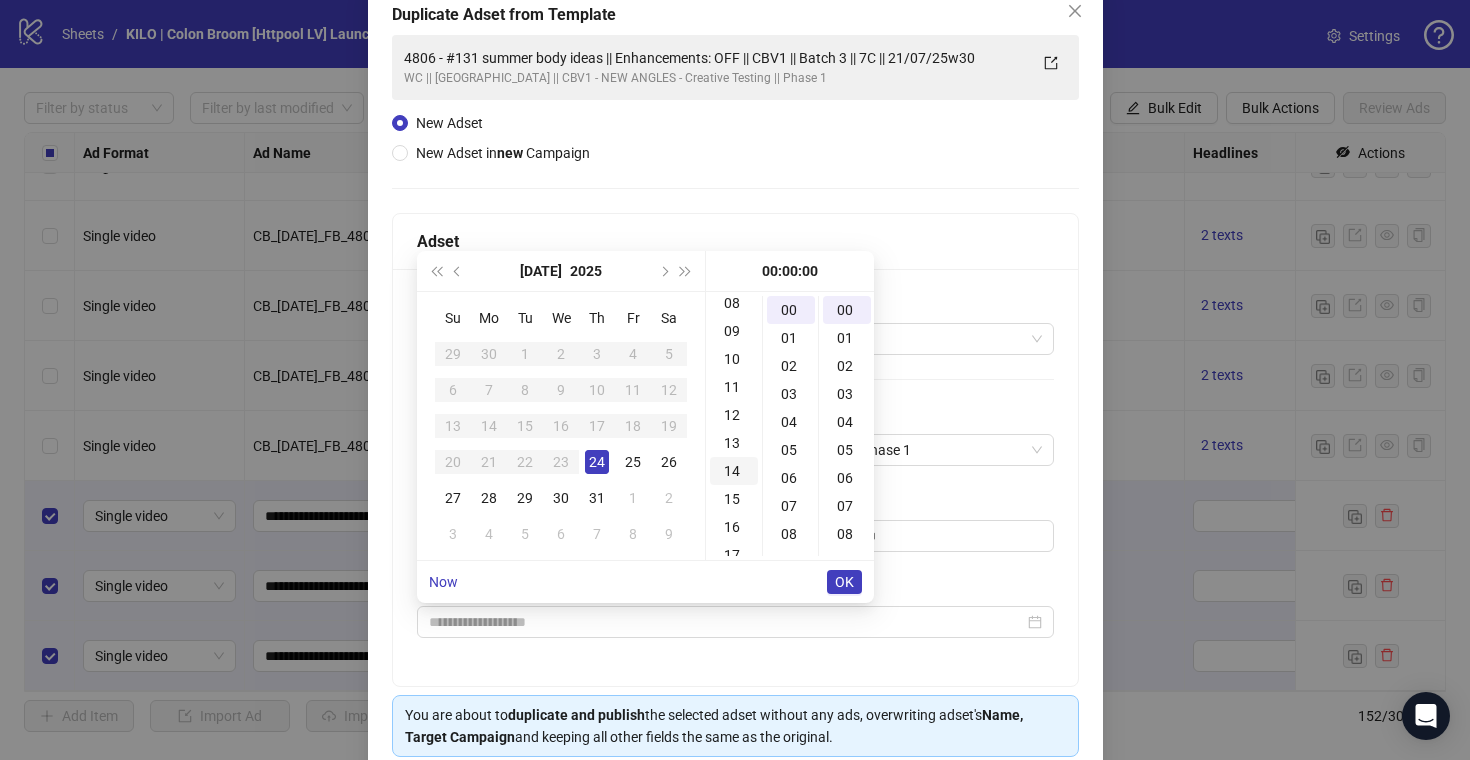 click on "14" at bounding box center [734, 471] 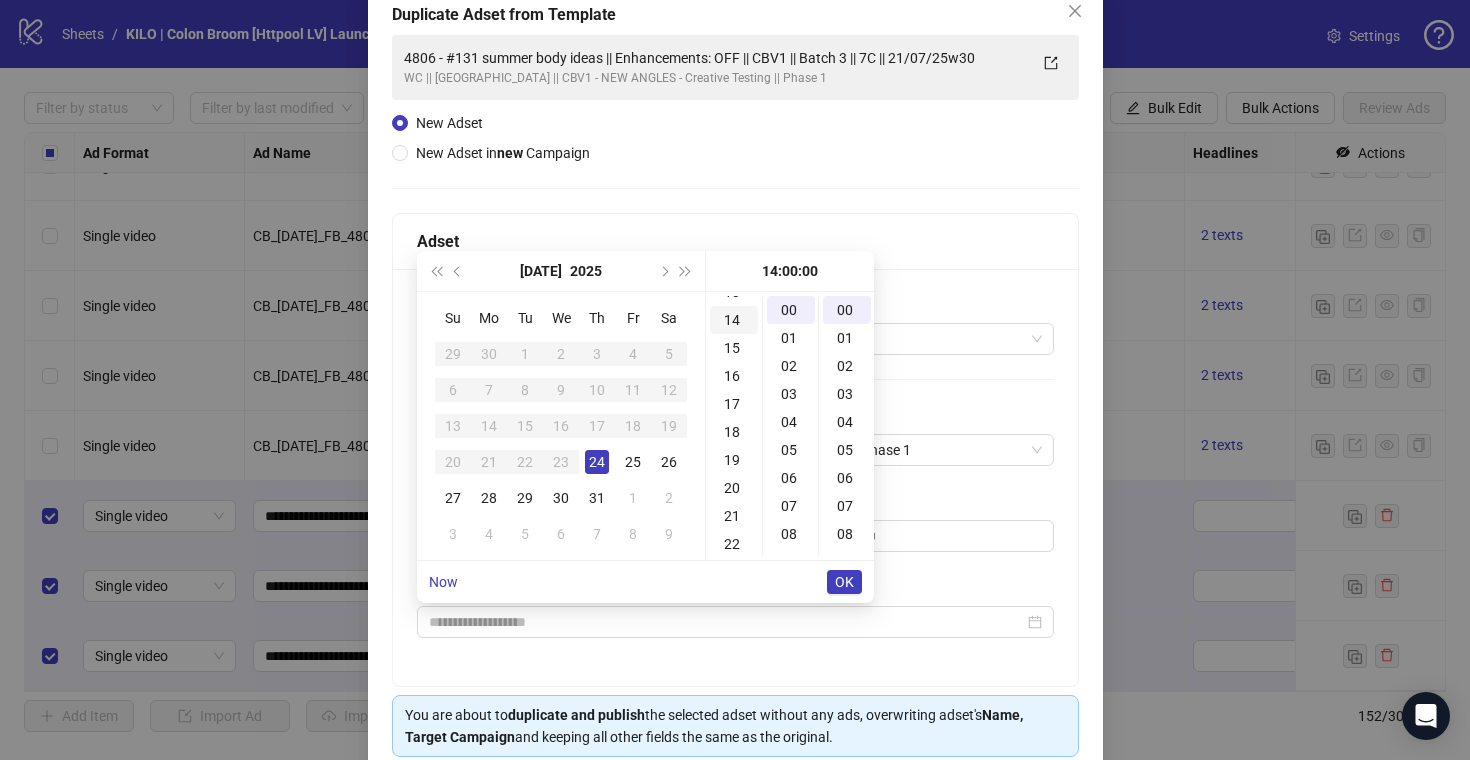 scroll, scrollTop: 392, scrollLeft: 0, axis: vertical 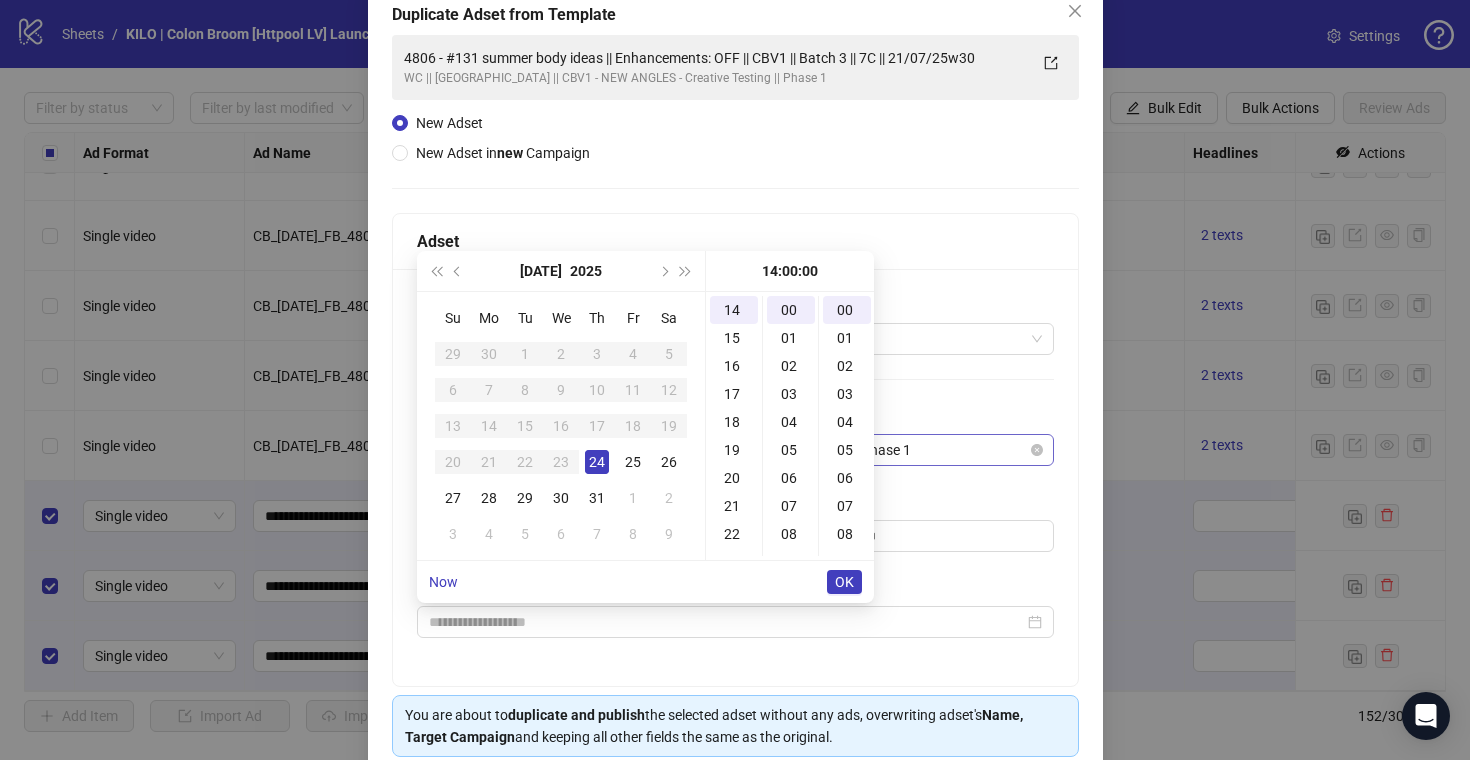 type on "**********" 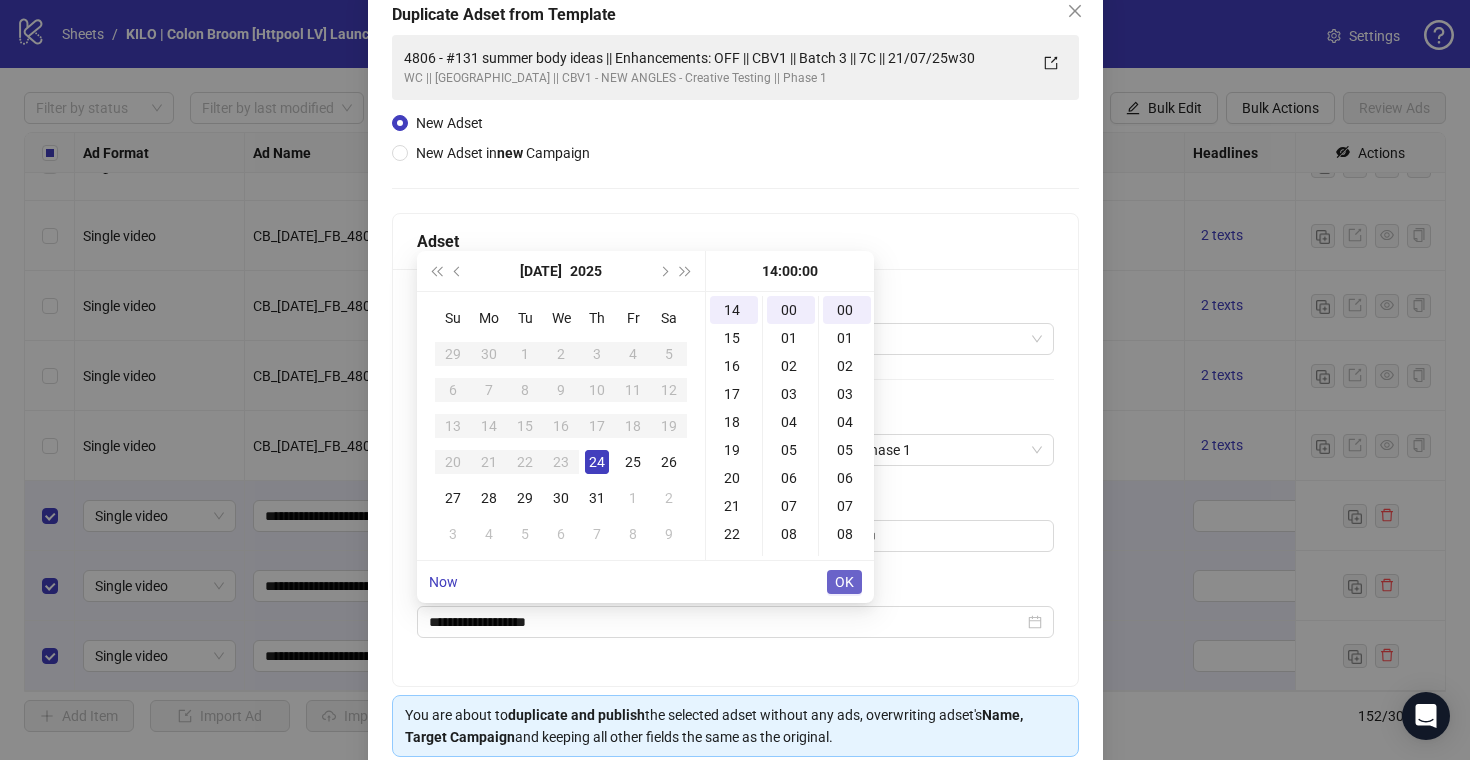click on "OK" at bounding box center [844, 582] 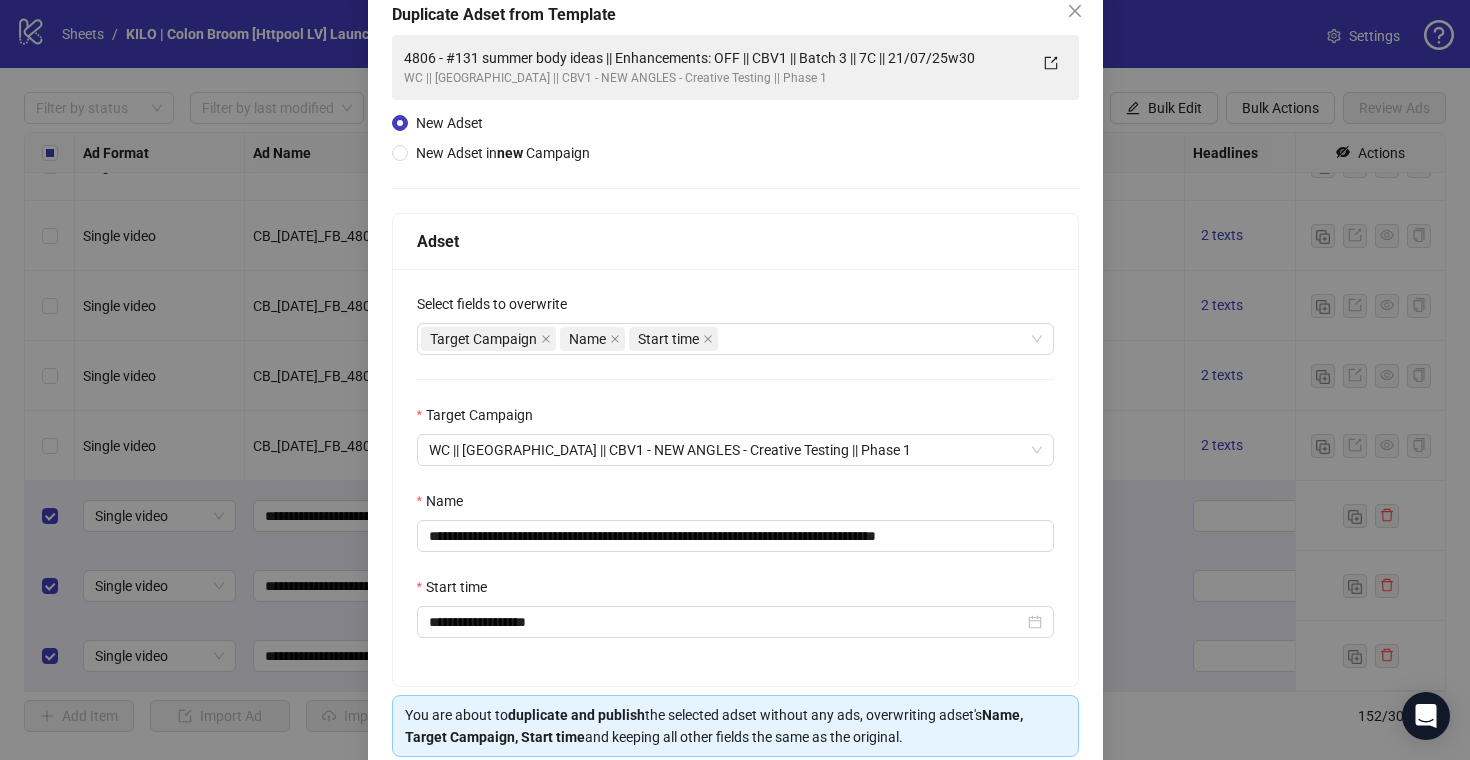 scroll, scrollTop: 203, scrollLeft: 0, axis: vertical 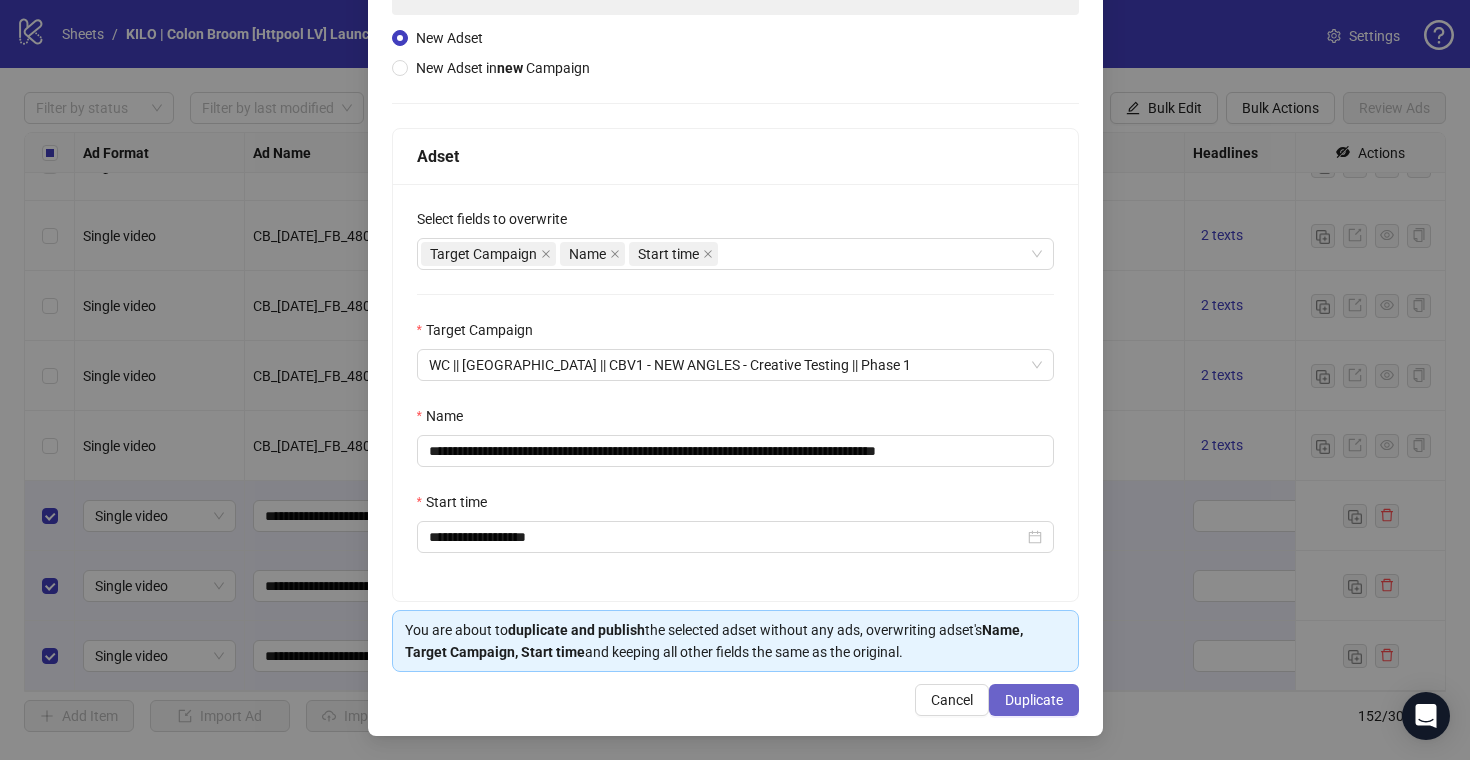 click on "Duplicate" at bounding box center [1034, 700] 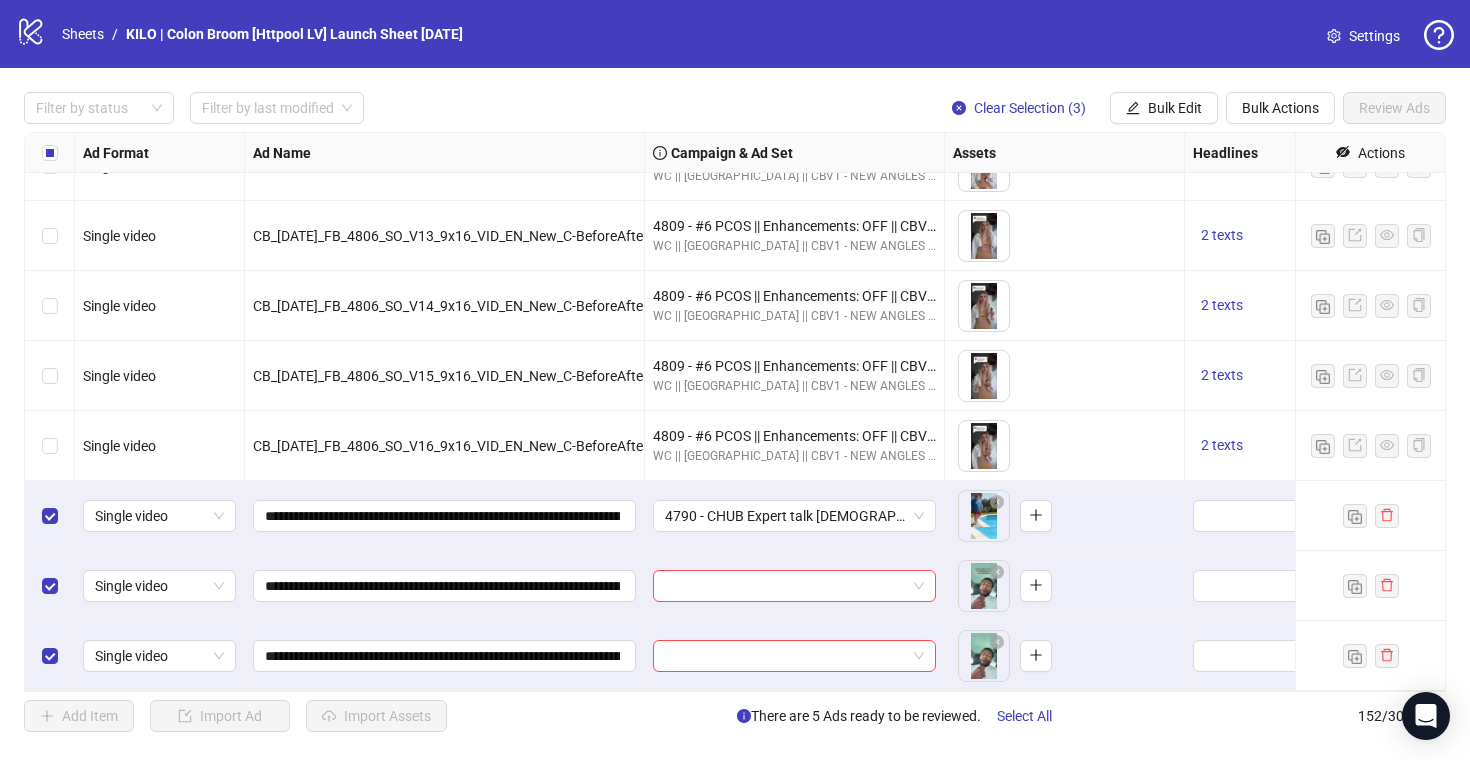 click at bounding box center [795, 586] 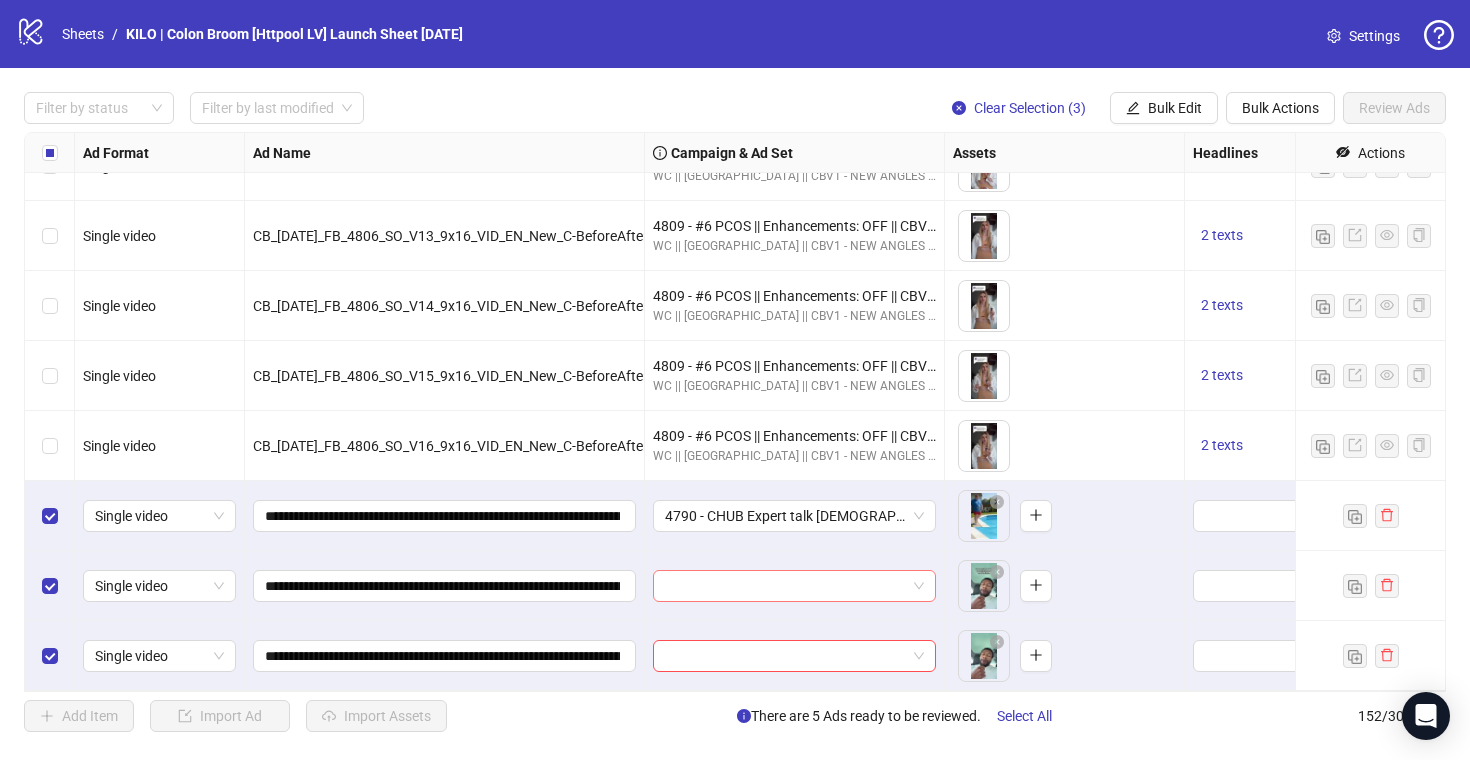 click at bounding box center [785, 586] 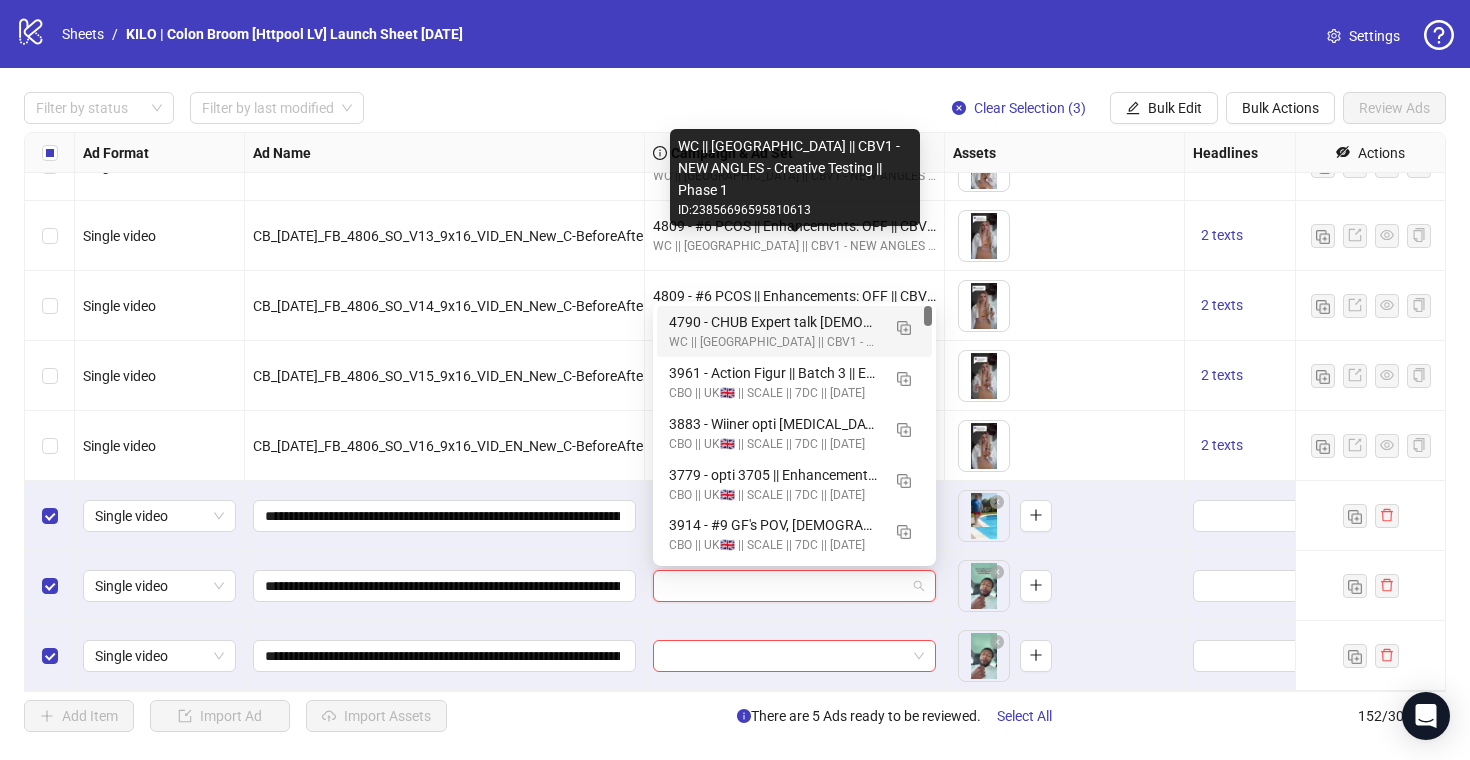 click on "WC || [GEOGRAPHIC_DATA] || CBV1 - NEW ANGLES - Creative Testing || Phase 1" at bounding box center (774, 342) 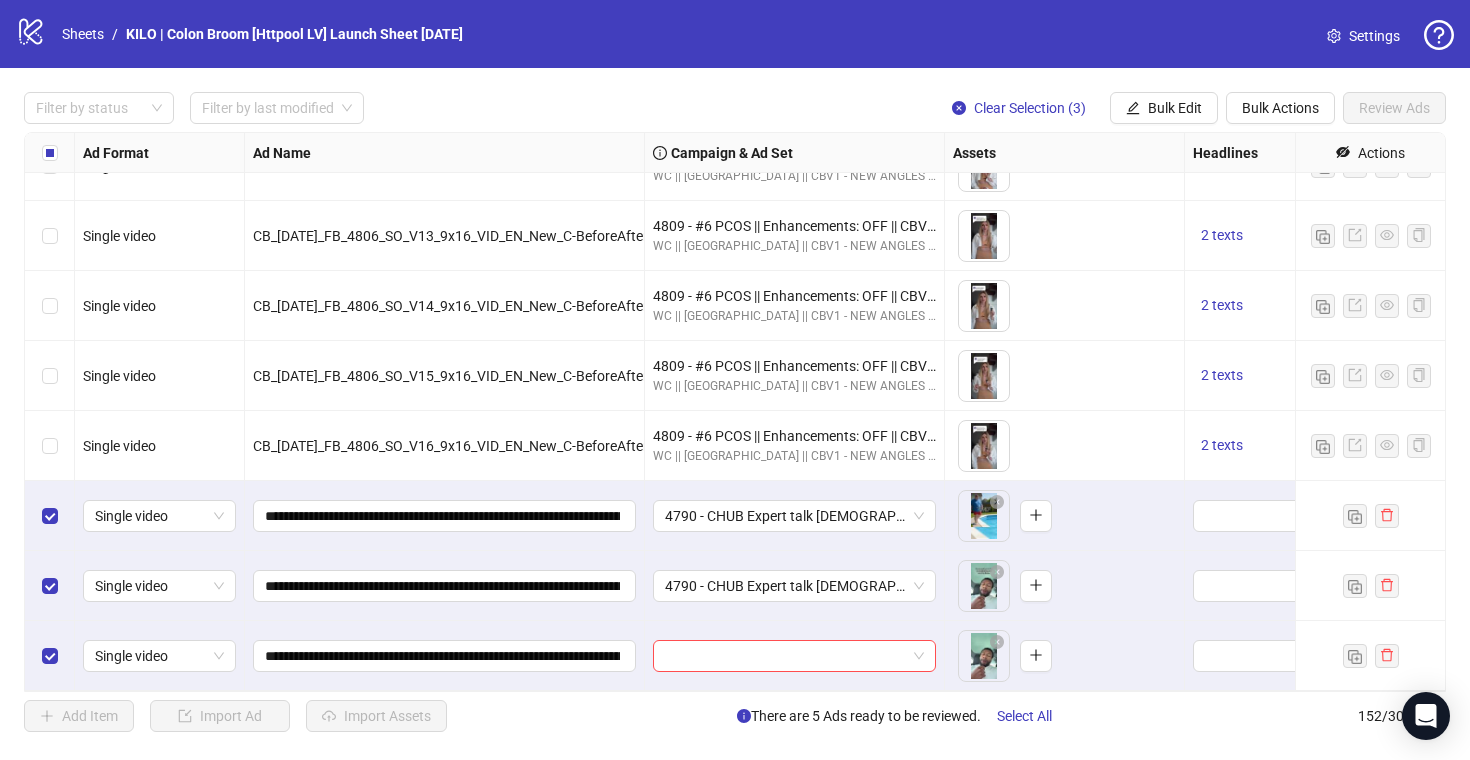 click at bounding box center [795, 656] 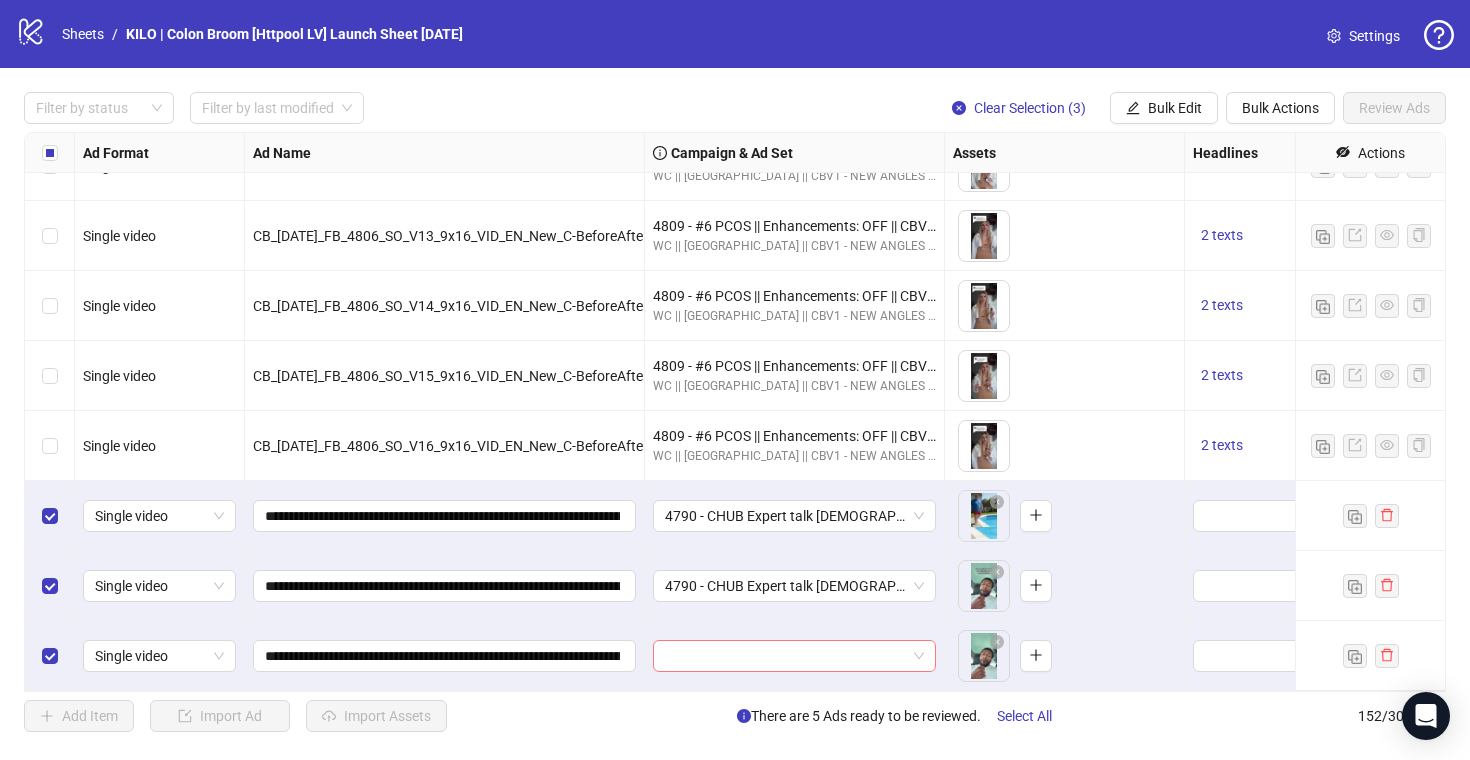 click at bounding box center [785, 656] 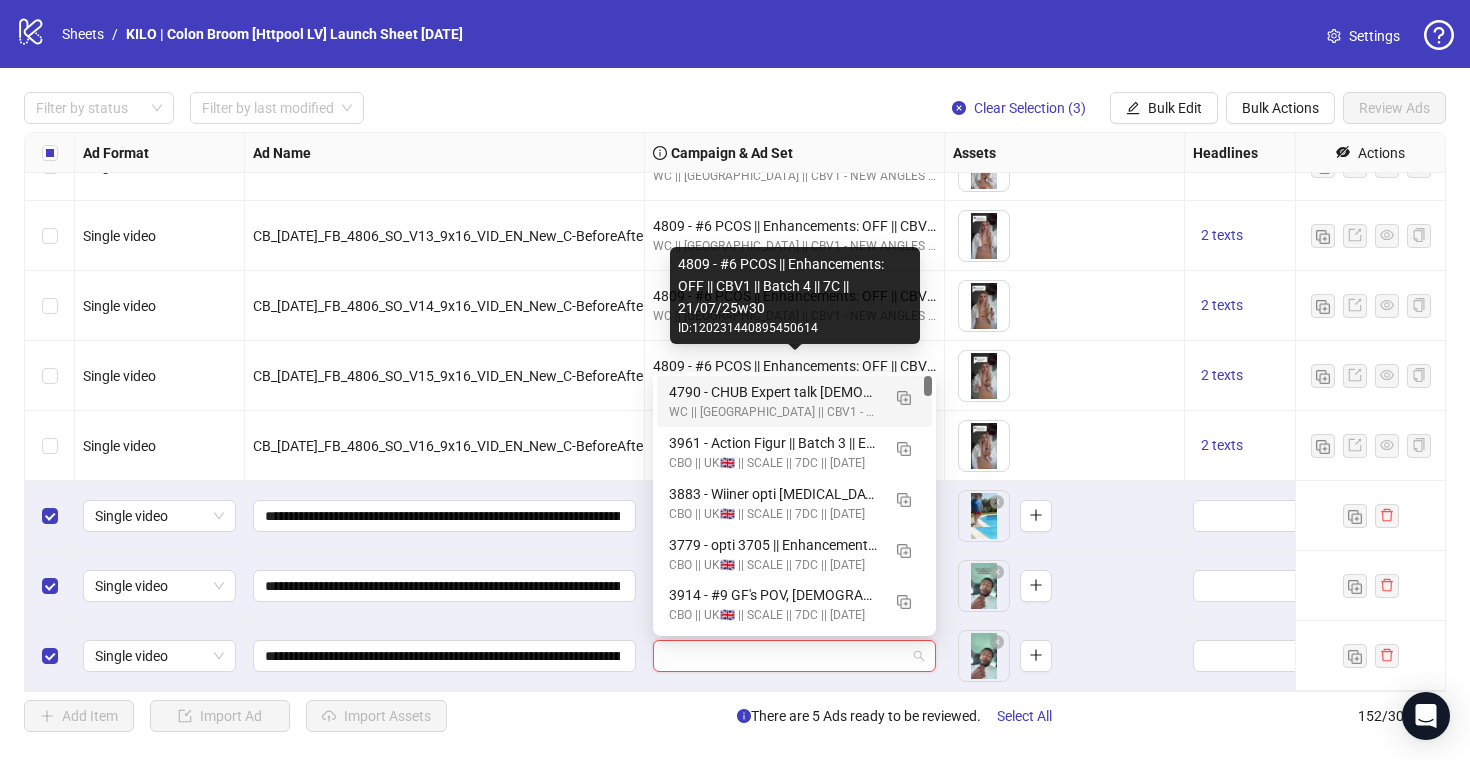 click on "4790 - CHUB Expert talk [DEMOGRAPHIC_DATA] || Enhancements: OFF || CBV1 || Batch 1 || 7C || 24/07/25w30" at bounding box center [774, 392] 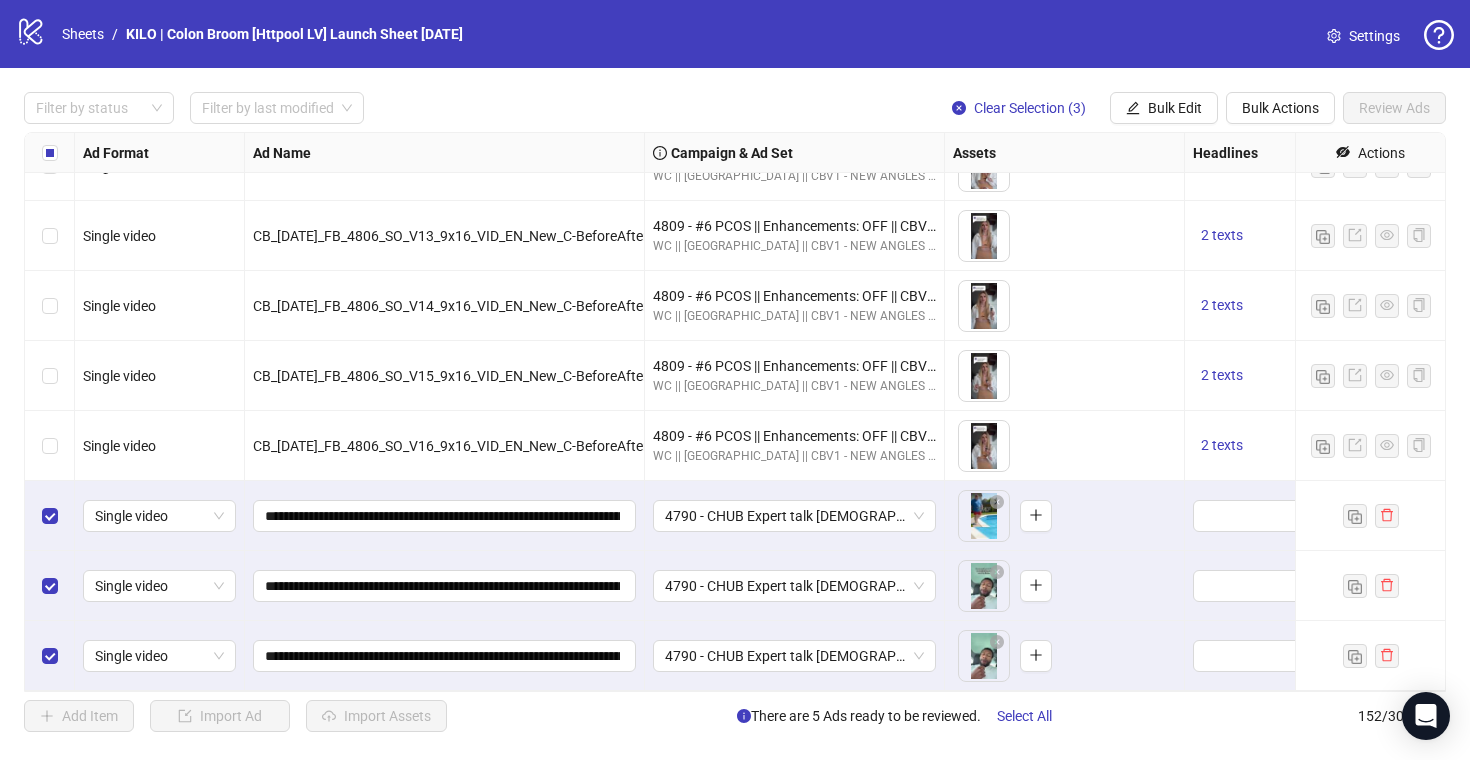 scroll, scrollTop: 10122, scrollLeft: 66, axis: both 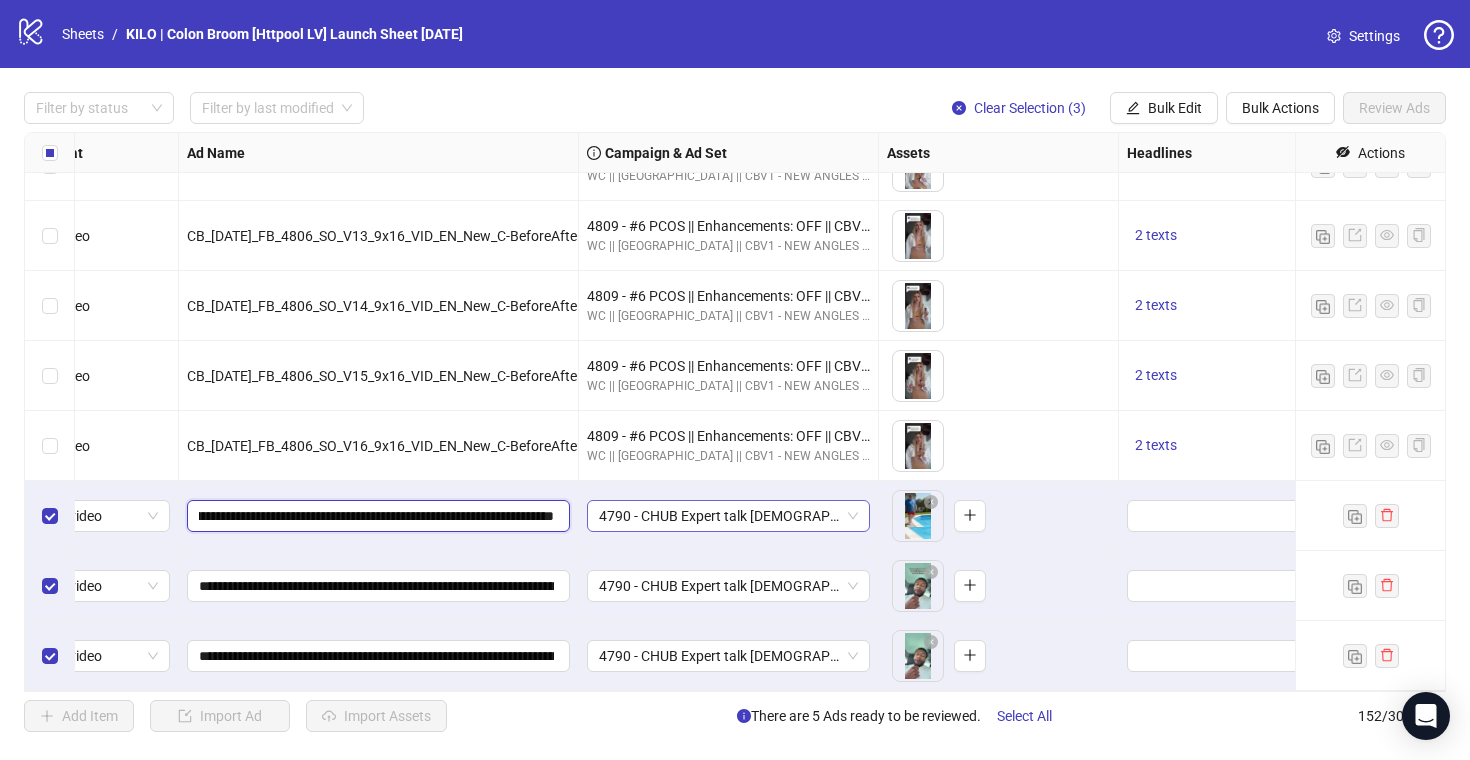 drag, startPoint x: 438, startPoint y: 525, endPoint x: 714, endPoint y: 525, distance: 276 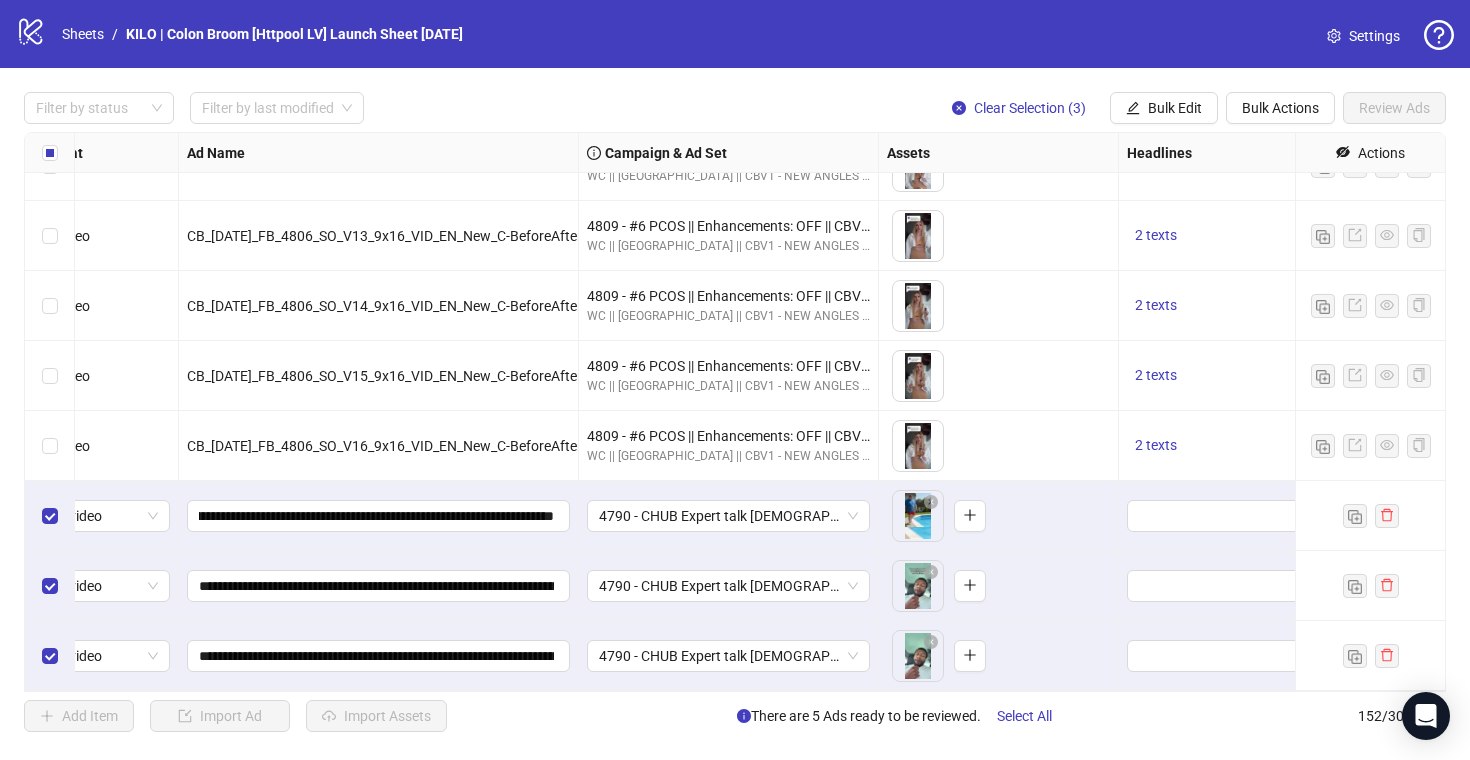 click on "4790 - CHUB Expert talk [DEMOGRAPHIC_DATA] || Enhancements: OFF || CBV1 || Batch 1 || 7C || 24/07/25w30" at bounding box center (729, 516) 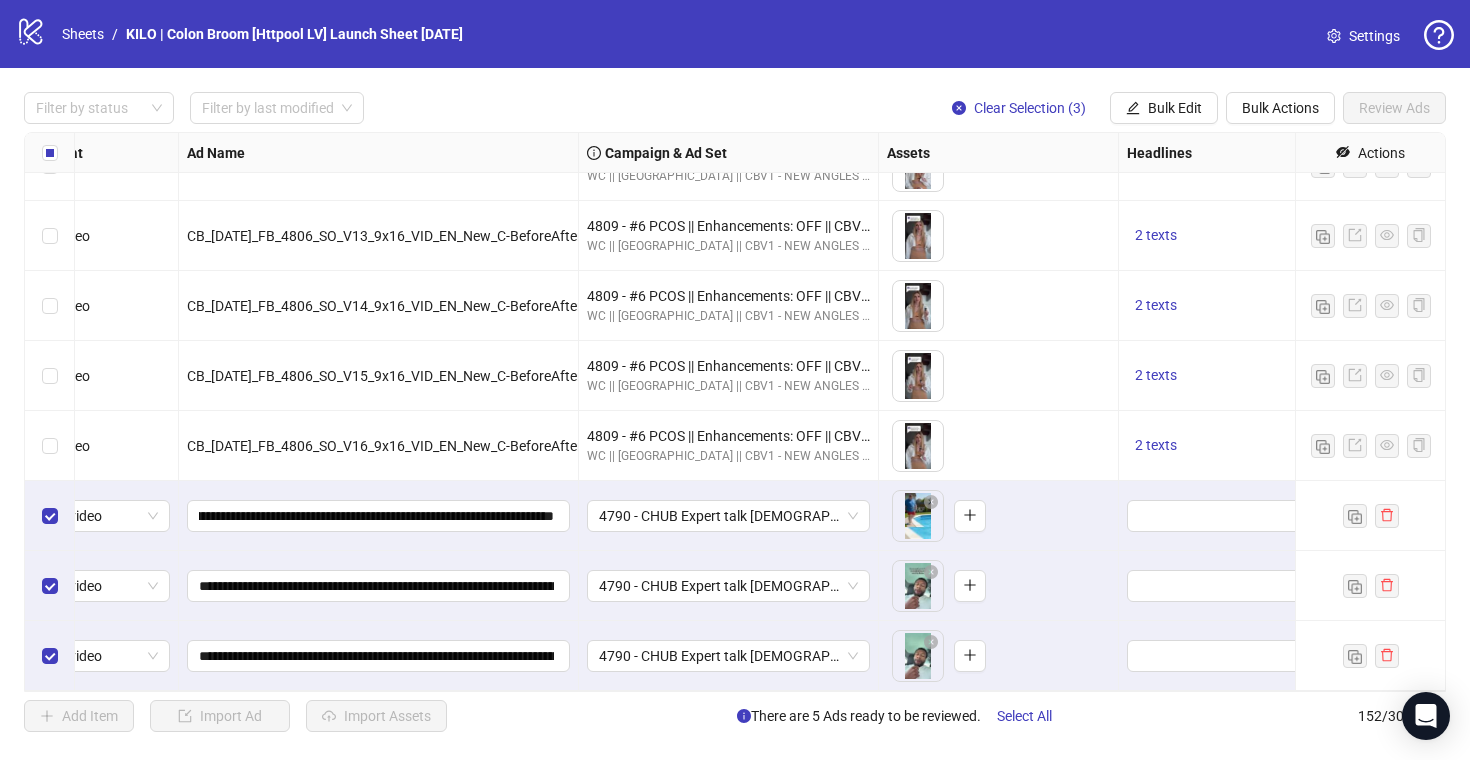 scroll, scrollTop: 0, scrollLeft: 0, axis: both 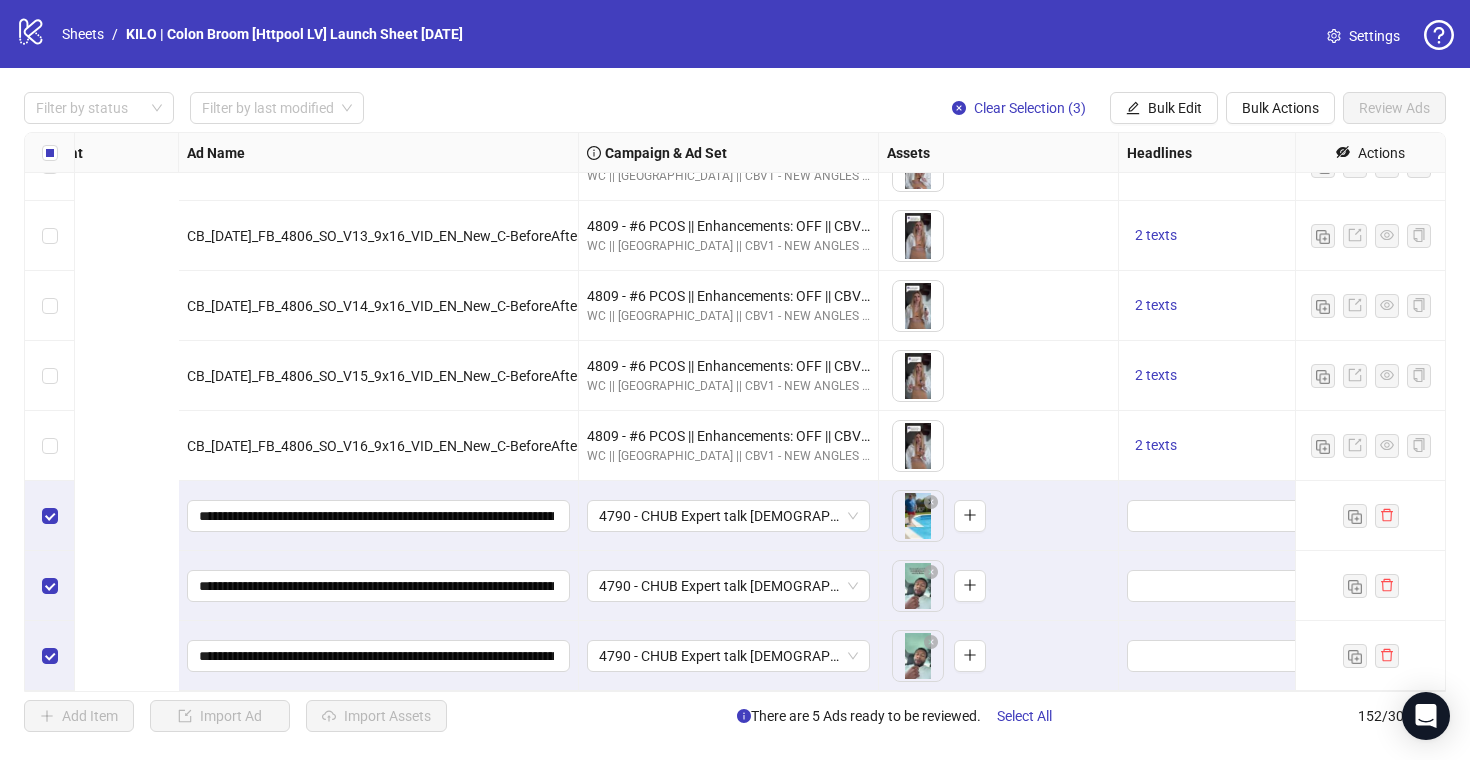 click on "Ad Format Ad Name Campaign & Ad Set Assets Headlines Primary Texts Descriptions Destination URL App Product Page ID Display URL Leadgen Form Product Set ID Call to Action Actions CB_[DATE]_FB_4806_SO_V11_9x16_VID_EN_New_C-BeforeAfter_Evergreen_CTA-SALE_Angle-WellBe_M-MAJA_VL-20s_G-F_P-OG_S-NONE 4809 - #6 PCOS || Enhancements: OFF || CBV1 || Batch 3 || 7C || 21/07/25w30 WC || [GEOGRAPHIC_DATA] || CBV1 - NEW ANGLES - Creative Testing || Phase 1
To pick up a draggable item, press the space bar.
While dragging, use the arrow keys to move the item.
Press space again to drop the item in its new position, or press escape to cancel.
2 texts 2 texts - [URL][DOMAIN_NAME] - CB_[DATE]_FB_4806_SO_V12_9x16_VID_EN_New_C-BeforeAfter_Evergreen_CTA-SALE_Angle-WellBe_M-MAJA_VL-20s_G-F_P-OG_S-NONE 4809 - #6 PCOS || Enhancements: OFF || CBV1 || Batch 3 || 7C || 21/07/25w30 WC || [GEOGRAPHIC_DATA] || CBV1 - NEW ANGLES - Creative Testing || Phase 1 2 texts 2 texts - [URL][DOMAIN_NAME] - 2 texts 2 texts - - 2 texts 2 texts -" at bounding box center [735, 412] 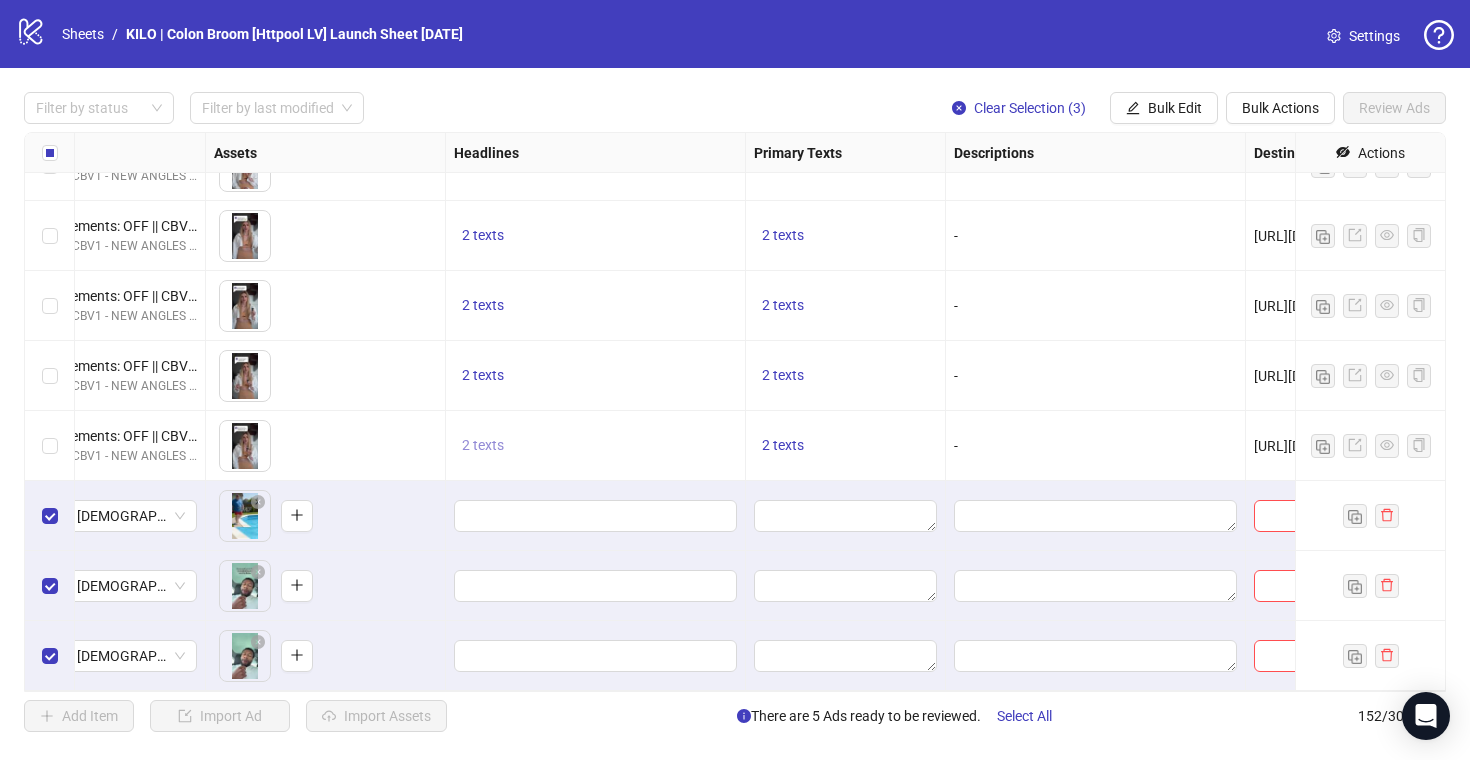 click on "2 texts" at bounding box center (483, 445) 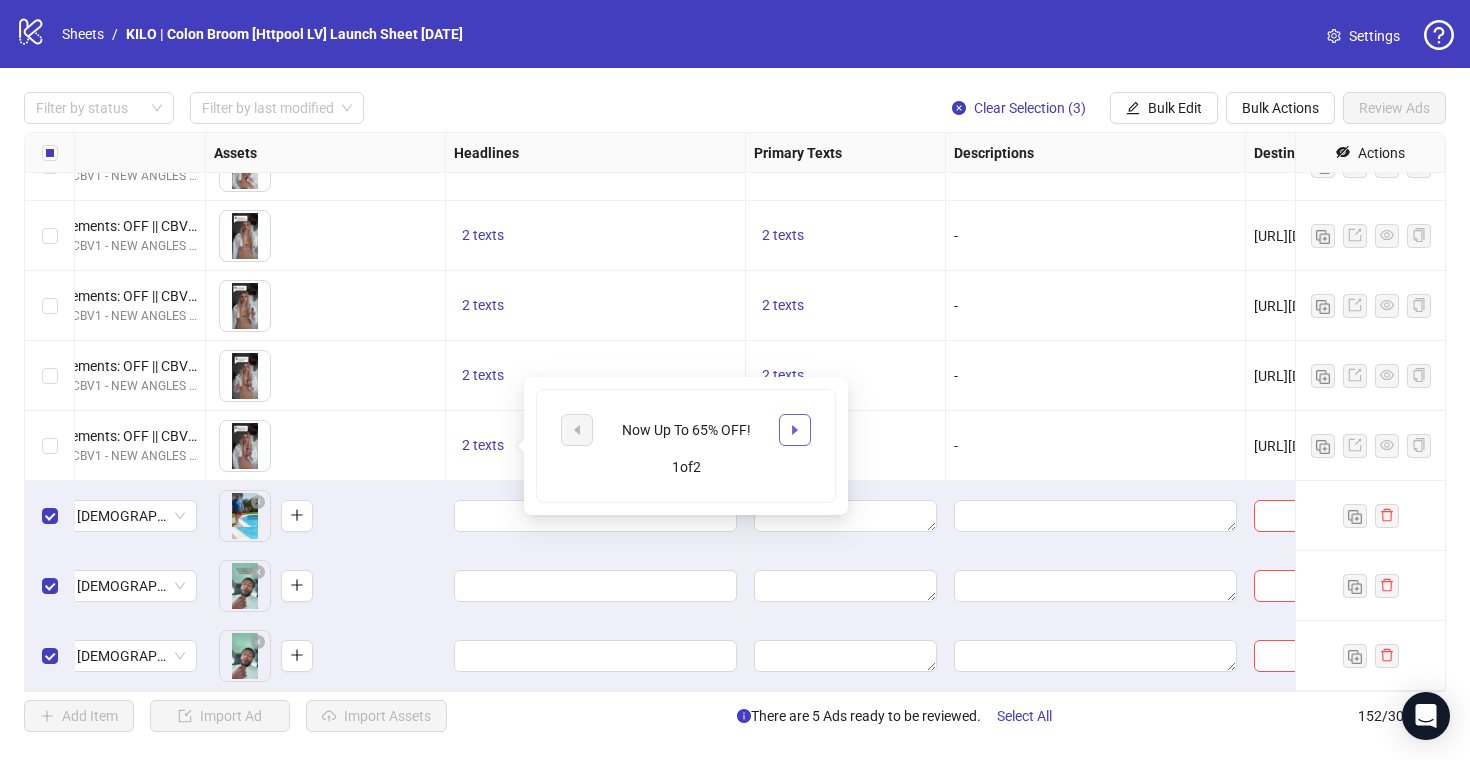 click at bounding box center (795, 430) 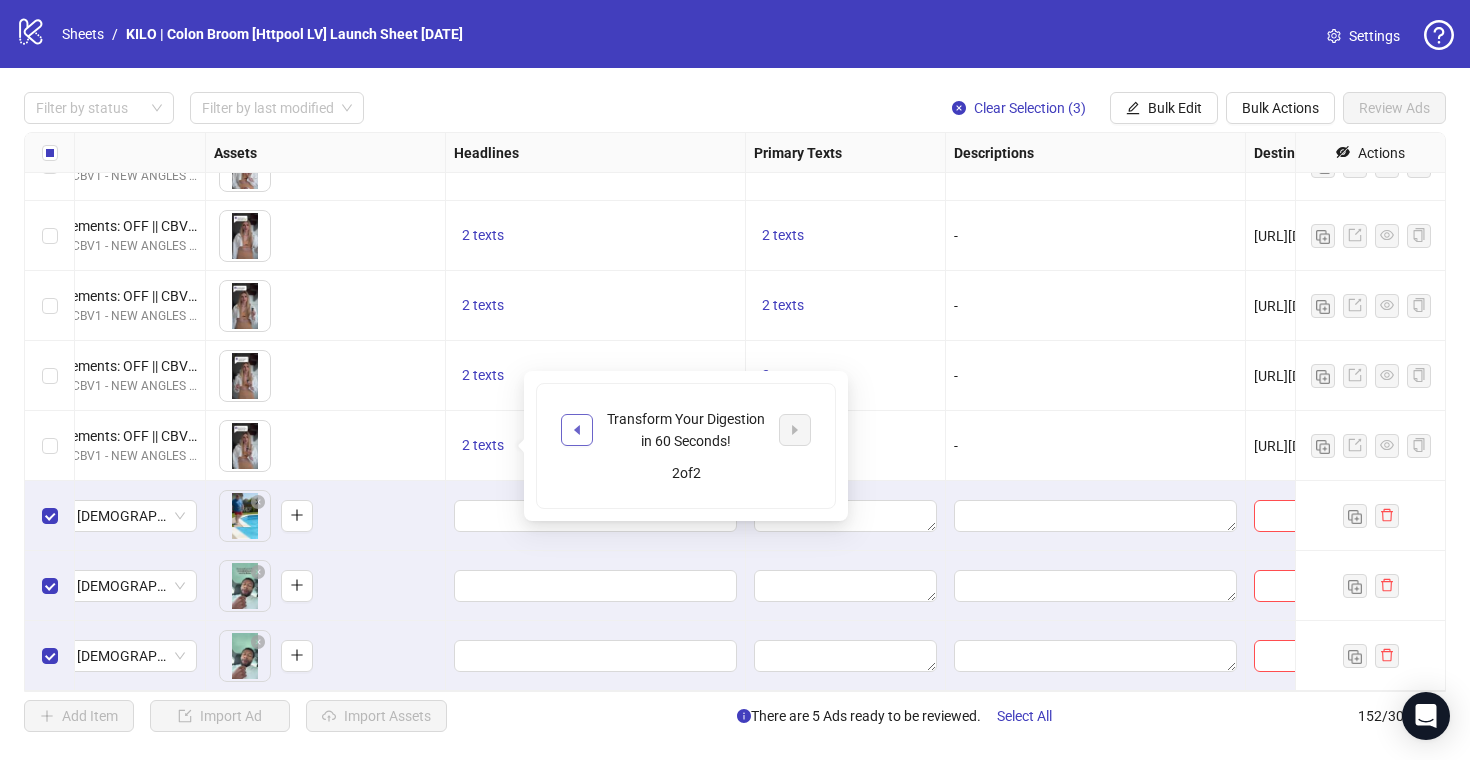 click 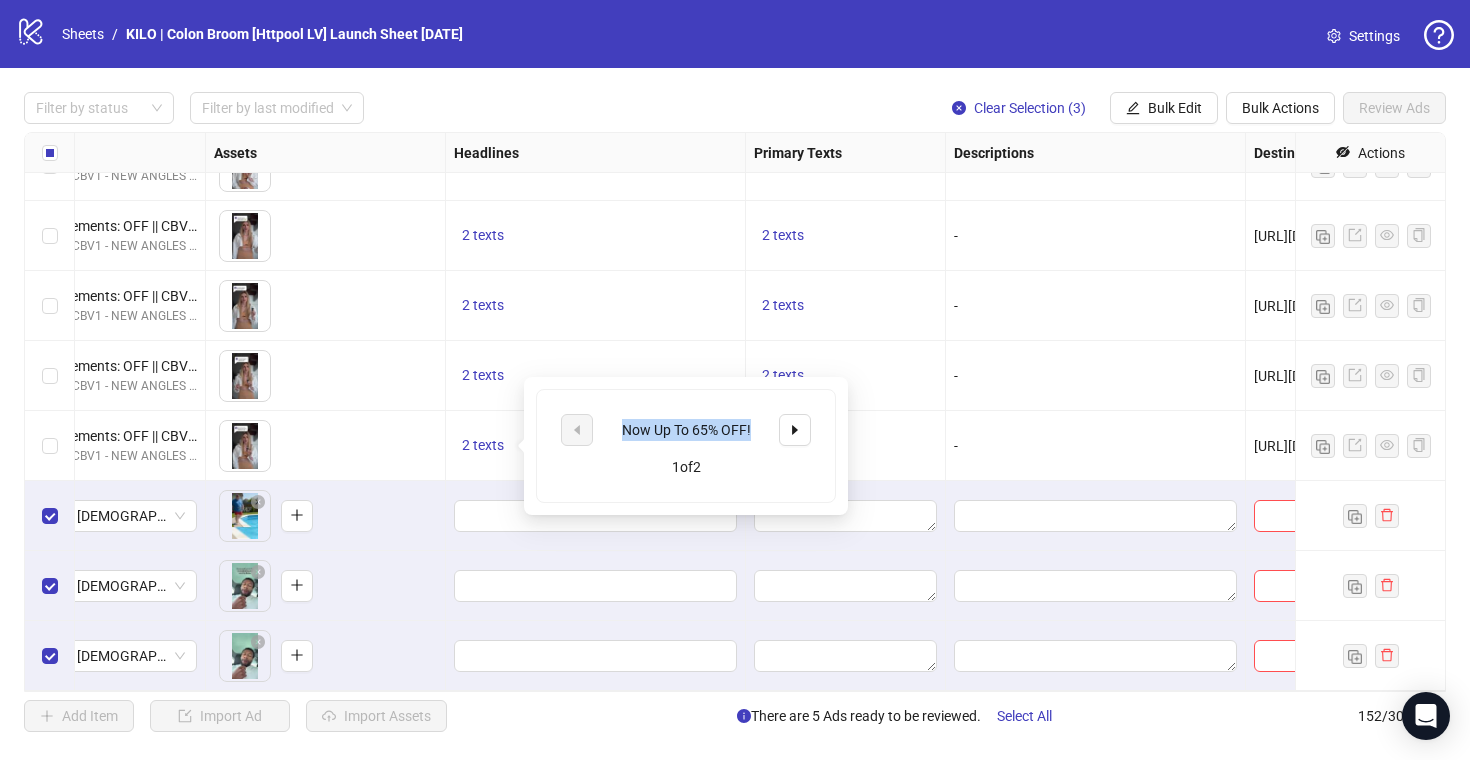 drag, startPoint x: 621, startPoint y: 424, endPoint x: 752, endPoint y: 423, distance: 131.00381 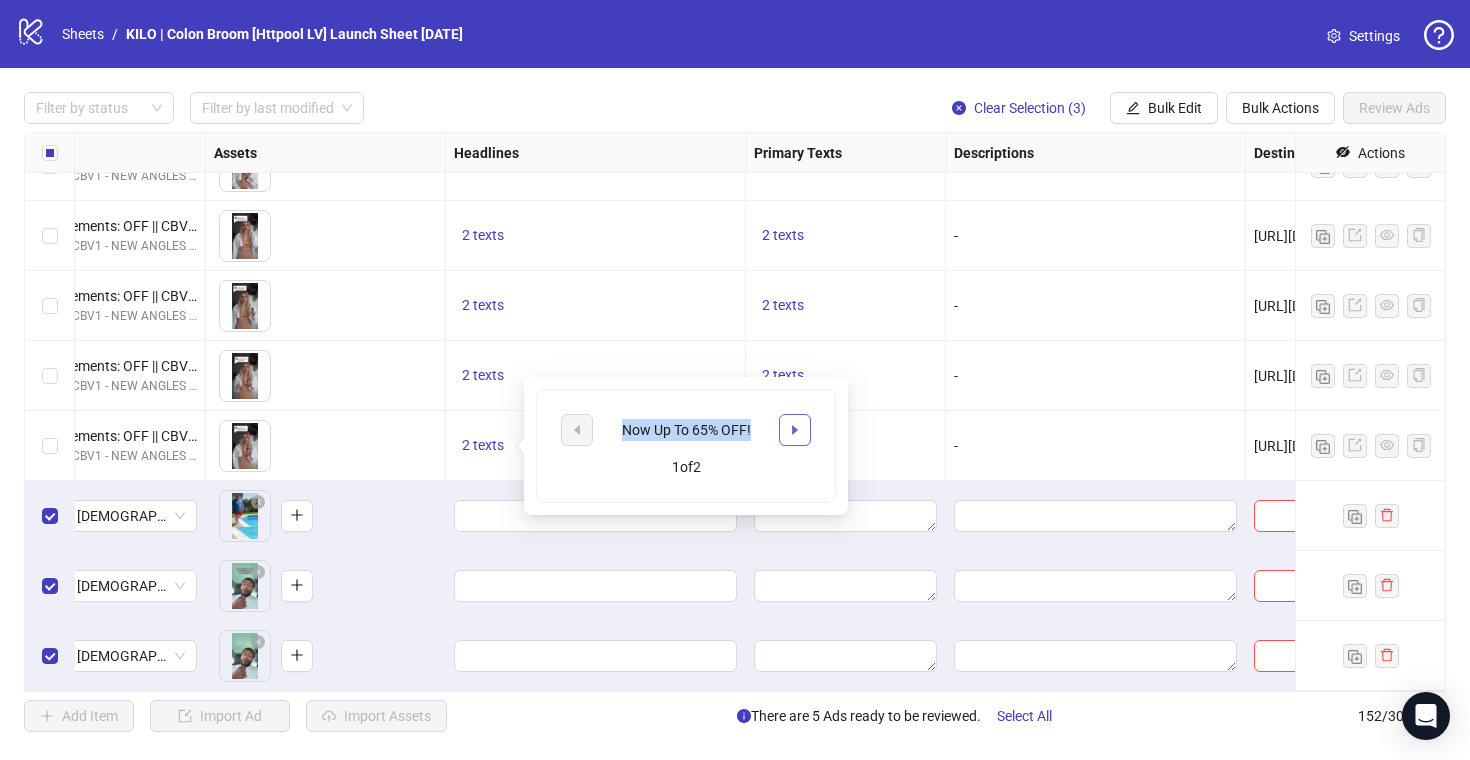 click 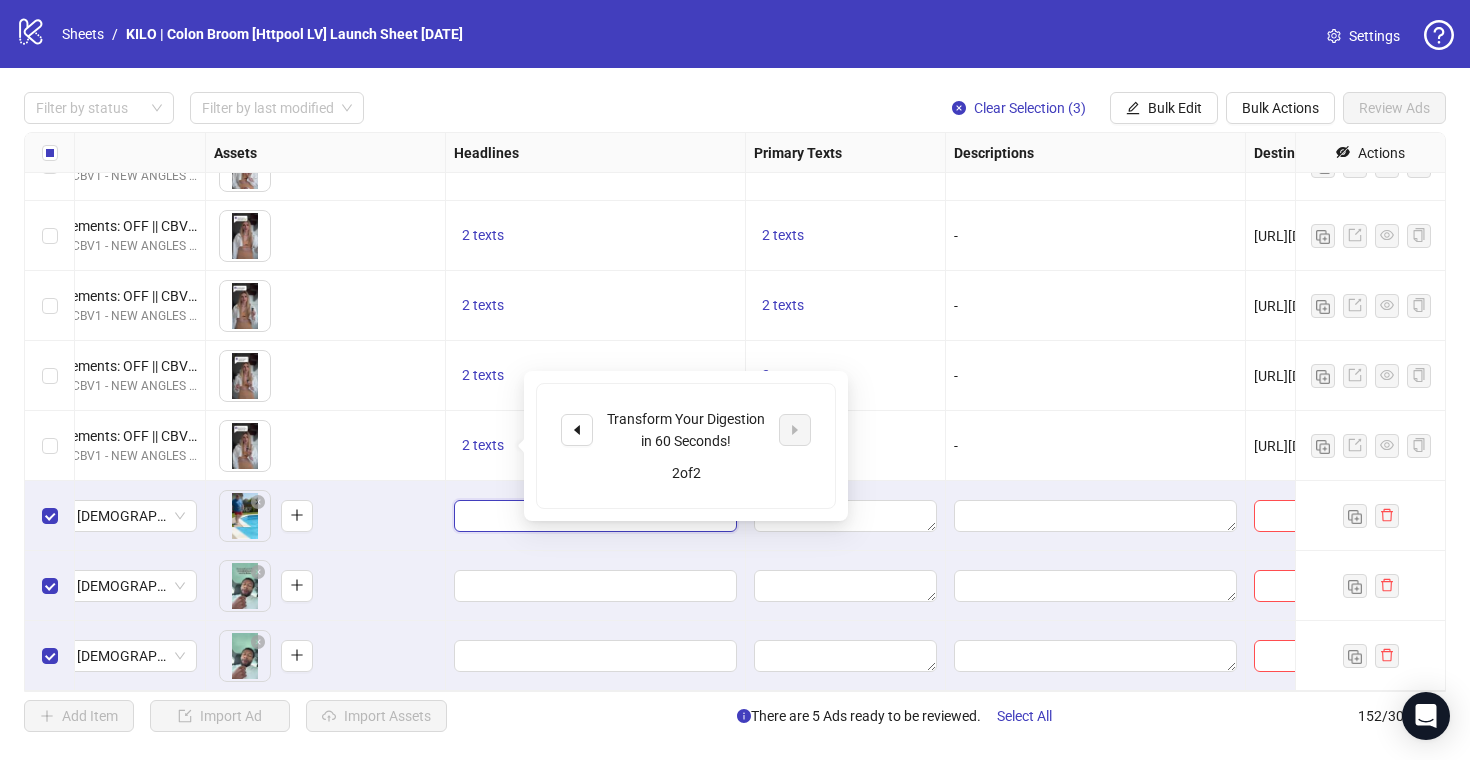 click at bounding box center (593, 516) 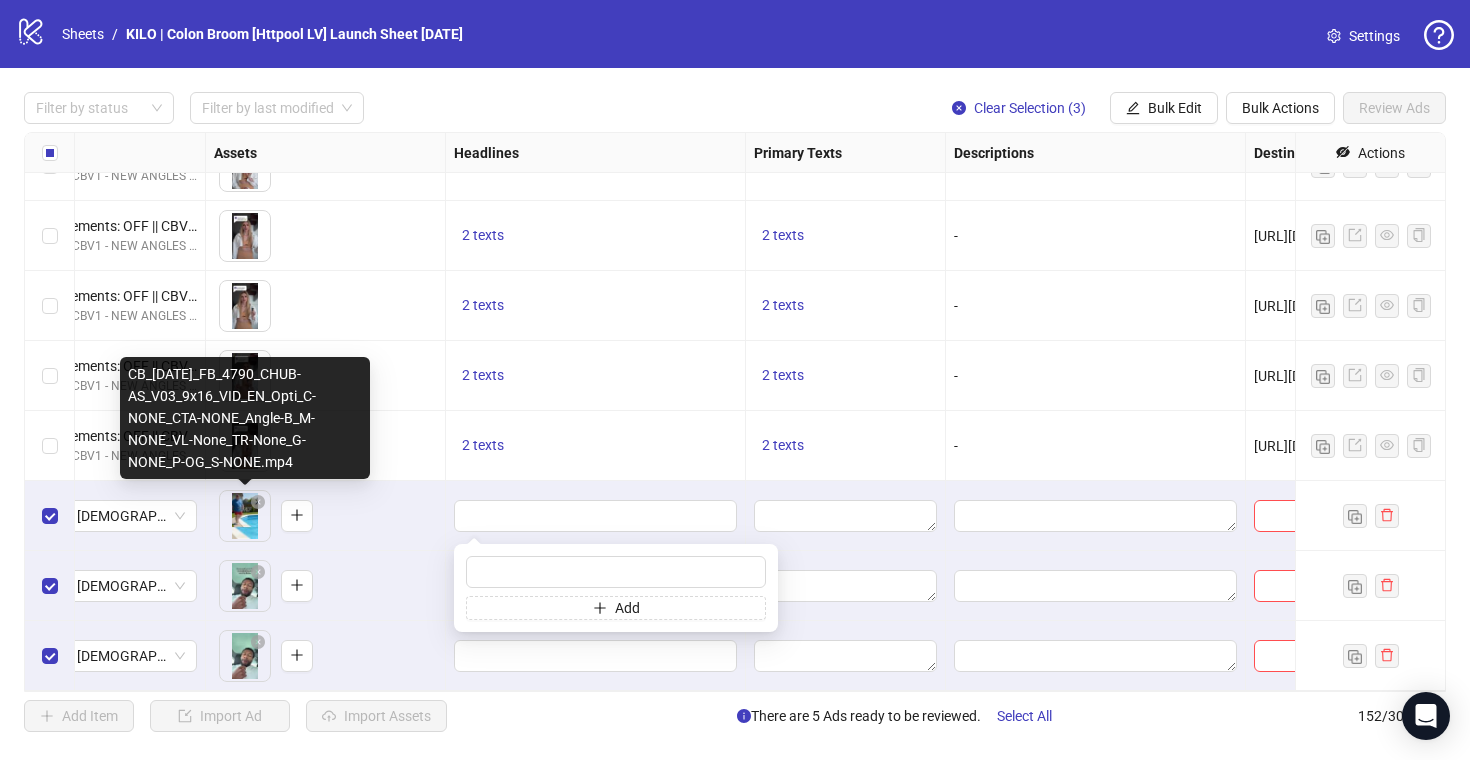 click on "logo/logo-mobile Sheets / KILO | Colon Broom [Httpool LV] Launch Sheet [DATE] Settings   Filter by status Filter by last modified Clear Selection (3) Bulk Edit Bulk Actions Review Ads Ad Format Ad Name Campaign & Ad Set Assets Headlines Primary Texts Descriptions Destination URL App Product Page ID Display URL Leadgen Form Product Set ID Call to Action Actions CB_[DATE]_FB_4806_SO_V11_9x16_VID_EN_New_C-BeforeAfter_Evergreen_CTA-SALE_Angle-WellBe_M-MAJA_VL-20s_G-F_P-OG_S-NONE 4809 - #6 PCOS || Enhancements: OFF || CBV1 || Batch 3 || 7C || 21/07/25w30 WC || [GEOGRAPHIC_DATA] || CBV1 - NEW ANGLES - Creative Testing || Phase 1
To pick up a draggable item, press the space bar.
While dragging, use the arrow keys to move the item.
Press space again to drop the item in its new position, or press escape to cancel.
2 texts 2 texts - [URL][DOMAIN_NAME] - CB_[DATE]_FB_4806_SO_V12_9x16_VID_EN_New_C-BeforeAfter_Evergreen_CTA-SALE_Angle-WellBe_M-MAJA_VL-20s_G-F_P-OG_S-NONE 2 texts 2 texts - - 2 texts - -" at bounding box center (735, 380) 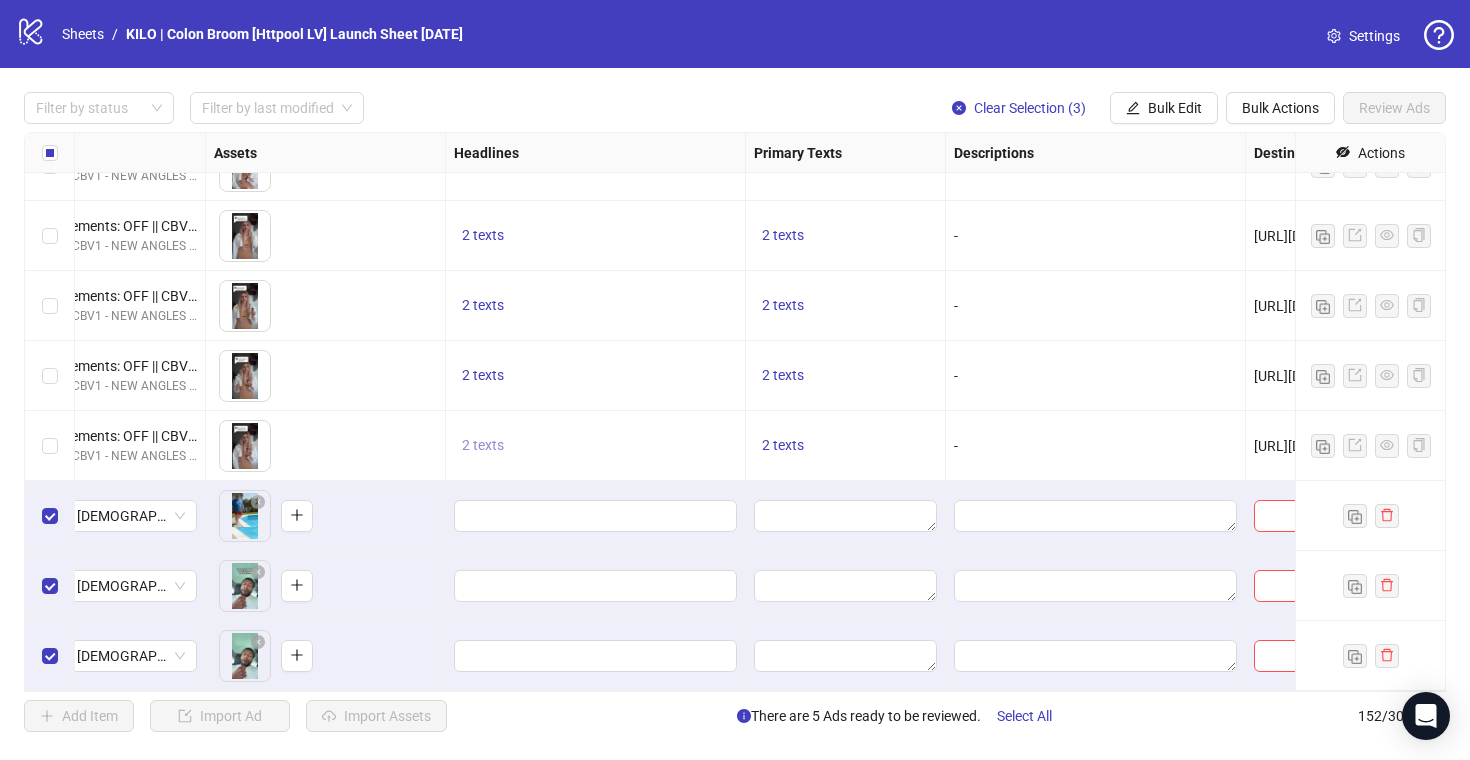 click on "2 texts" at bounding box center (483, 445) 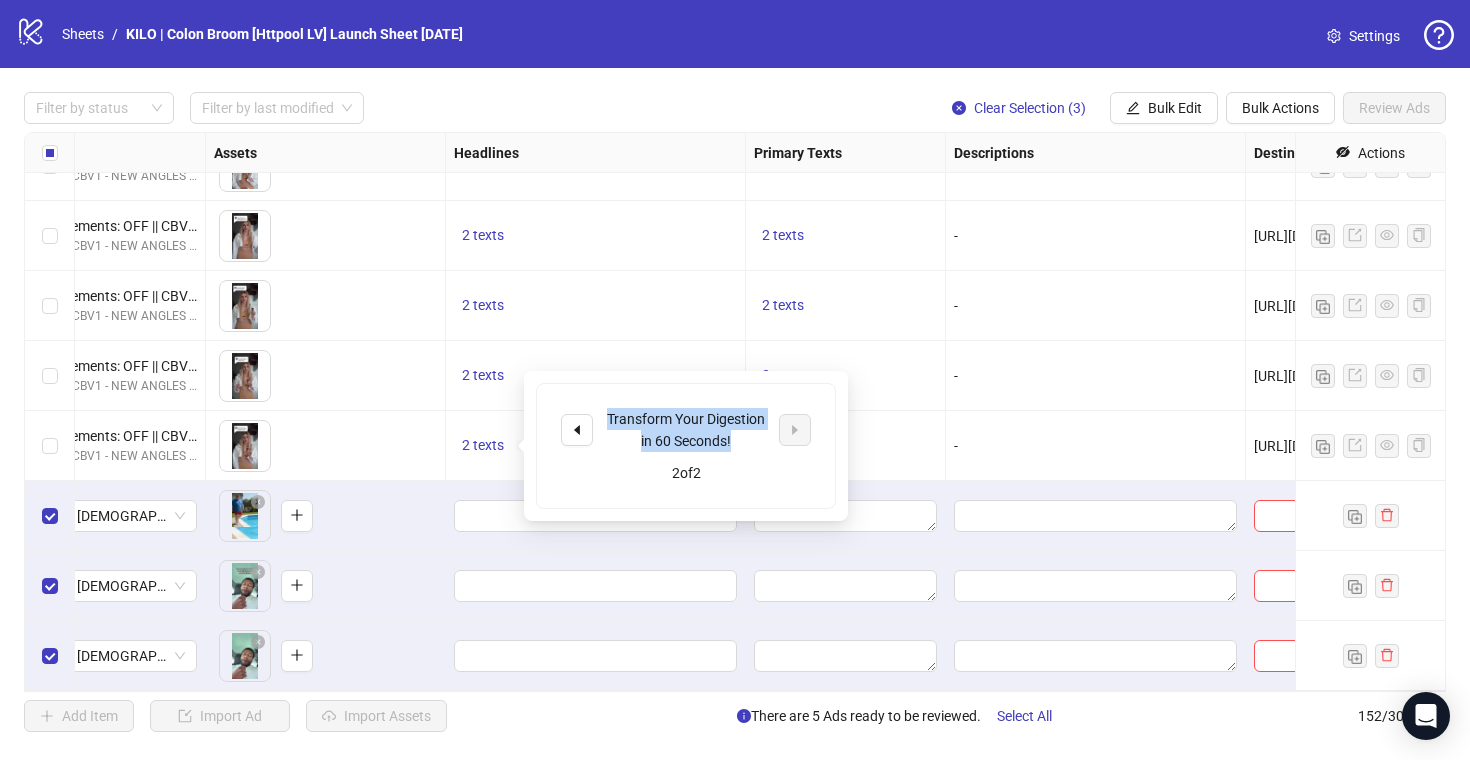 drag, startPoint x: 734, startPoint y: 438, endPoint x: 600, endPoint y: 424, distance: 134.72935 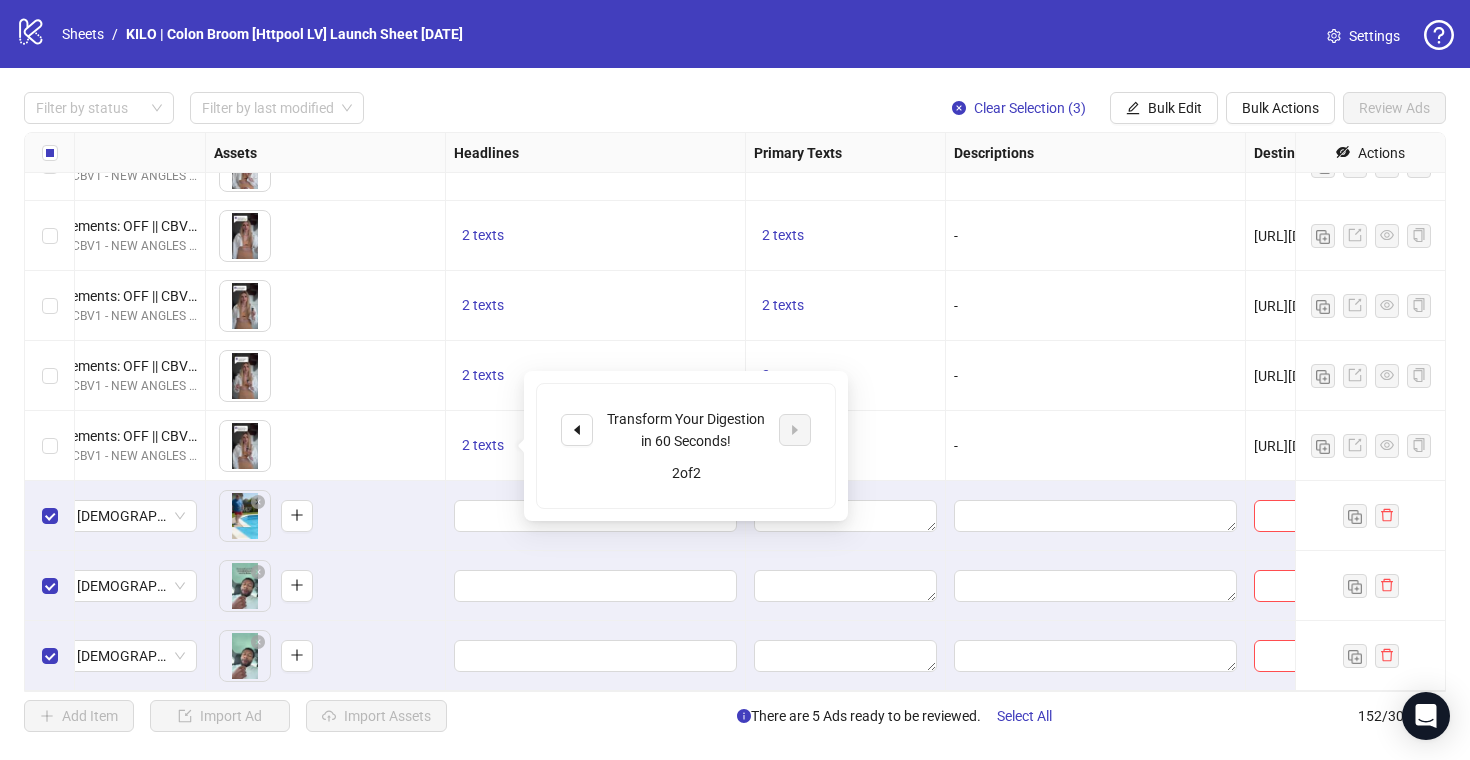 click on "2 texts" at bounding box center [596, 376] 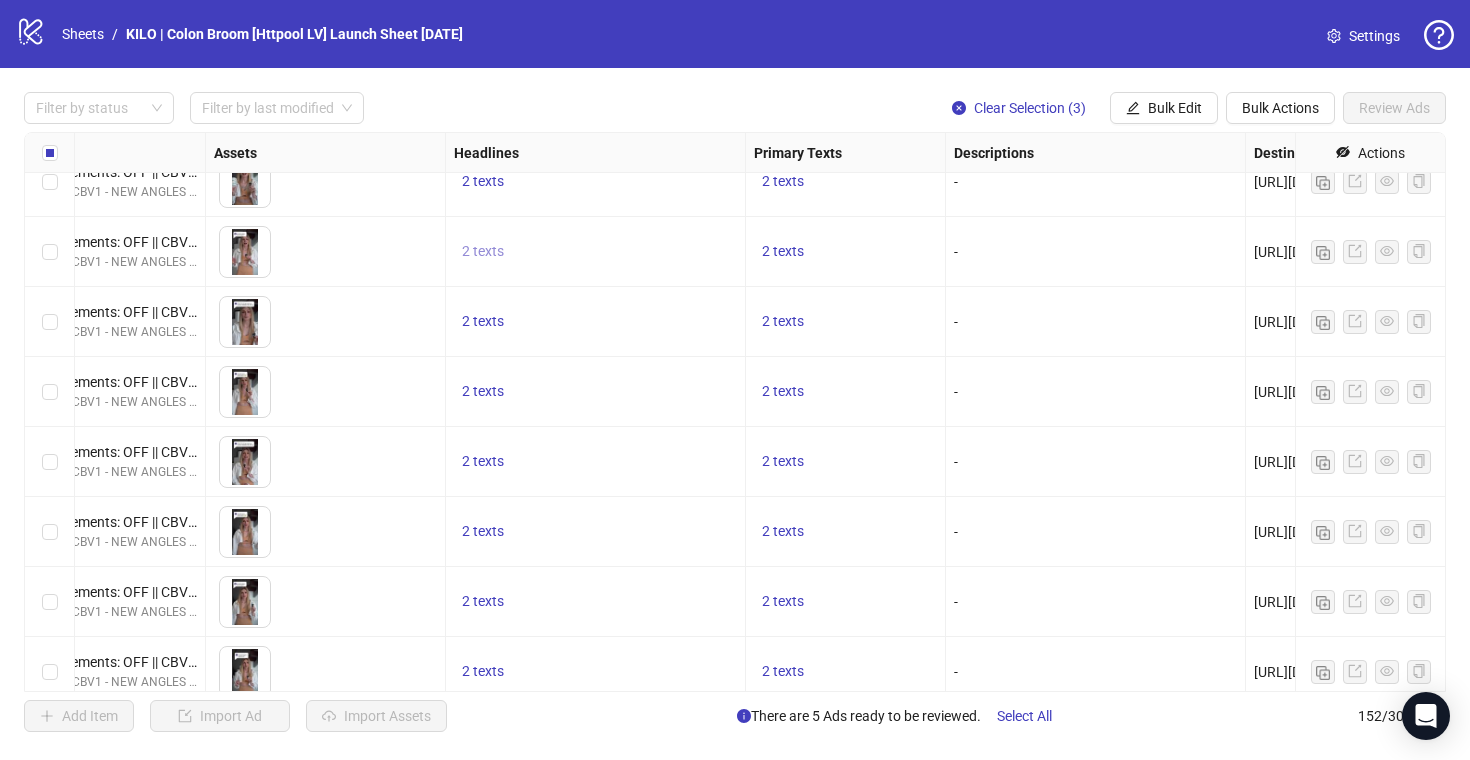 scroll, scrollTop: 9785, scrollLeft: 739, axis: both 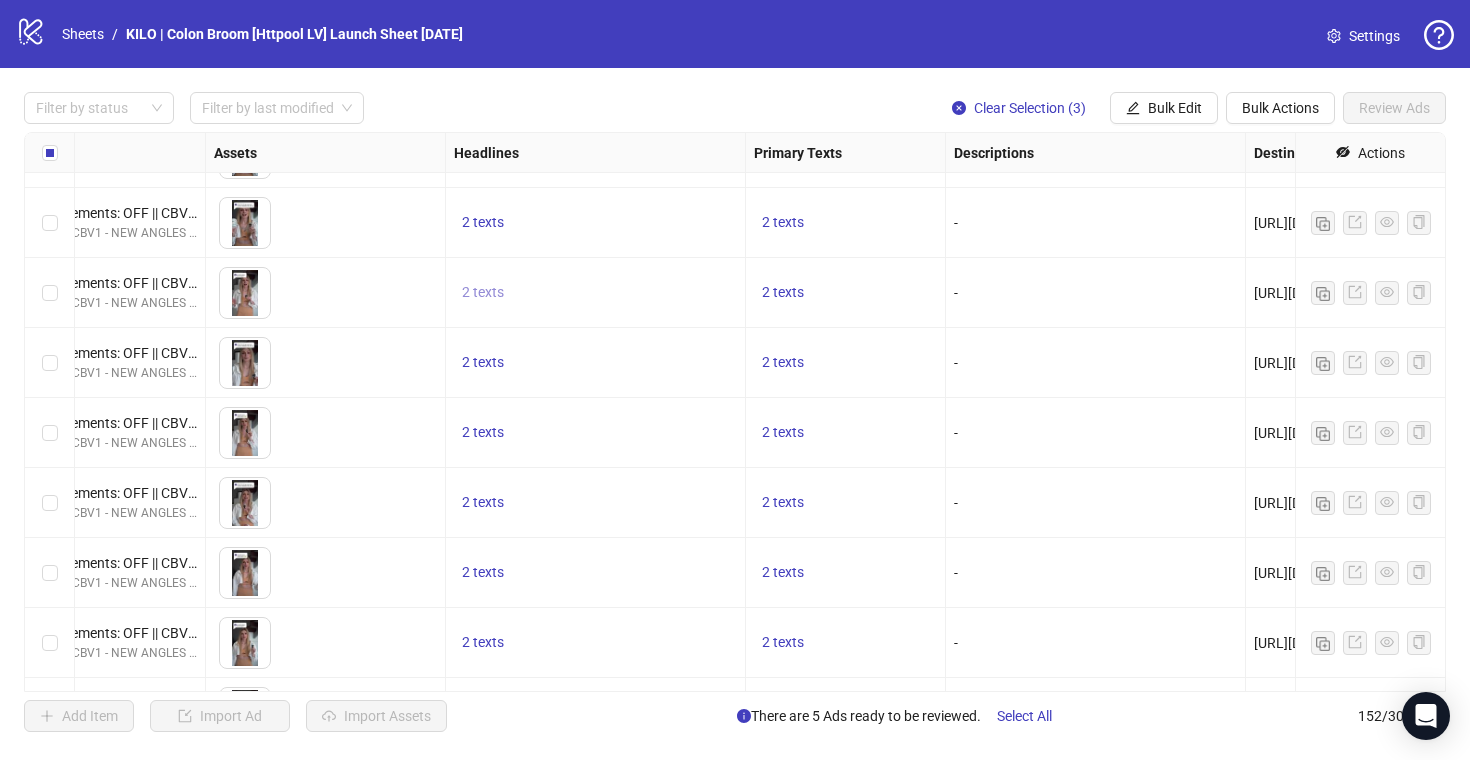 click on "2 texts" at bounding box center [483, 292] 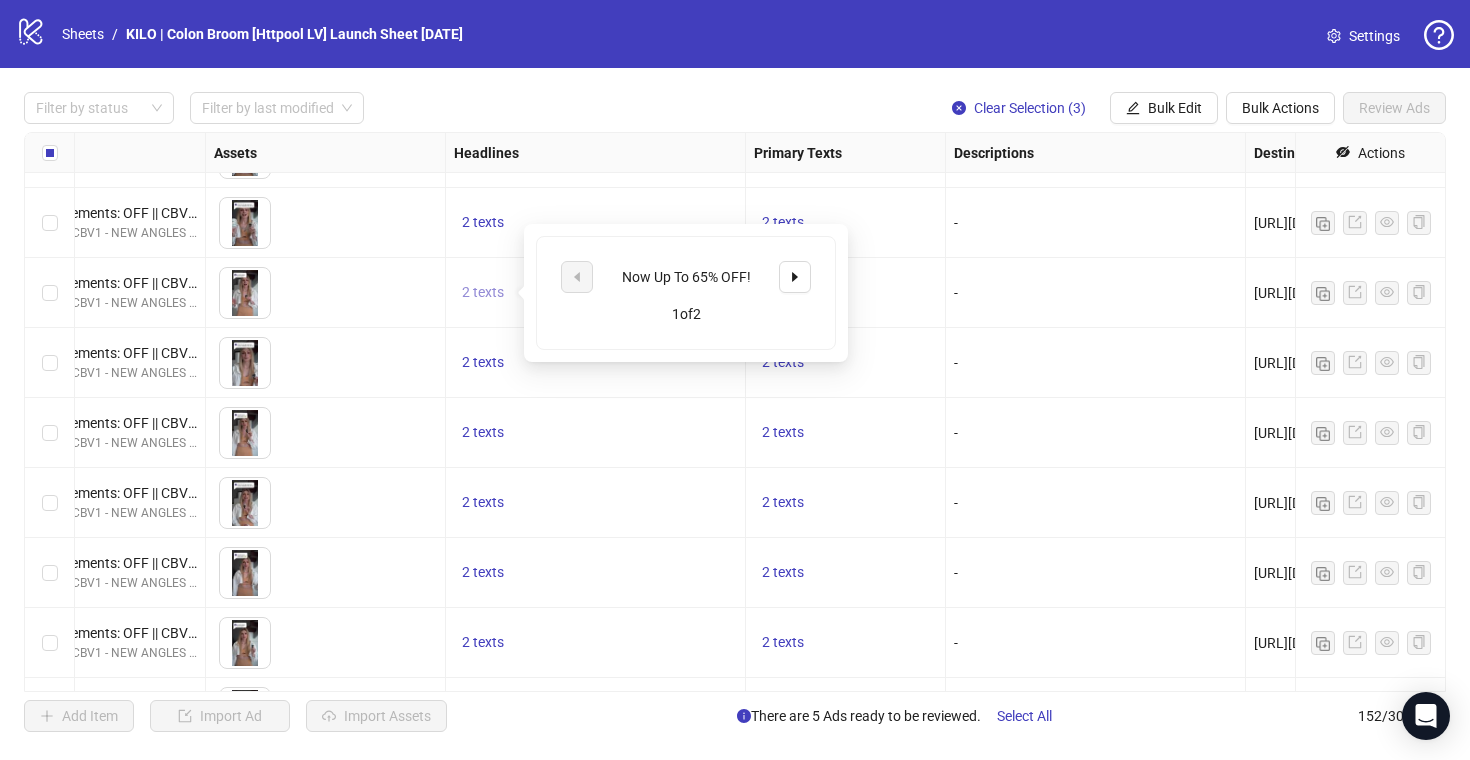 click on "2 texts" at bounding box center (483, 292) 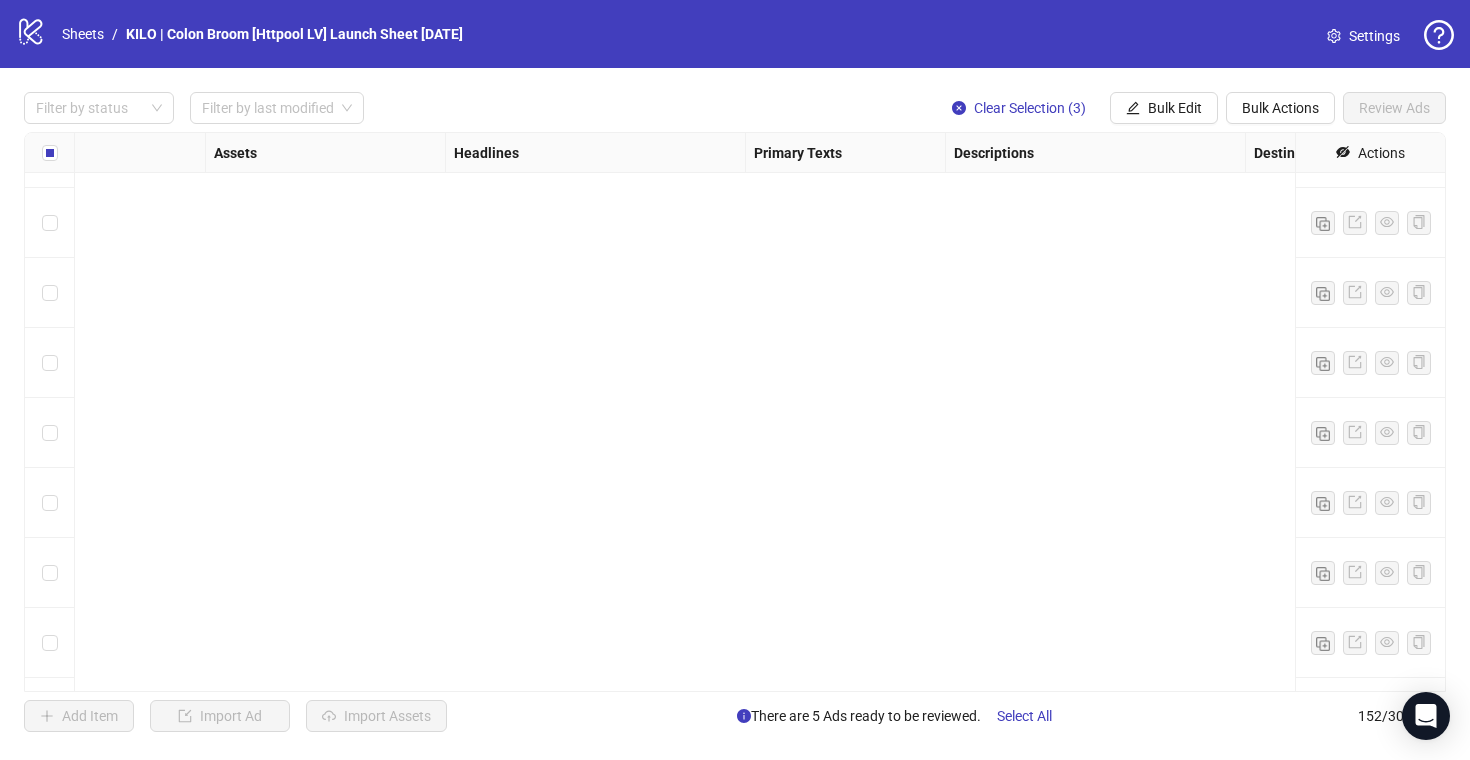 scroll, scrollTop: 8542, scrollLeft: 739, axis: both 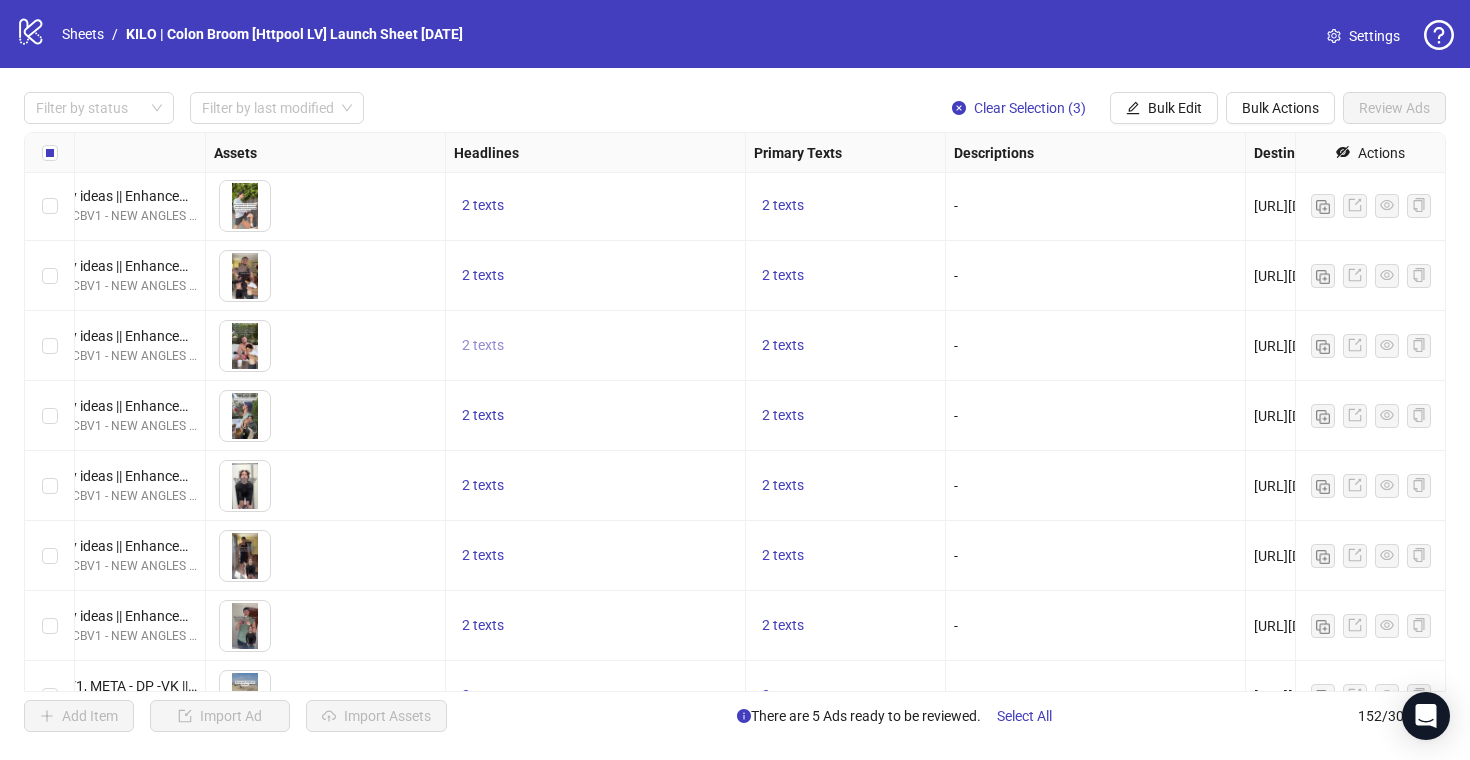 click on "2 texts" at bounding box center (483, 345) 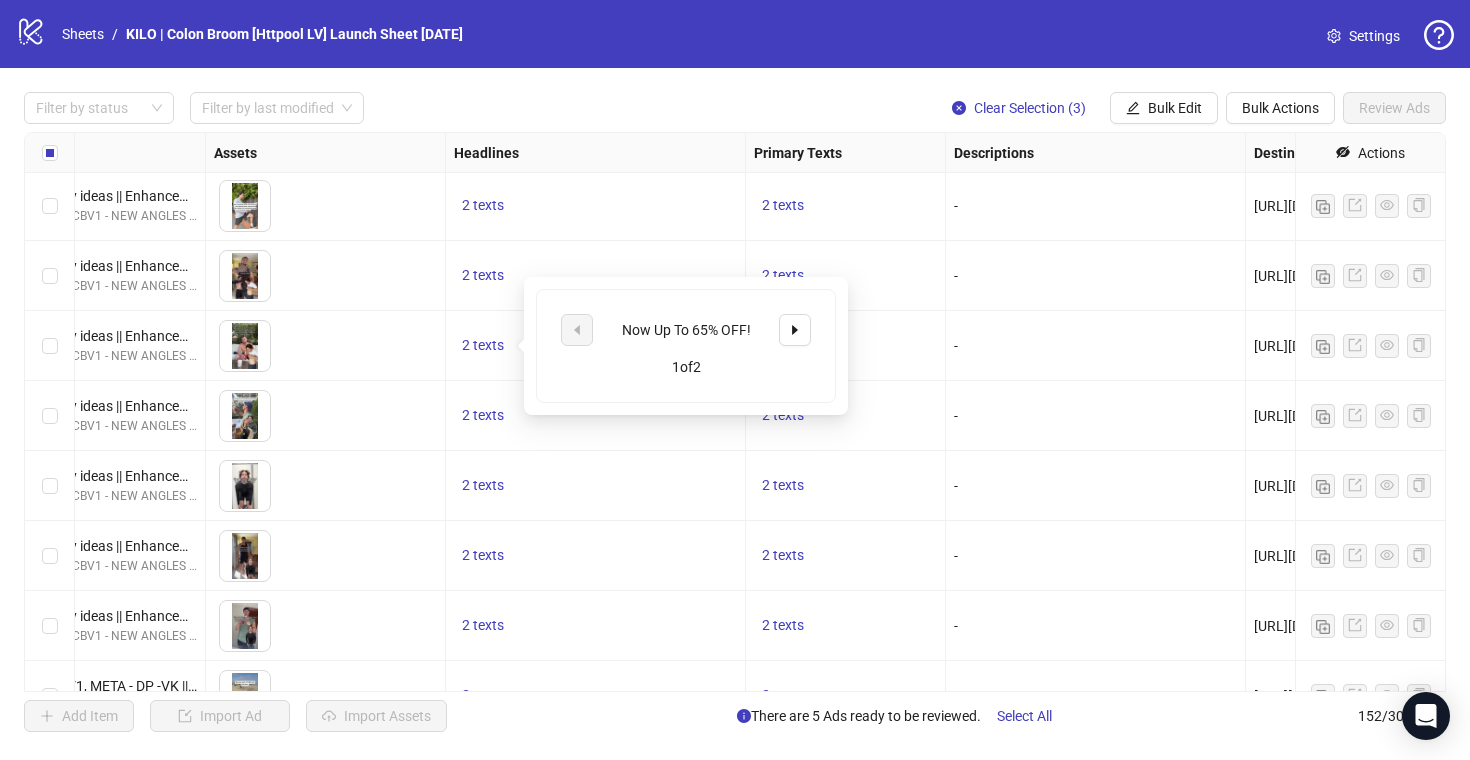 click on "2 texts" at bounding box center [596, 346] 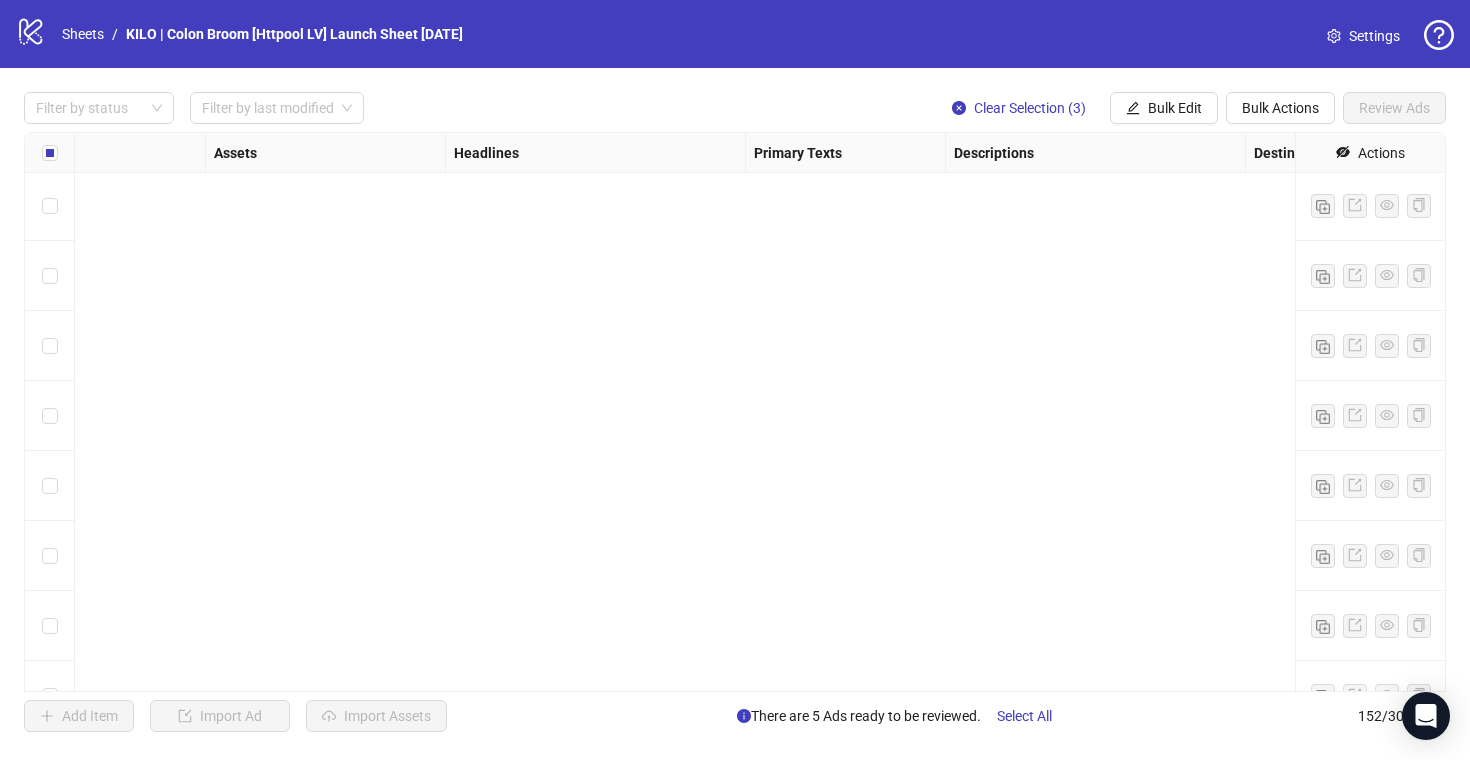 scroll, scrollTop: 7684, scrollLeft: 739, axis: both 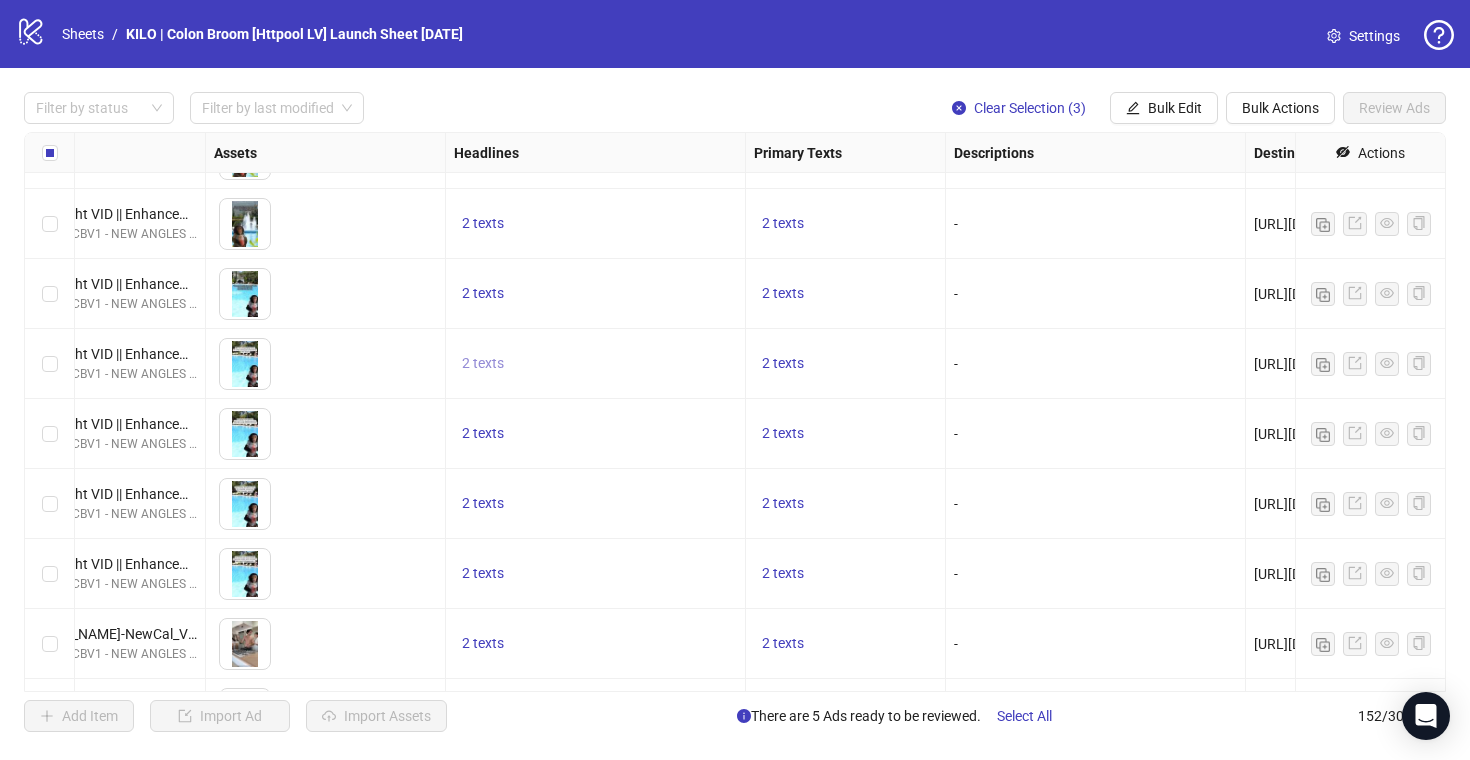 click on "2 texts" at bounding box center [483, 363] 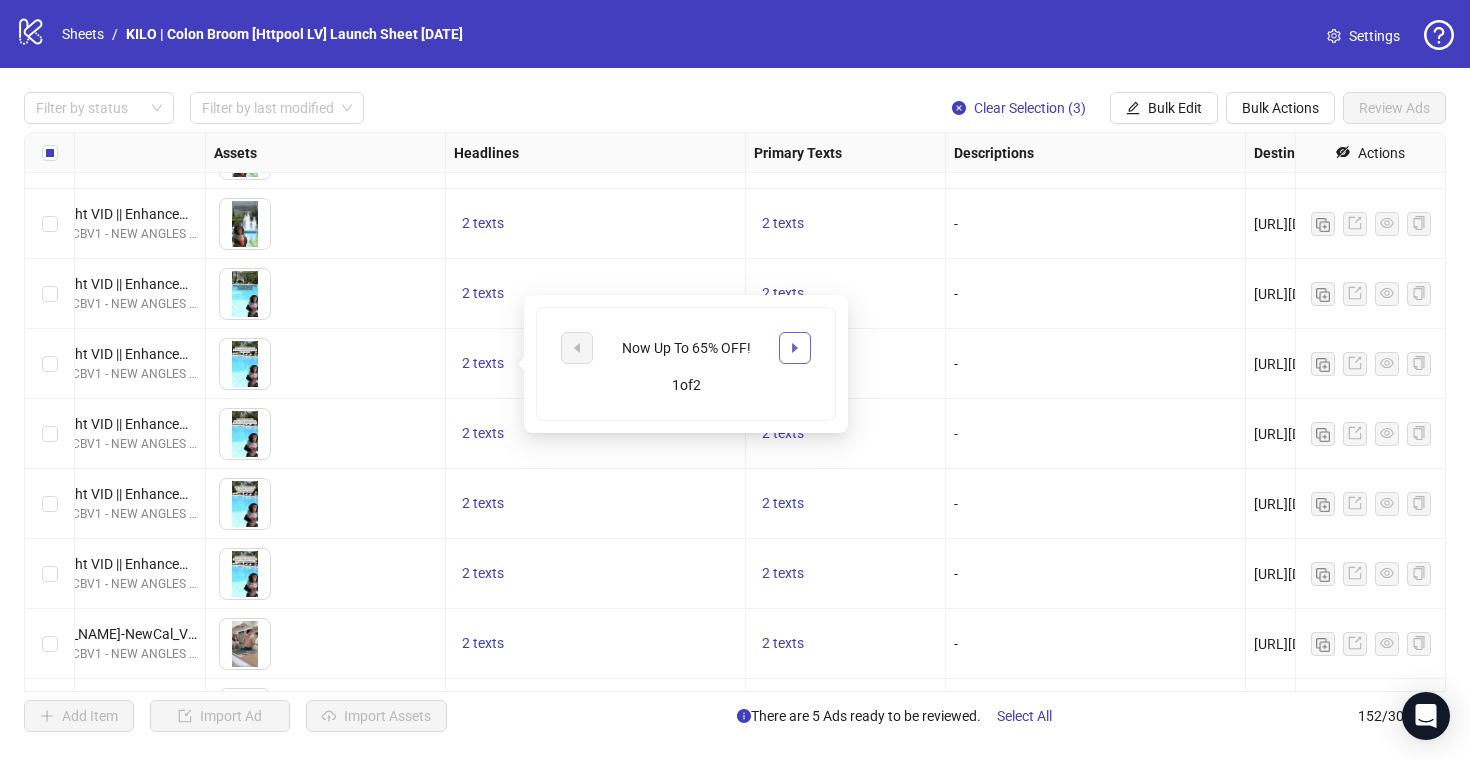 click at bounding box center (795, 348) 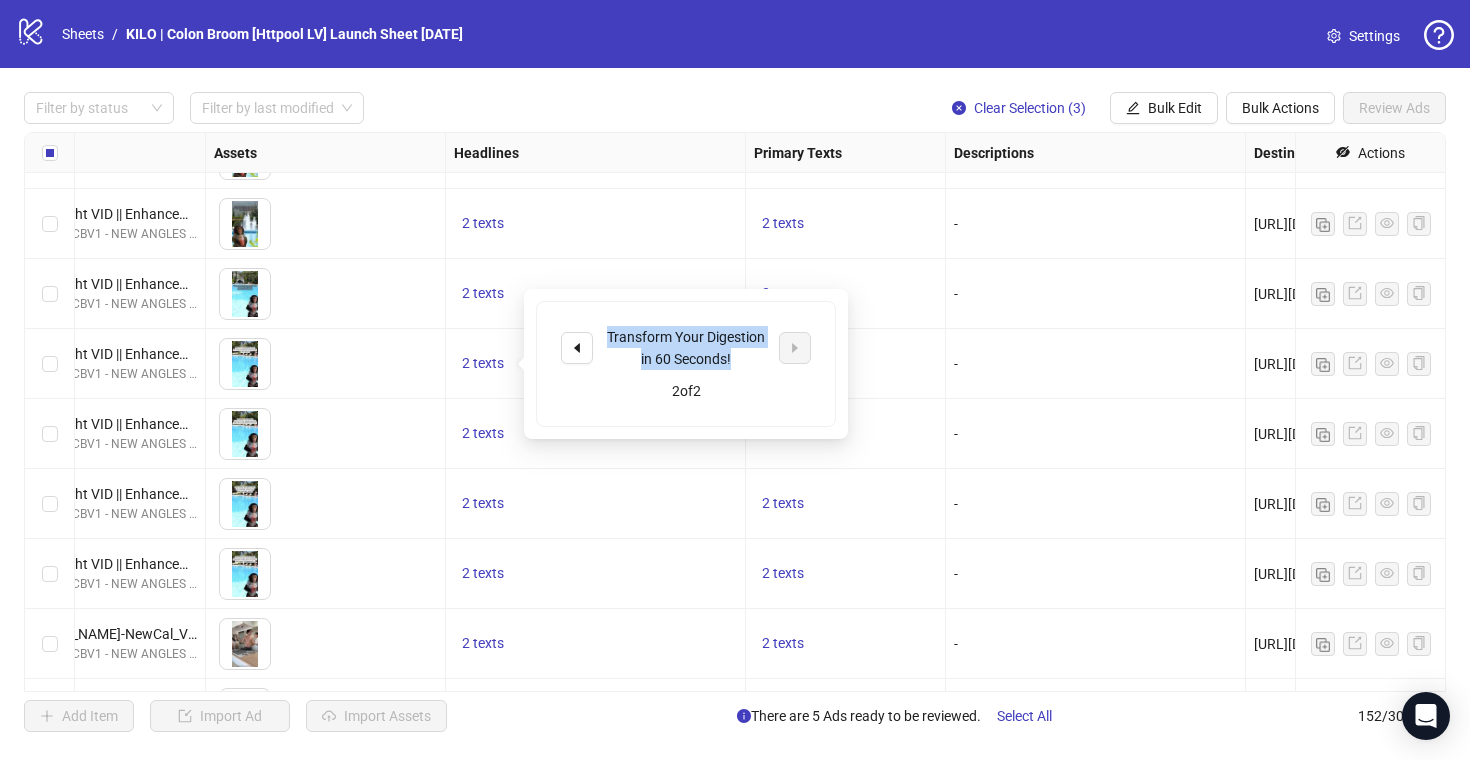 drag, startPoint x: 741, startPoint y: 357, endPoint x: 602, endPoint y: 335, distance: 140.73024 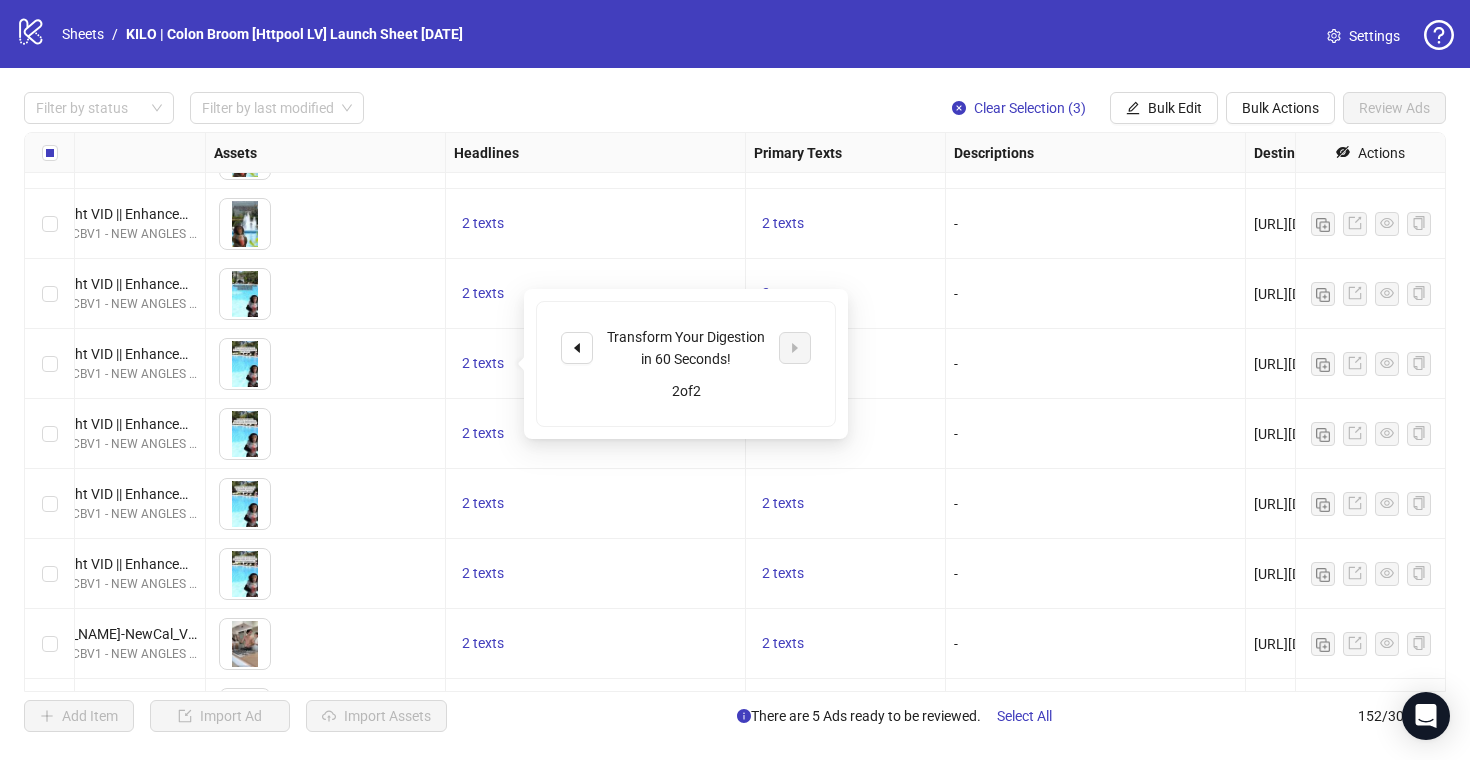 click on "To pick up a draggable item, press the space bar.
While dragging, use the arrow keys to move the item.
Press space again to drop the item in its new position, or press escape to cancel." at bounding box center (326, 364) 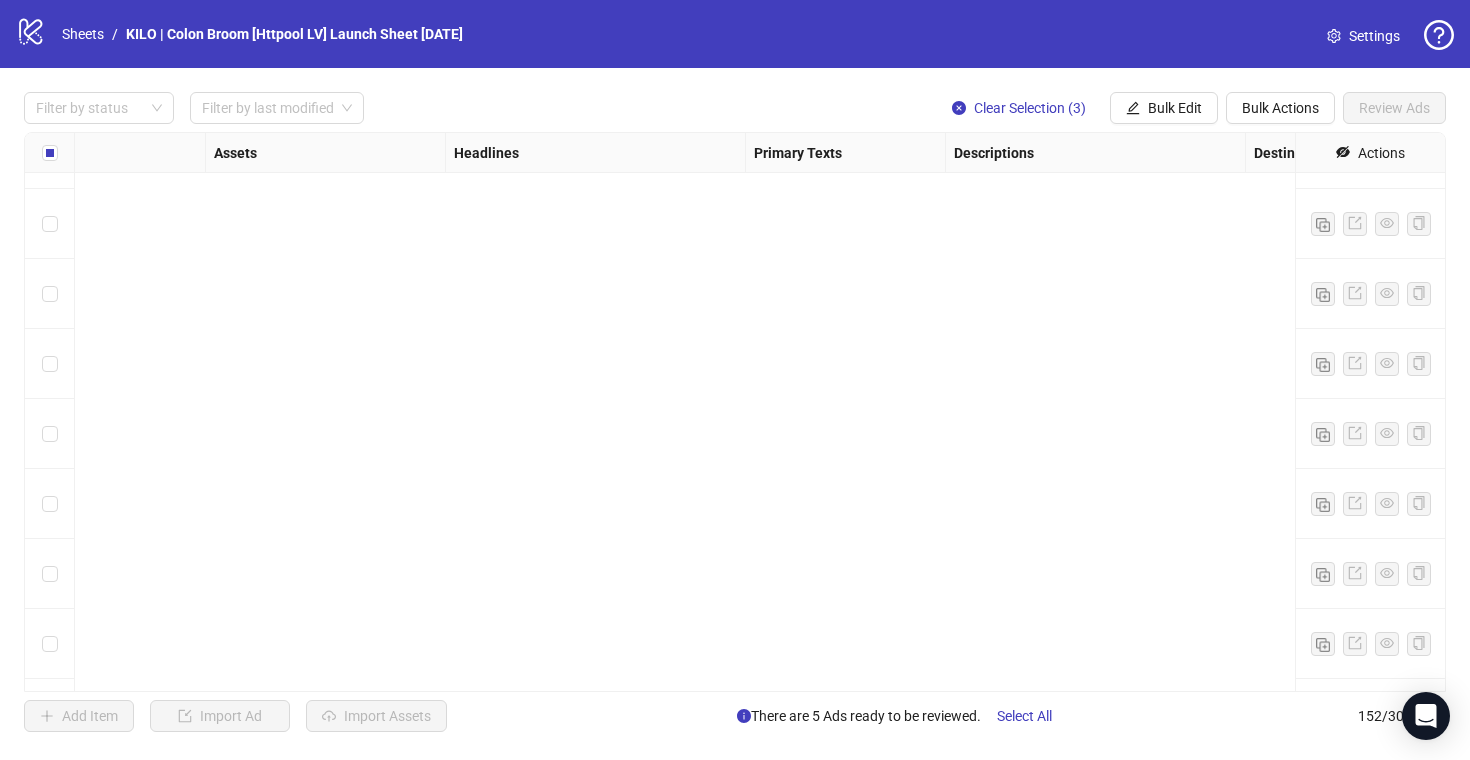 scroll, scrollTop: 6802, scrollLeft: 739, axis: both 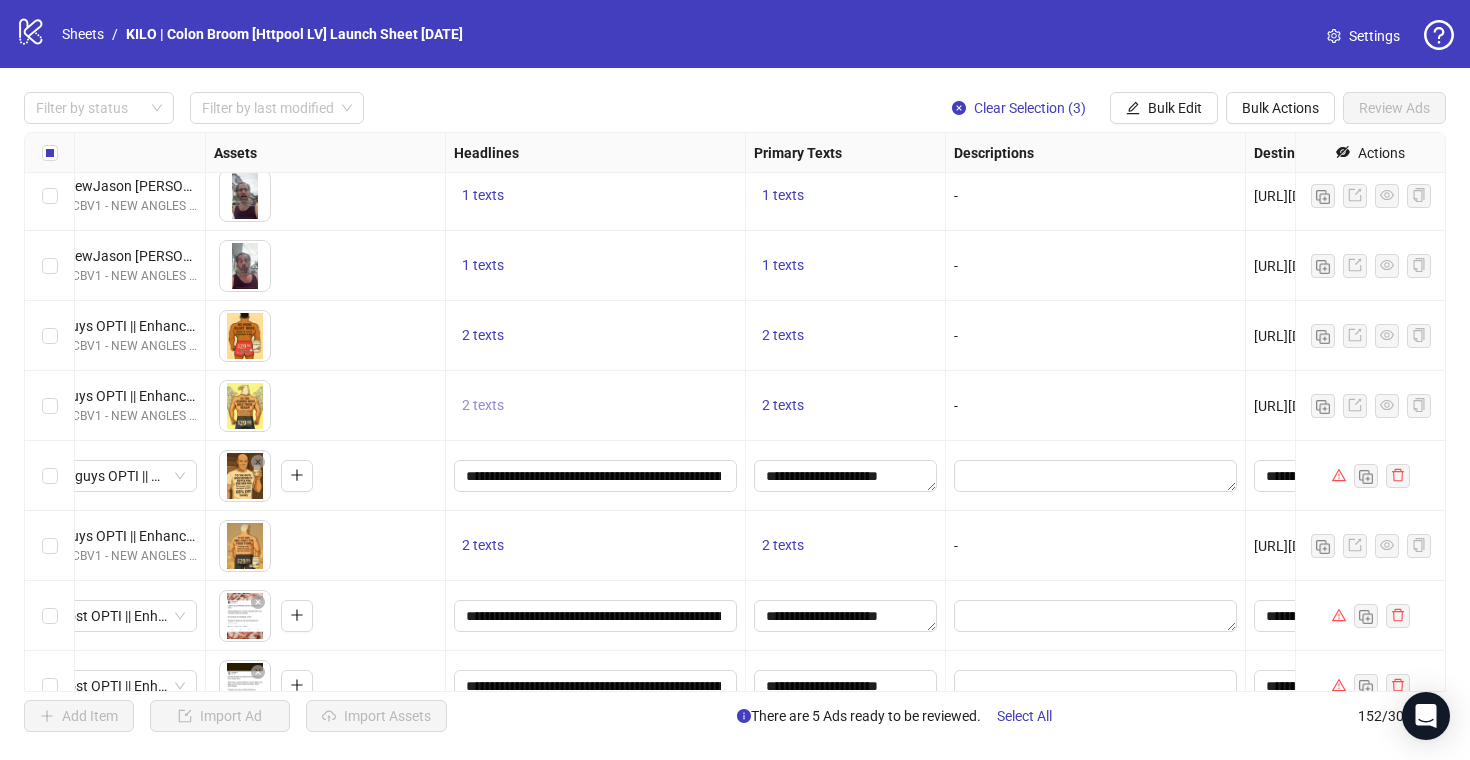 click on "2 texts" at bounding box center [483, 405] 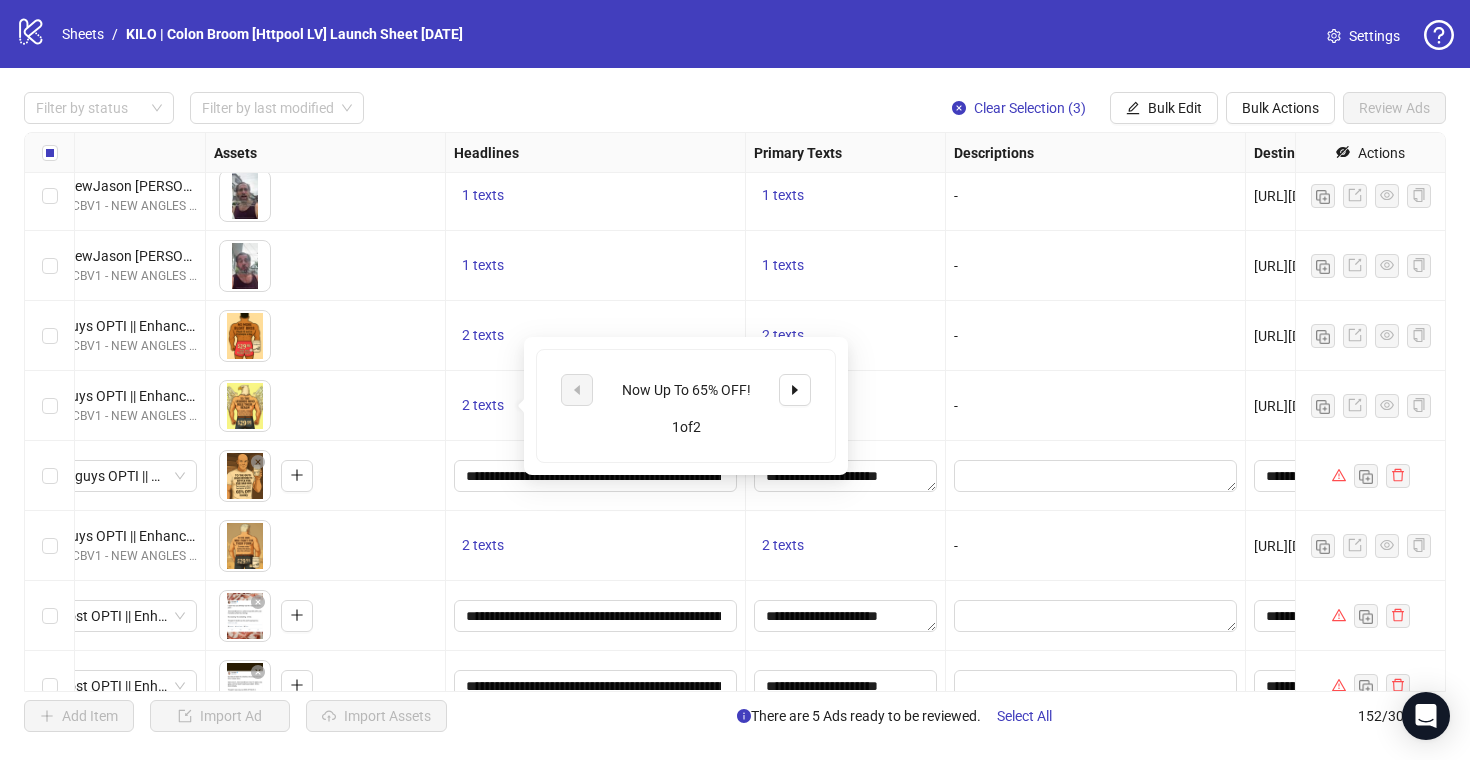 click on "Now Up To 65% OFF!" at bounding box center [686, 390] 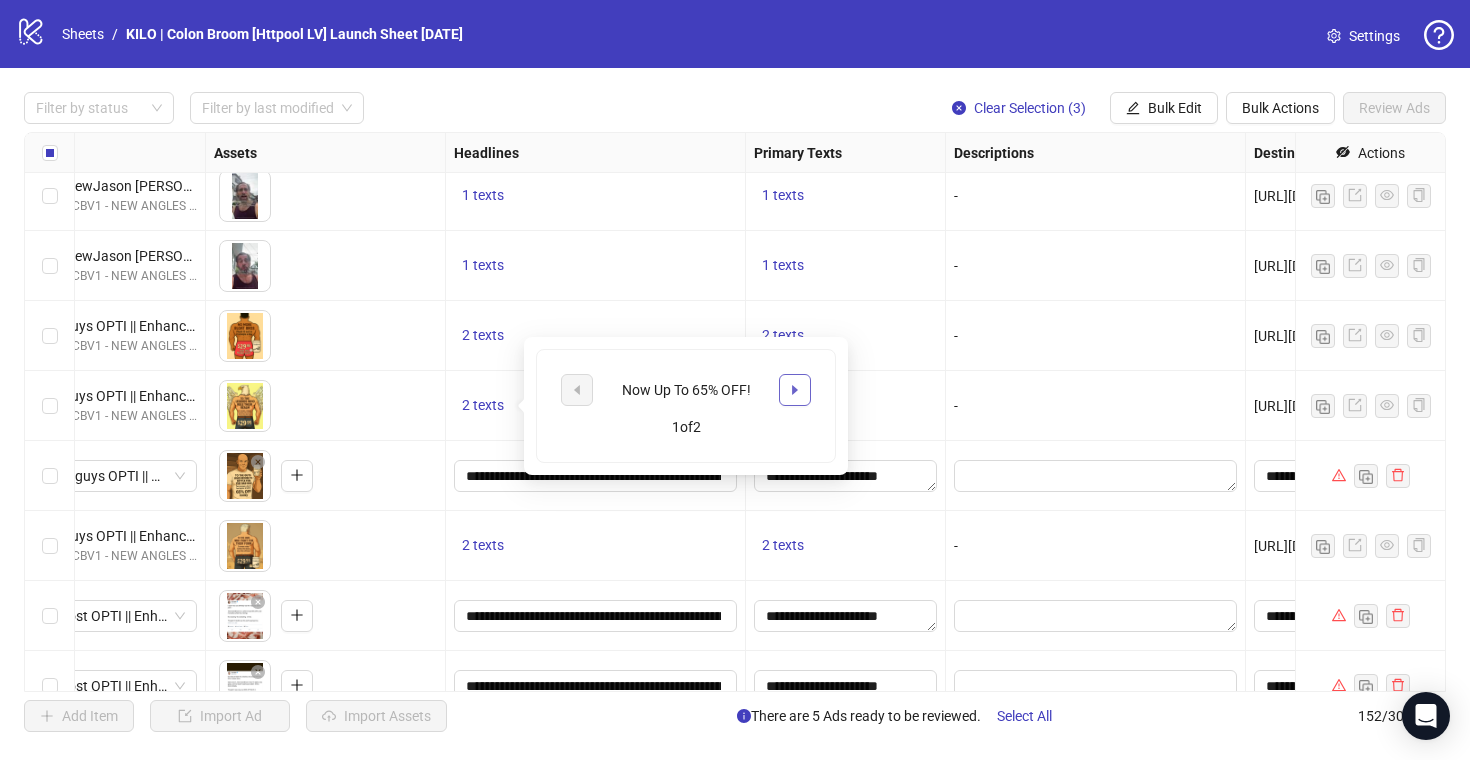 click at bounding box center (795, 390) 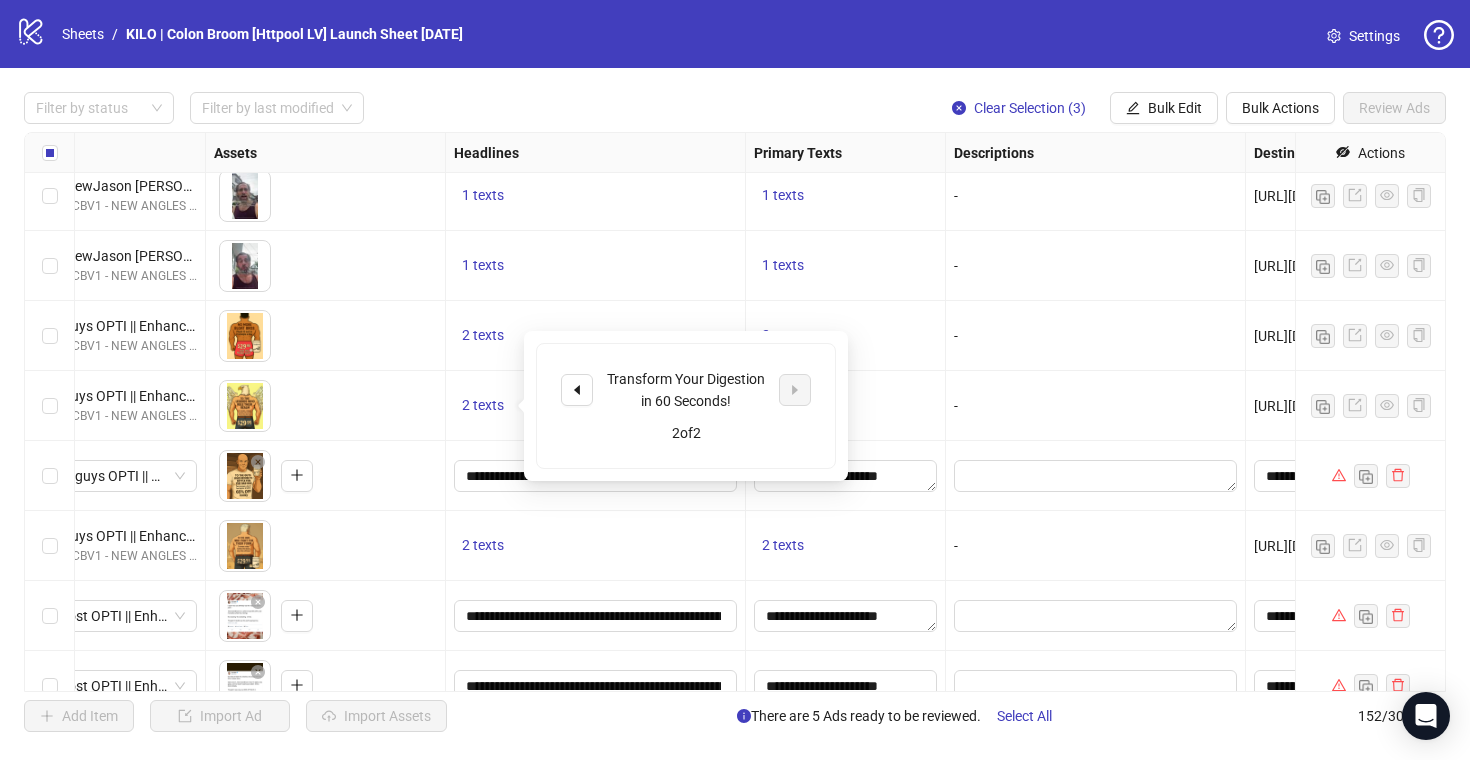 click on "1 texts" at bounding box center [596, 266] 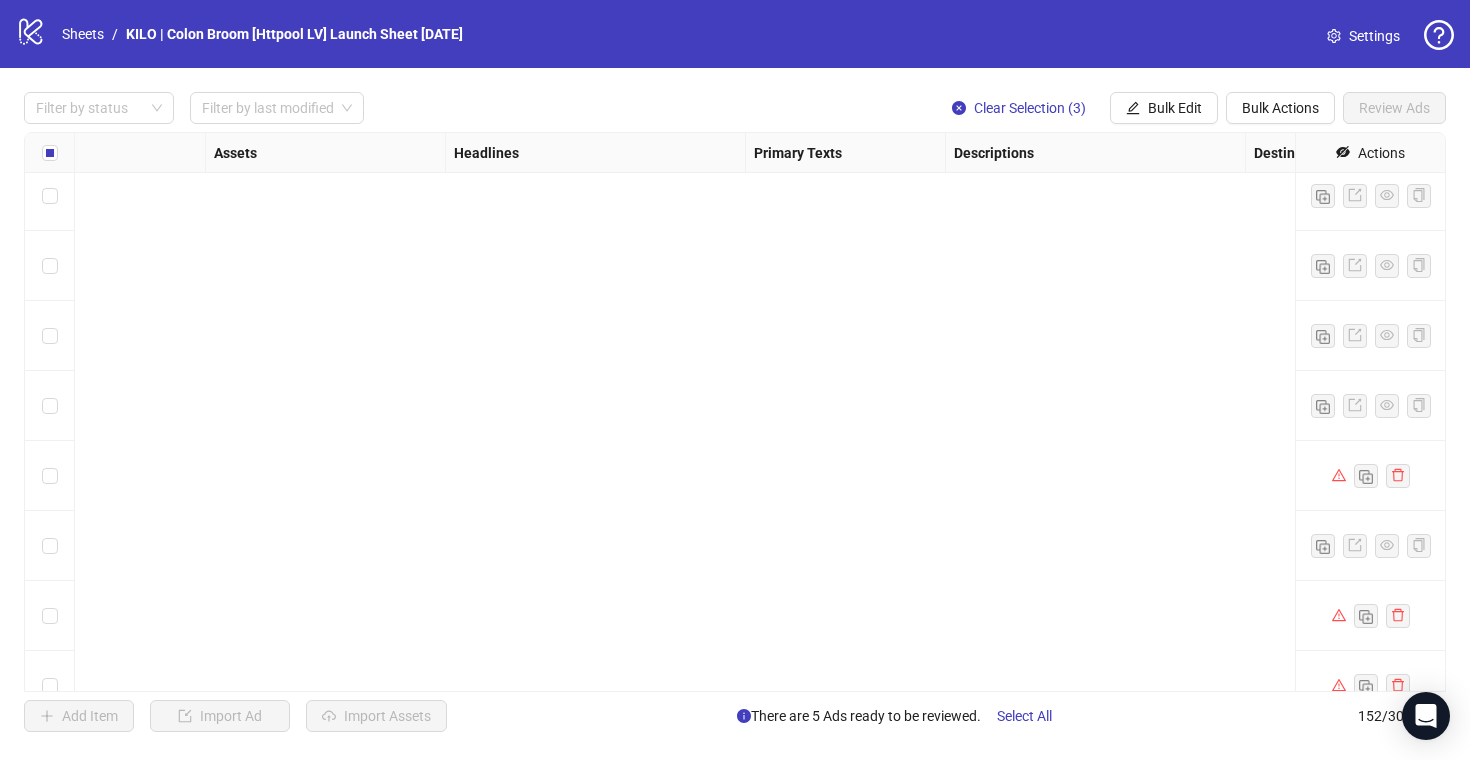 scroll, scrollTop: 4101, scrollLeft: 739, axis: both 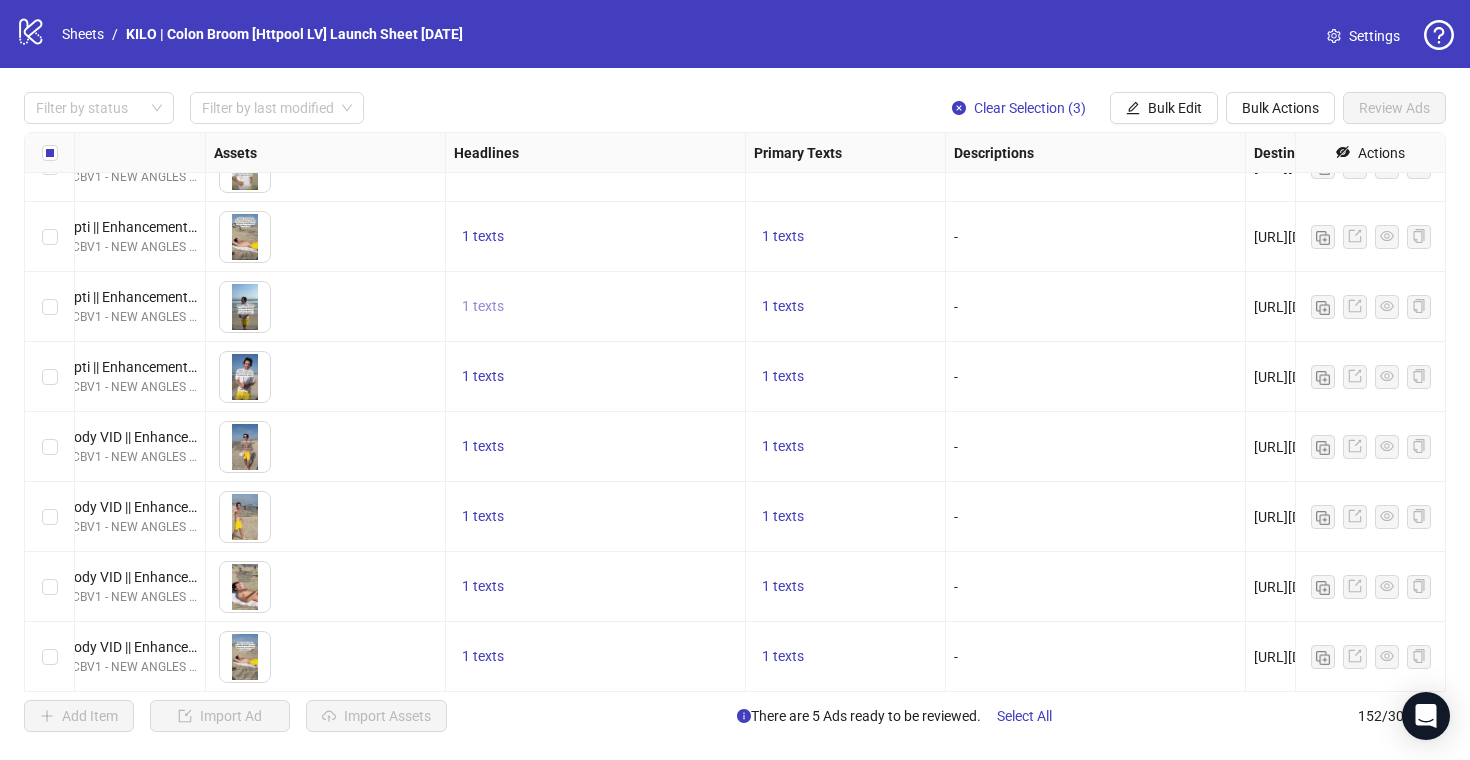 click on "1 texts" at bounding box center [483, 306] 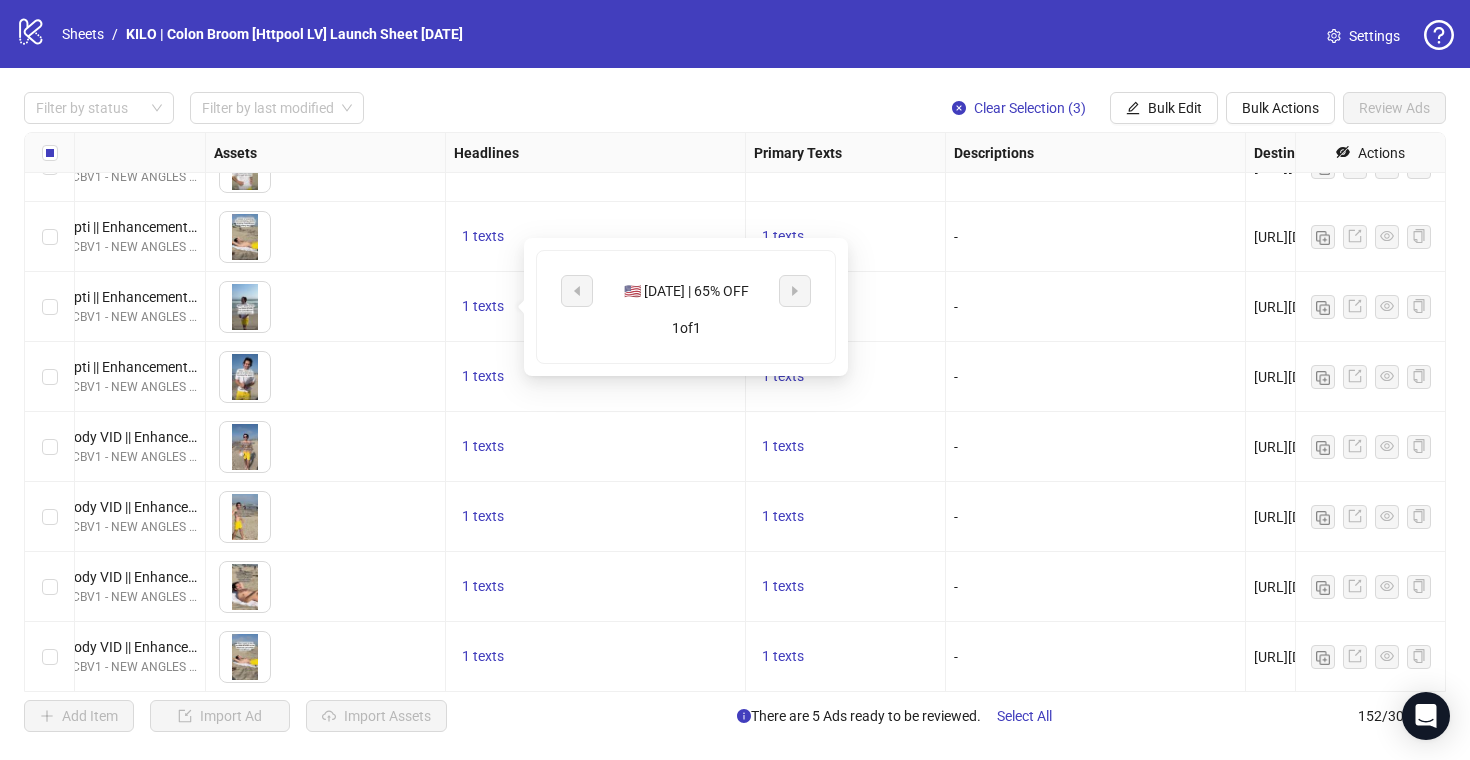 click on "1 texts" at bounding box center (596, 377) 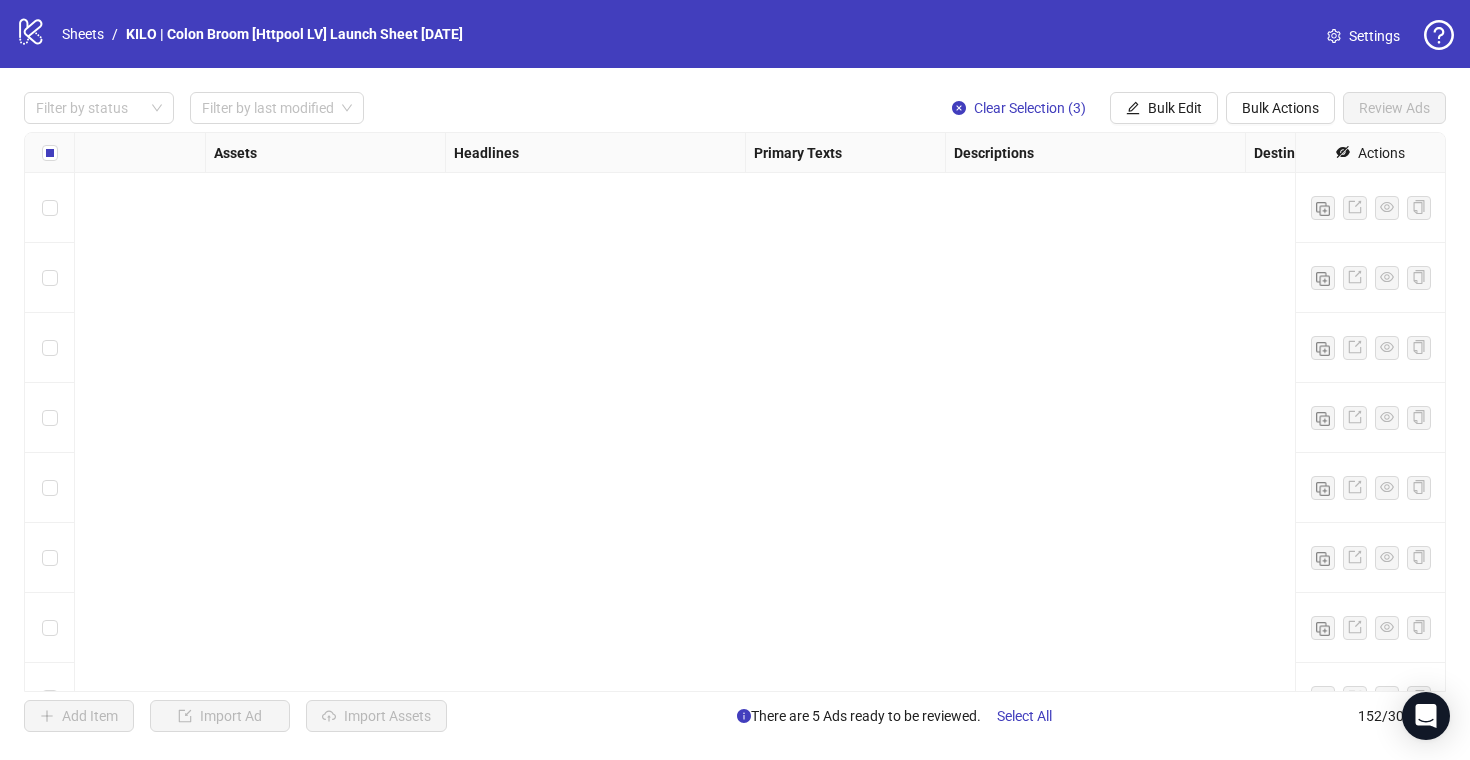 scroll, scrollTop: 10122, scrollLeft: 739, axis: both 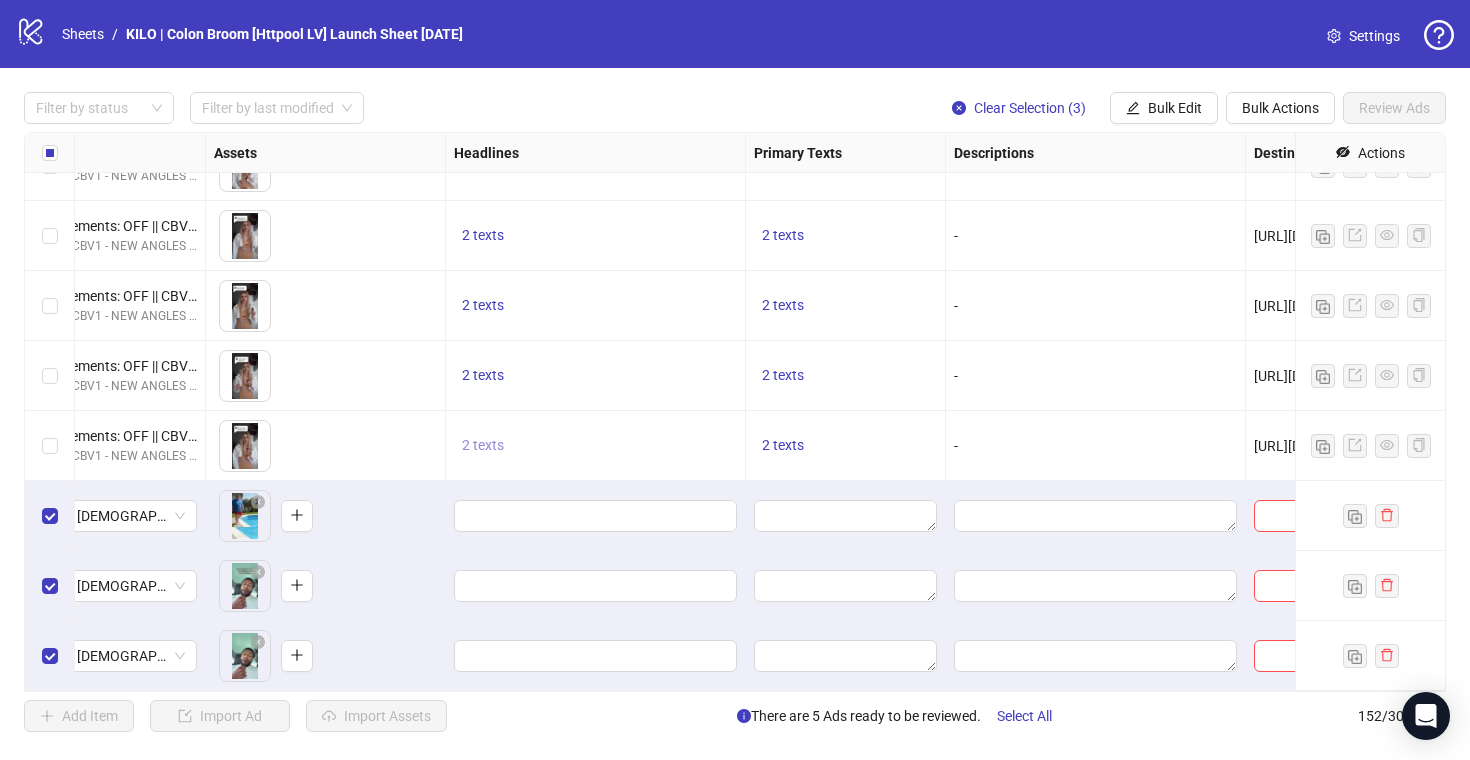 click on "2 texts" at bounding box center [483, 445] 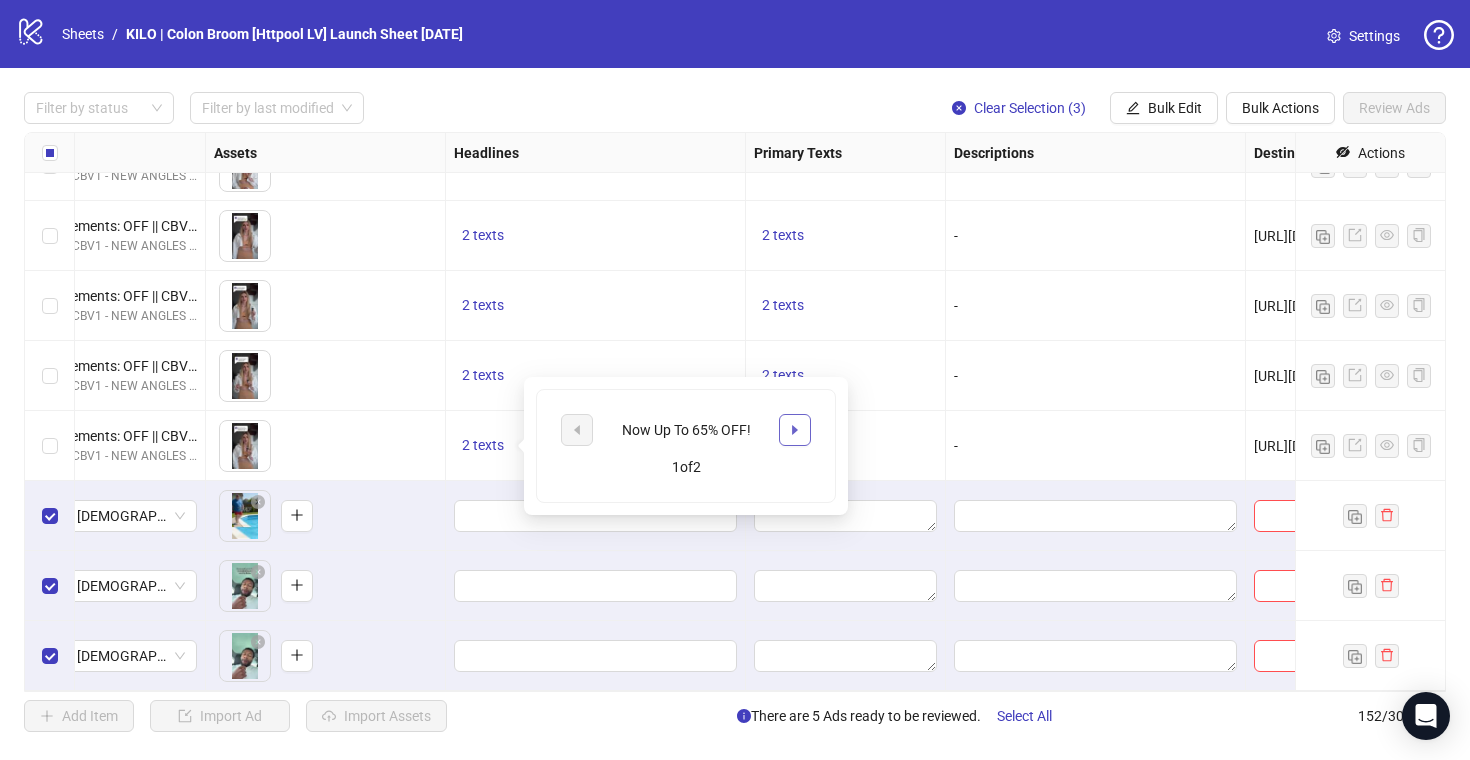 click at bounding box center (795, 430) 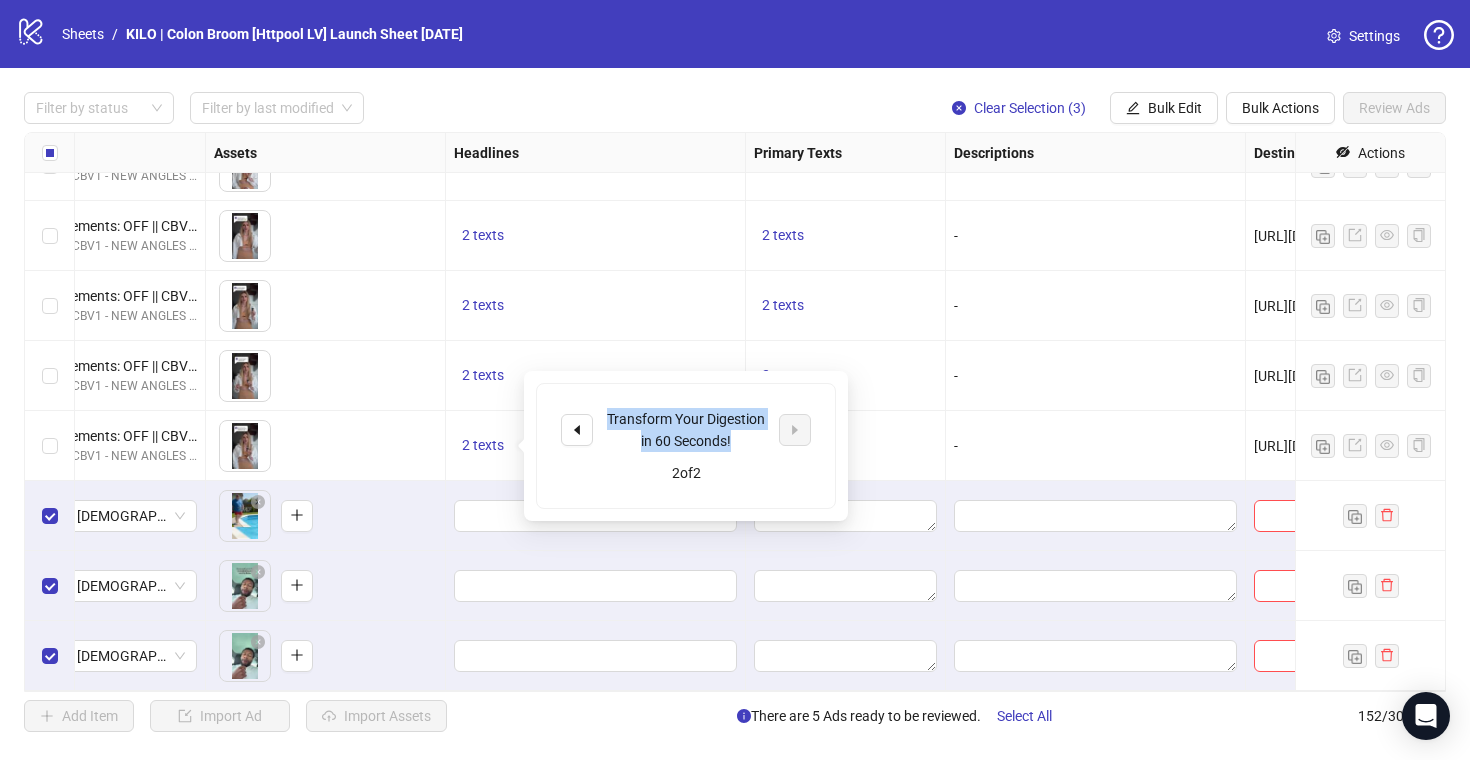 drag, startPoint x: 748, startPoint y: 443, endPoint x: 596, endPoint y: 417, distance: 154.20766 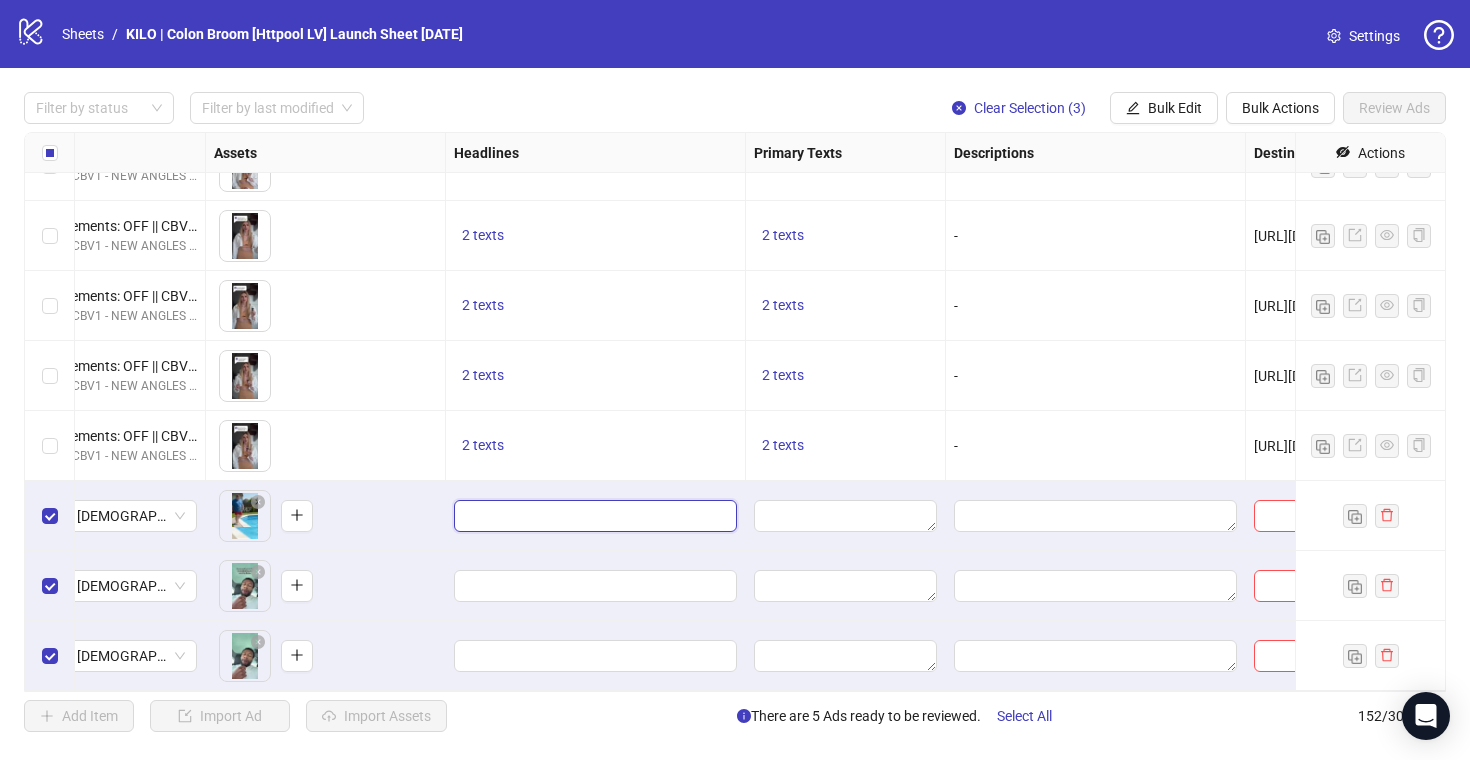 click at bounding box center (593, 516) 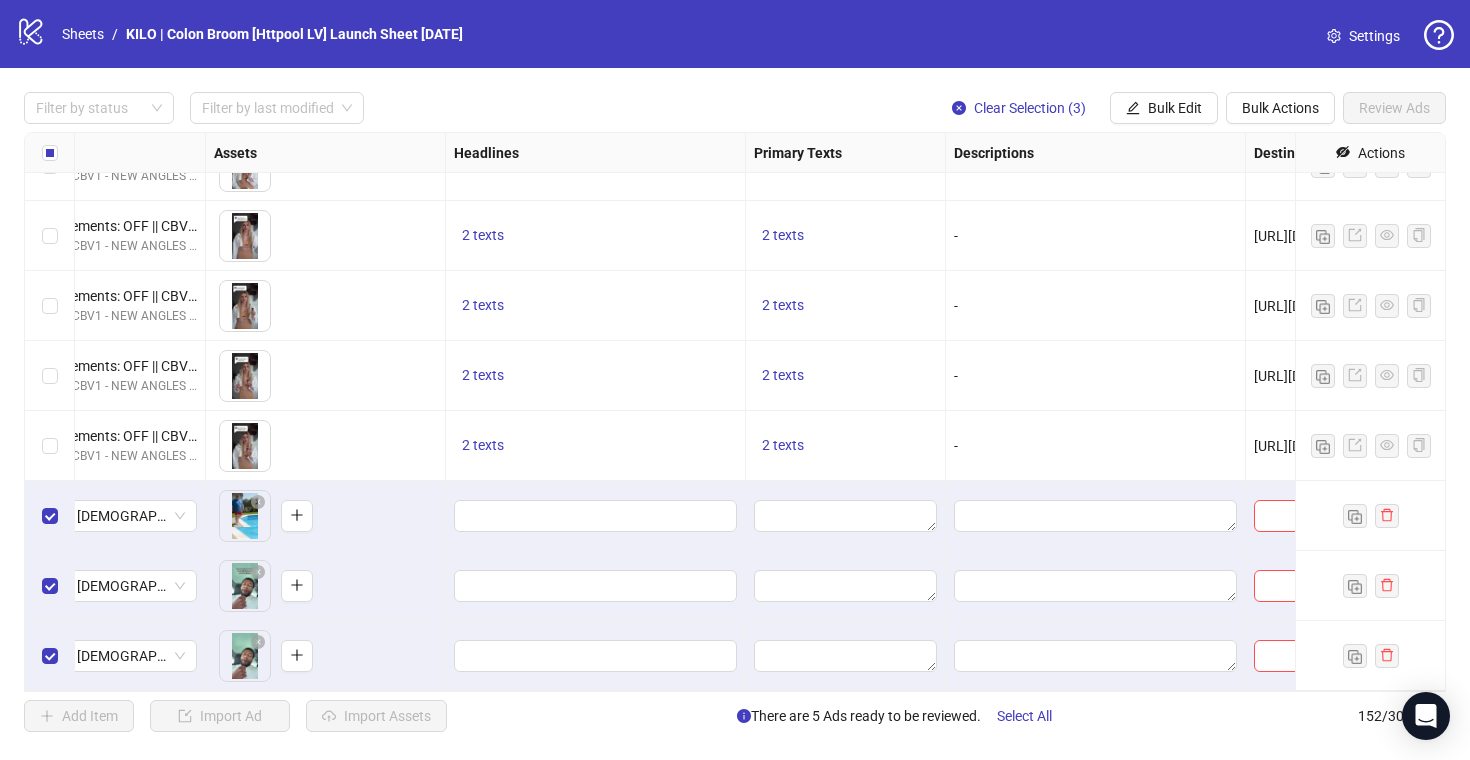 type on "**********" 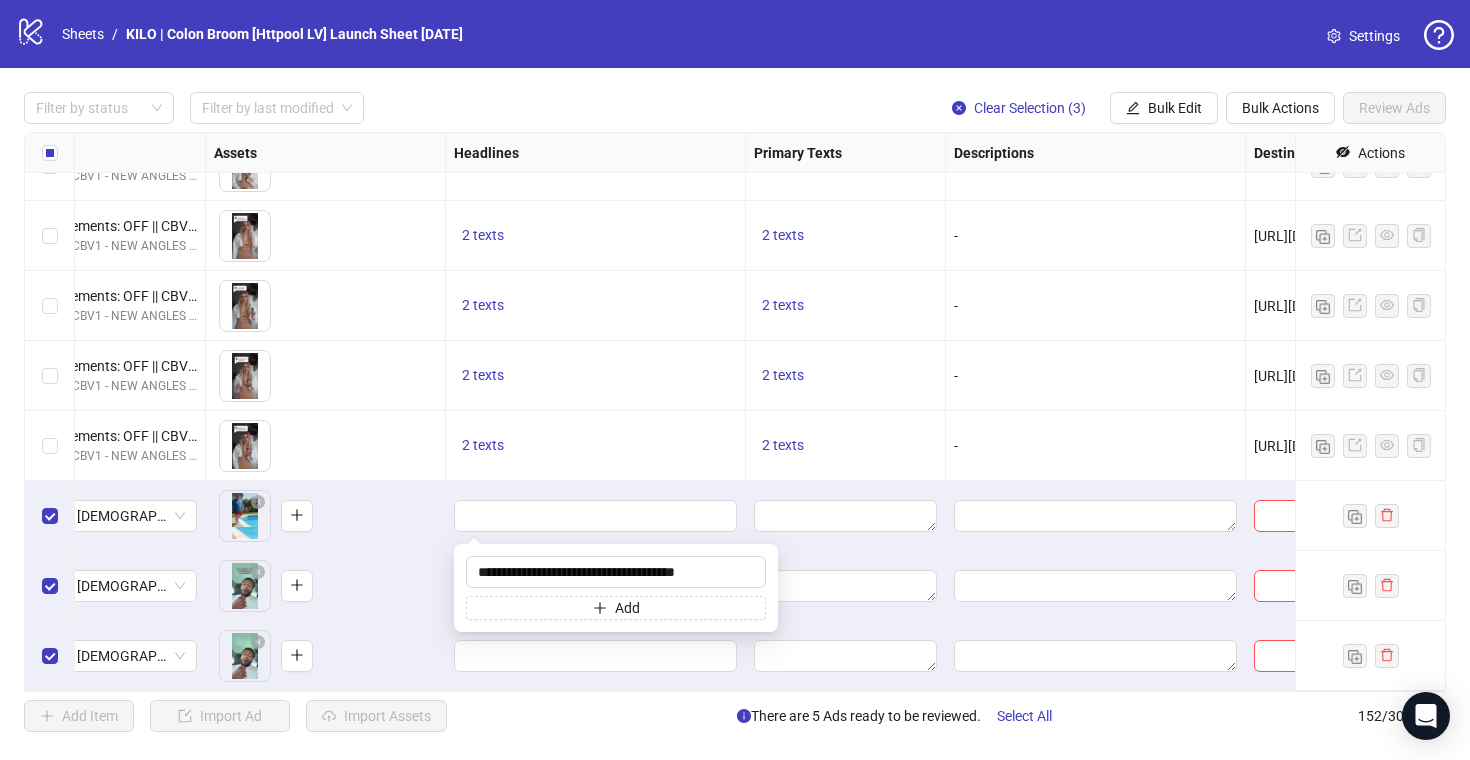 click at bounding box center [596, 586] 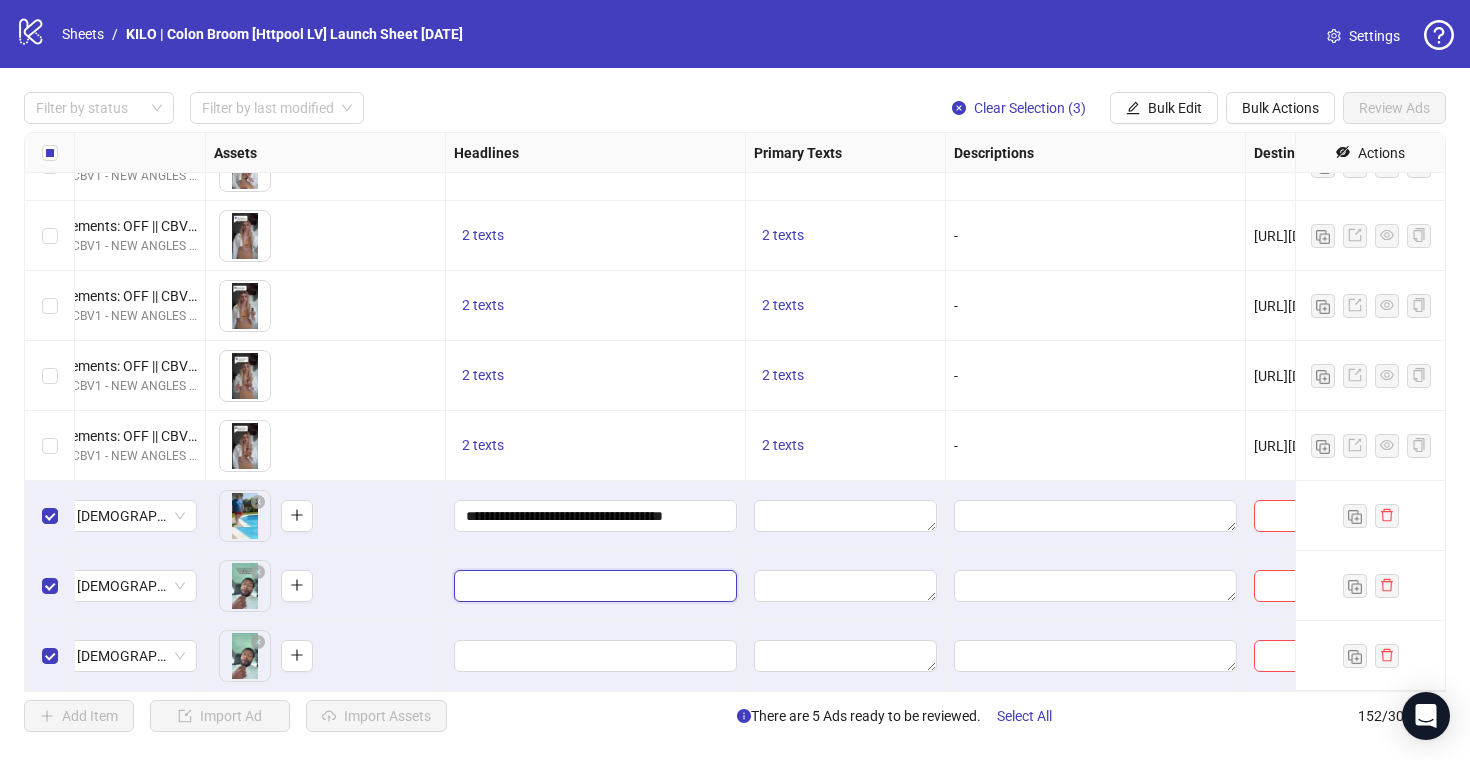 click at bounding box center [593, 586] 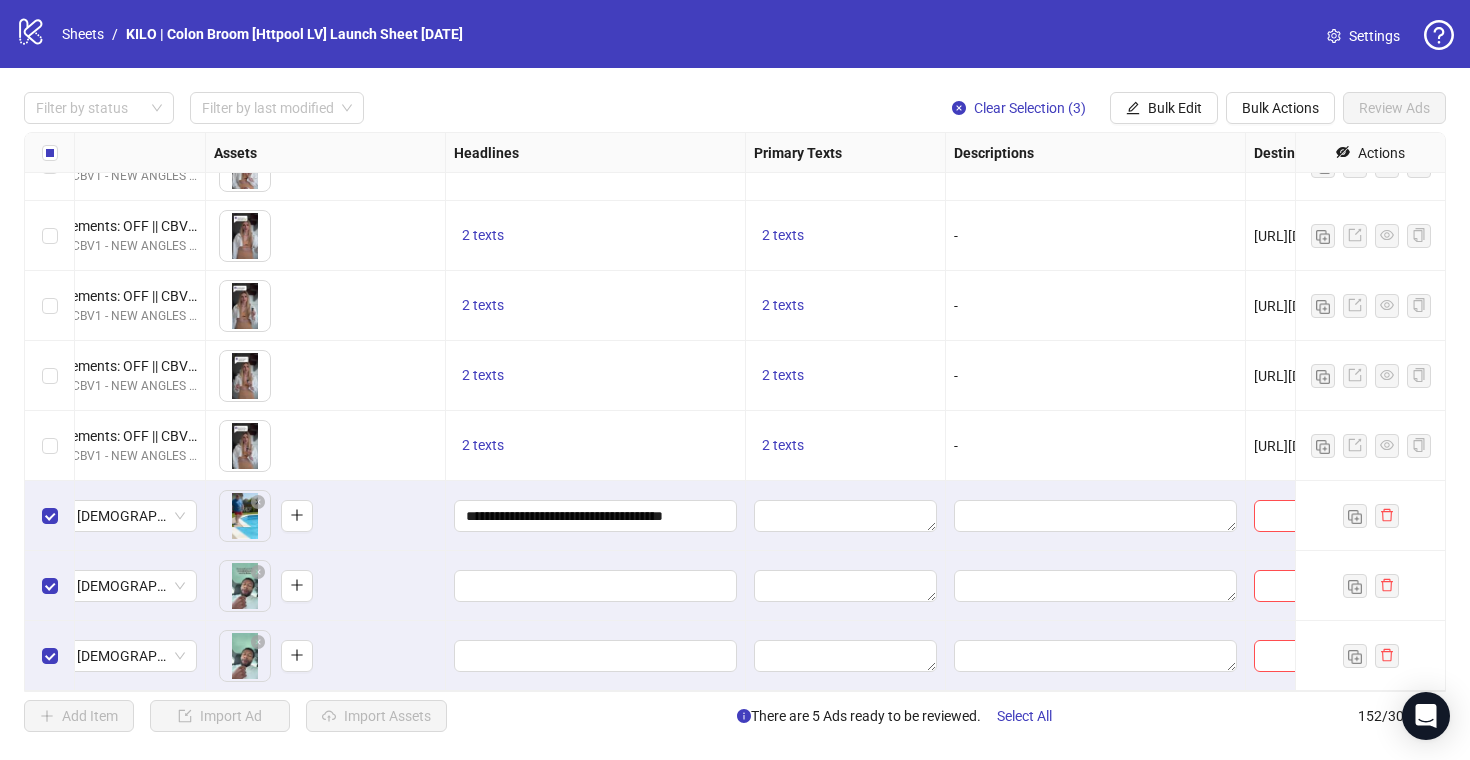 click on "To pick up a draggable item, press the space bar.
While dragging, use the arrow keys to move the item.
Press space again to drop the item in its new position, or press escape to cancel." at bounding box center (325, 586) 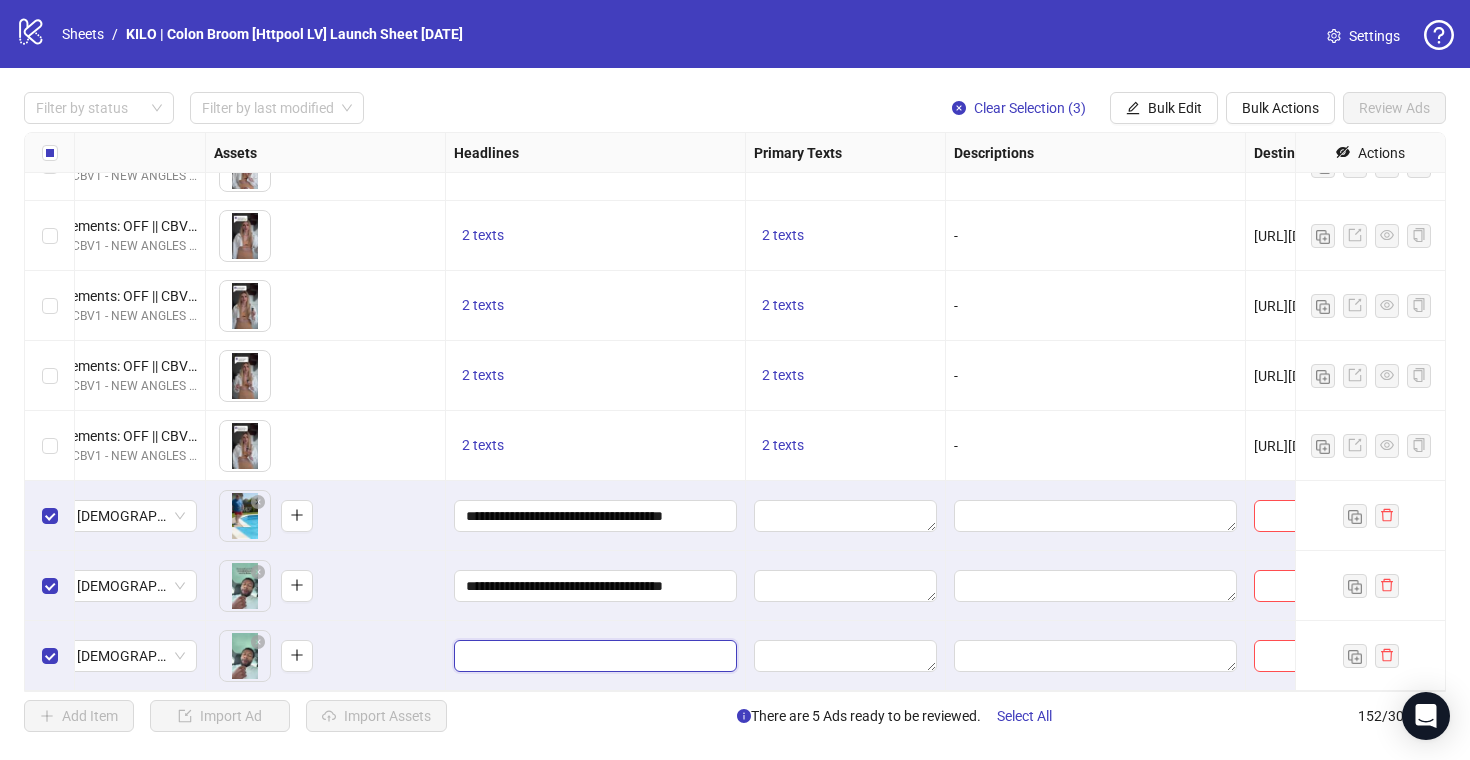 click at bounding box center [593, 656] 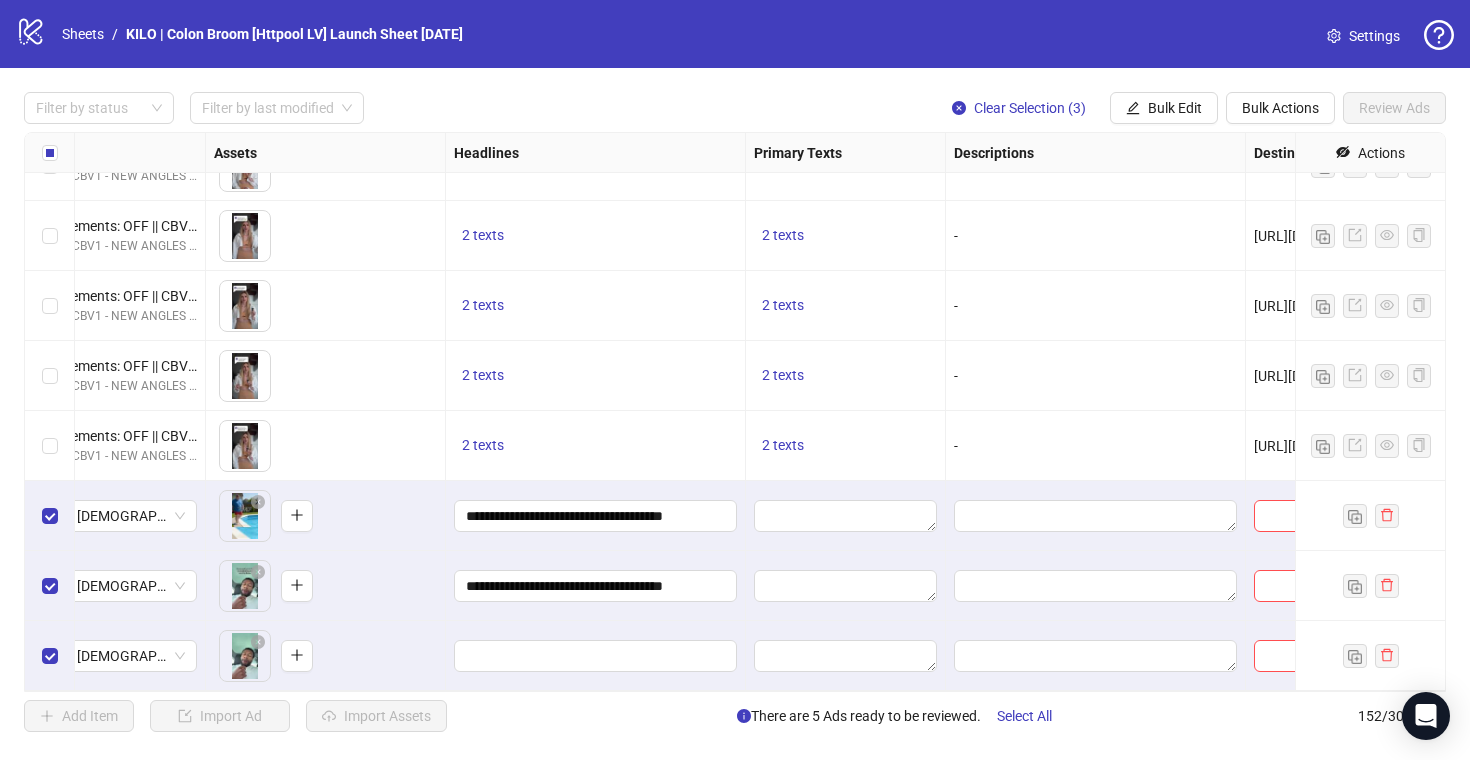 paste on "**********" 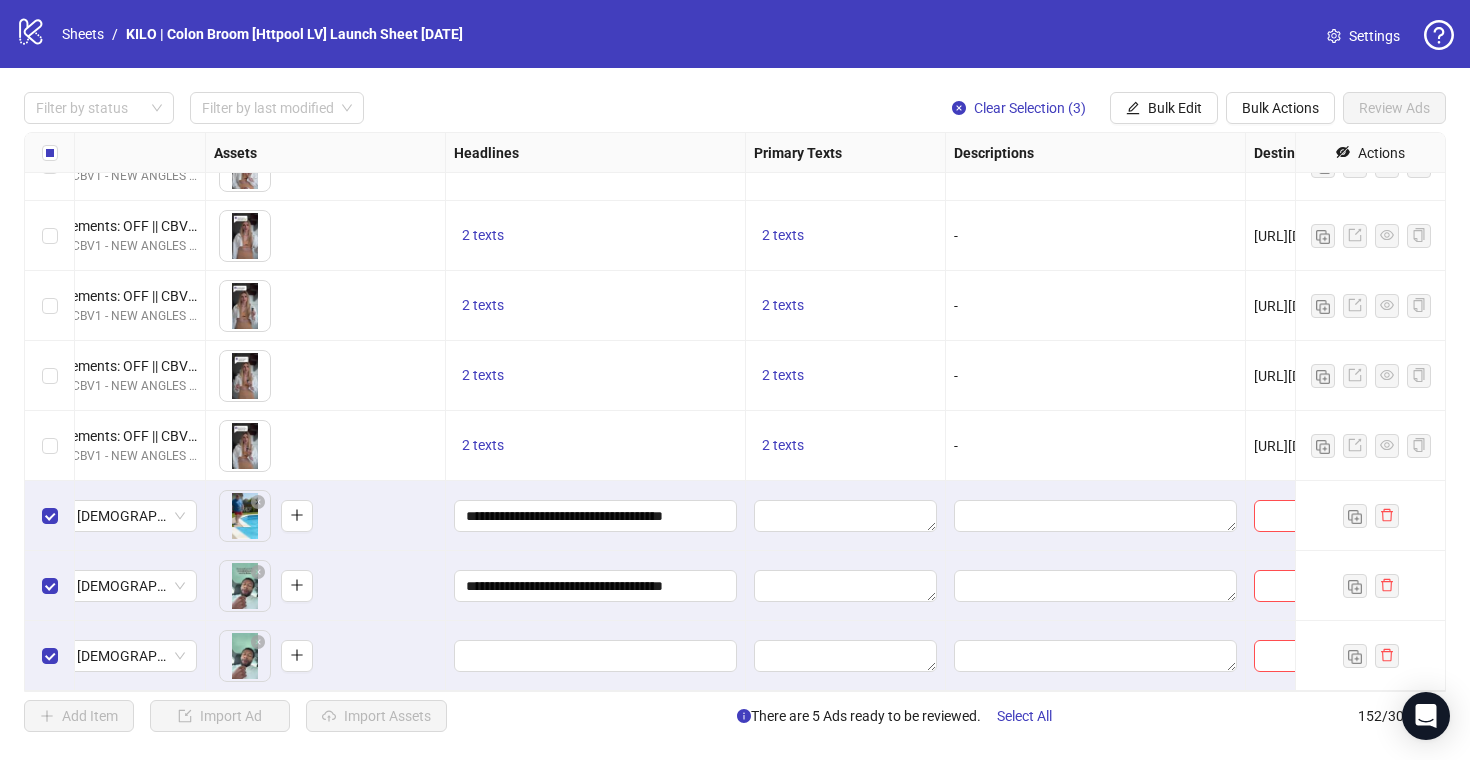 type on "**********" 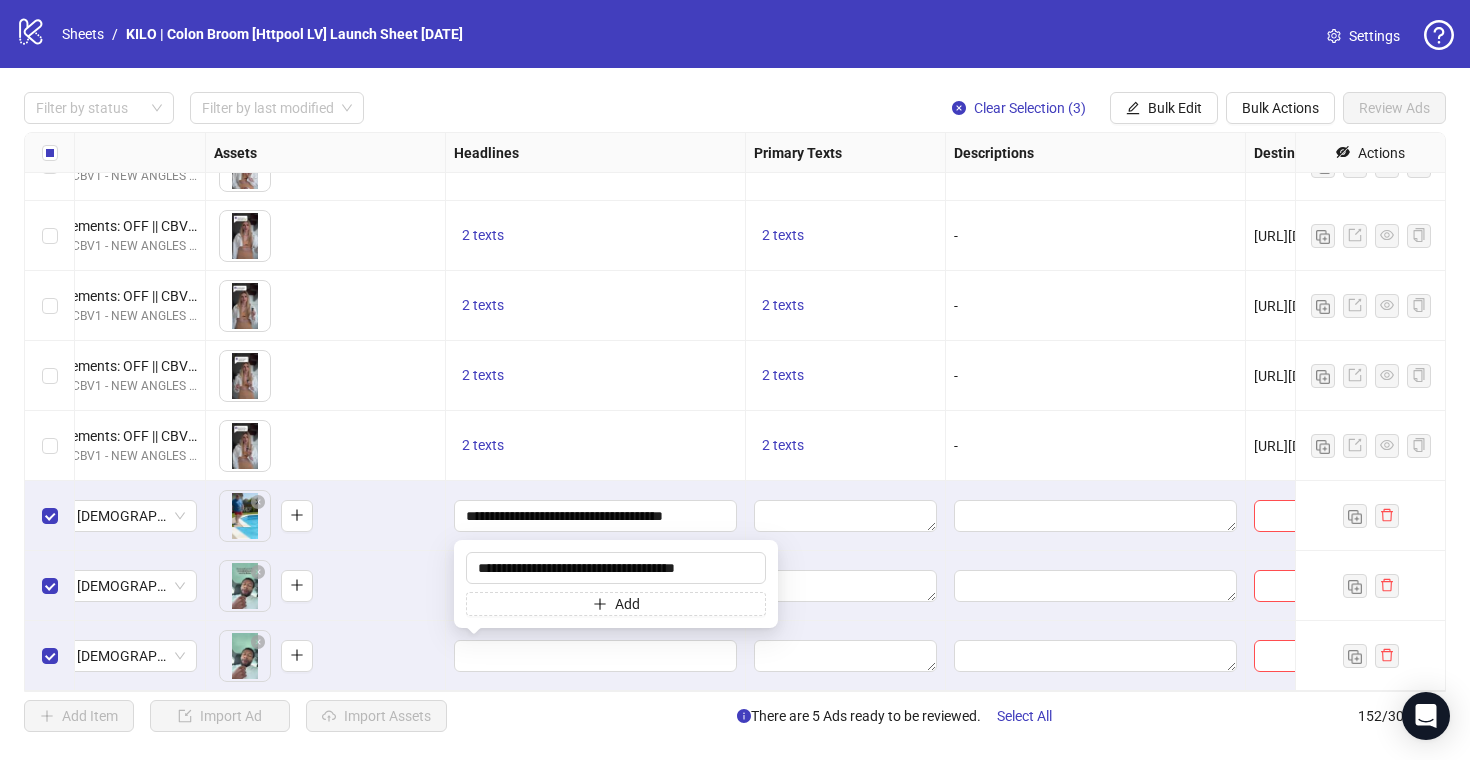 click on "To pick up a draggable item, press the space bar.
While dragging, use the arrow keys to move the item.
Press space again to drop the item in its new position, or press escape to cancel." at bounding box center (326, 656) 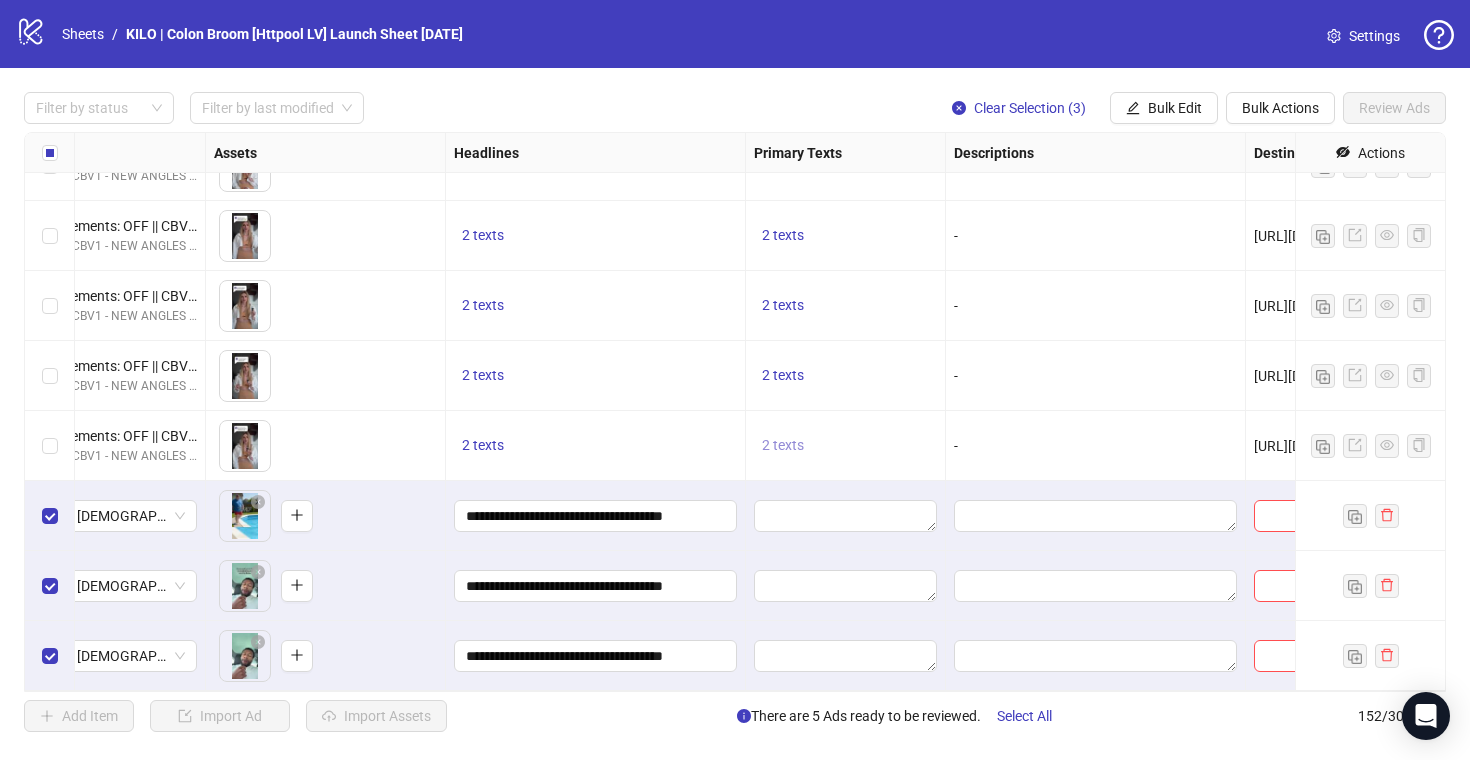 click on "2 texts" at bounding box center [783, 445] 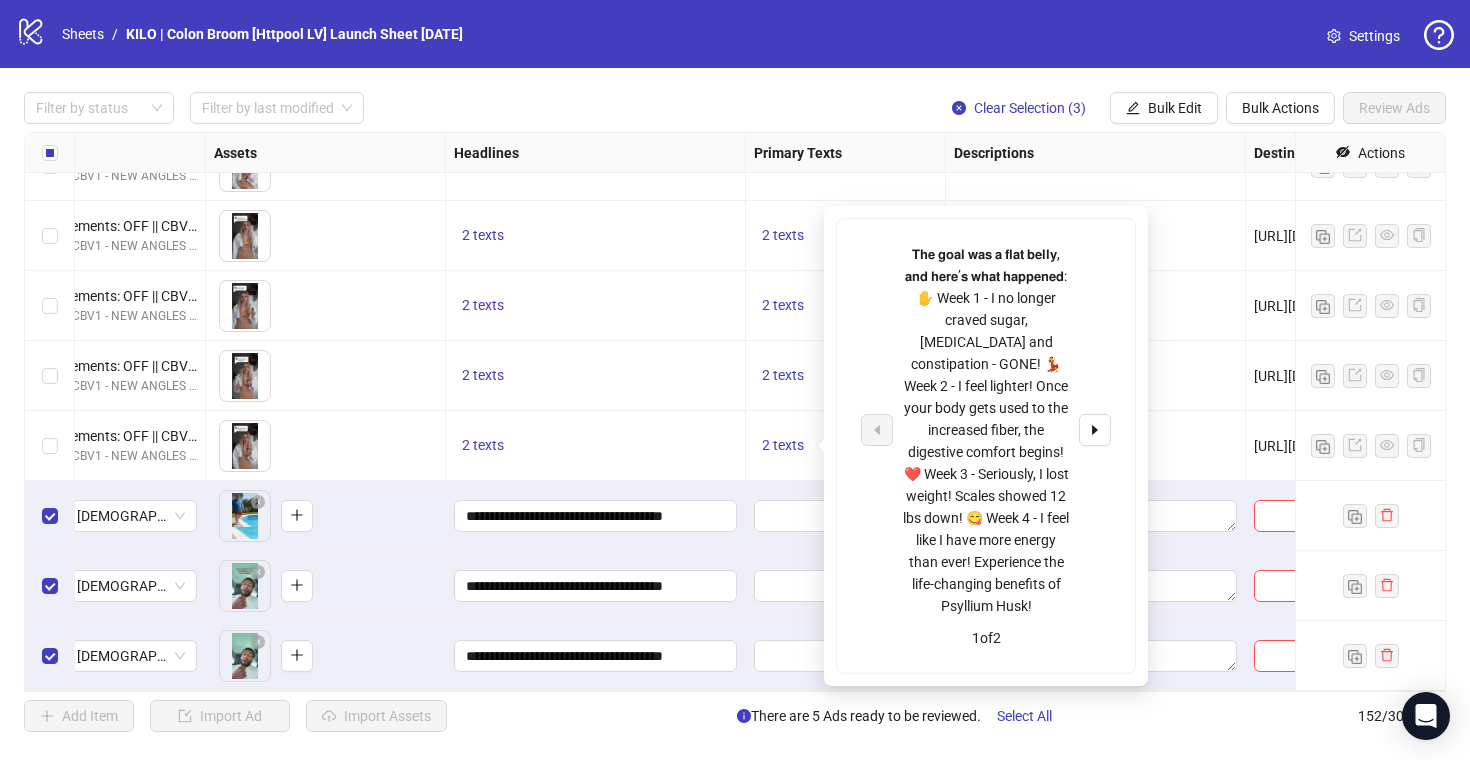 click on "𝗧𝗵𝗲 𝗴𝗼𝗮𝗹 𝘄𝗮𝘀 𝗮 𝗳𝗹𝗮𝘁 𝗯𝗲𝗹𝗹𝘆, 𝗮𝗻𝗱 𝗵𝗲𝗿𝗲’𝘀 𝘄𝗵𝗮𝘁 𝗵𝗮𝗽𝗽𝗲𝗻𝗲𝗱:
✋ Week 1 - I no longer craved sugar, [MEDICAL_DATA] and constipation - GONE!
💃 Week 2 - I feel lighter! Once your body gets used to the increased fiber, the digestive comfort begins!
❤️ Week 3 - Seriously, I lost weight! Scales showed 12 lbs down!
😋 Week 4 - I feel like I have more energy than ever!
Experience the life-changing benefits of Psyllium Husk!" at bounding box center (986, 430) 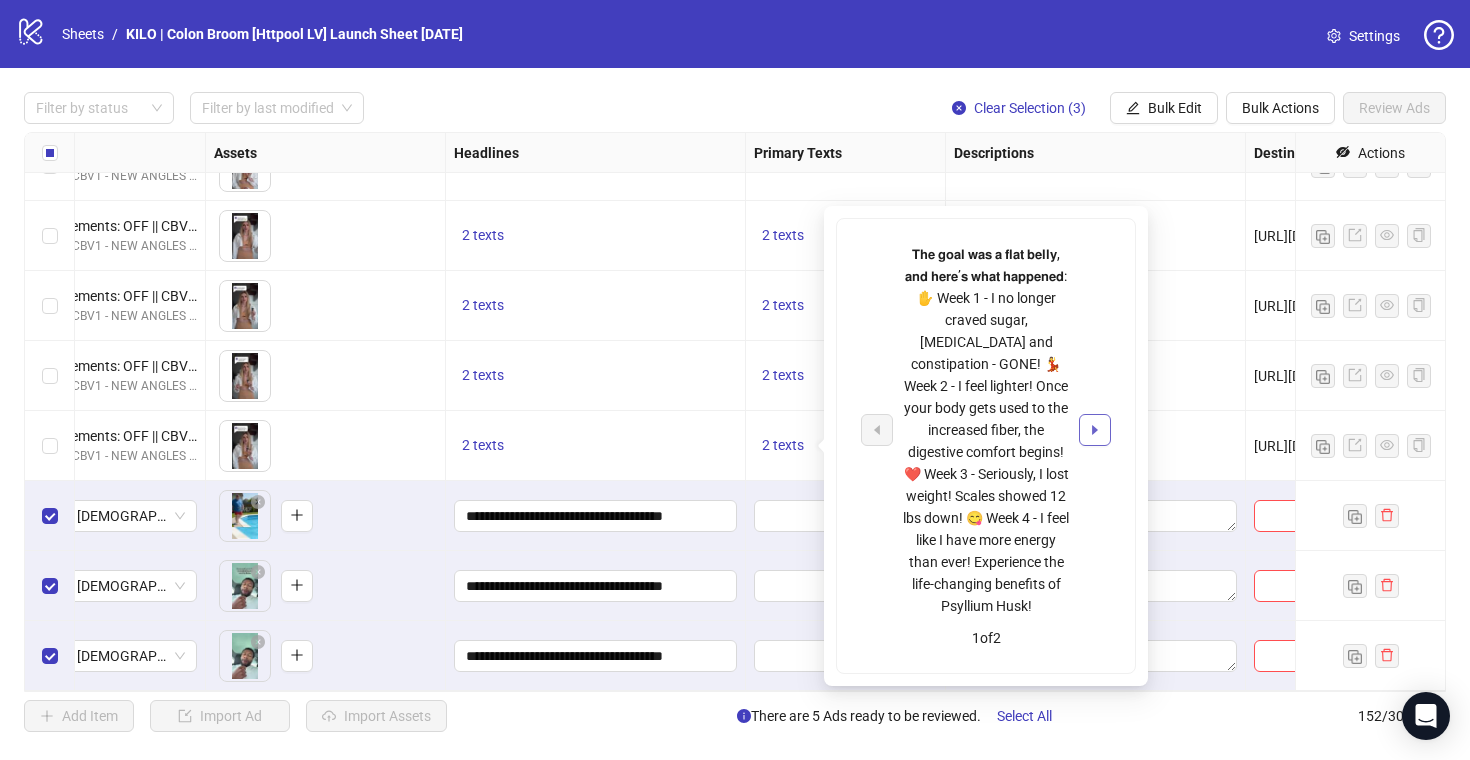 click at bounding box center (1095, 430) 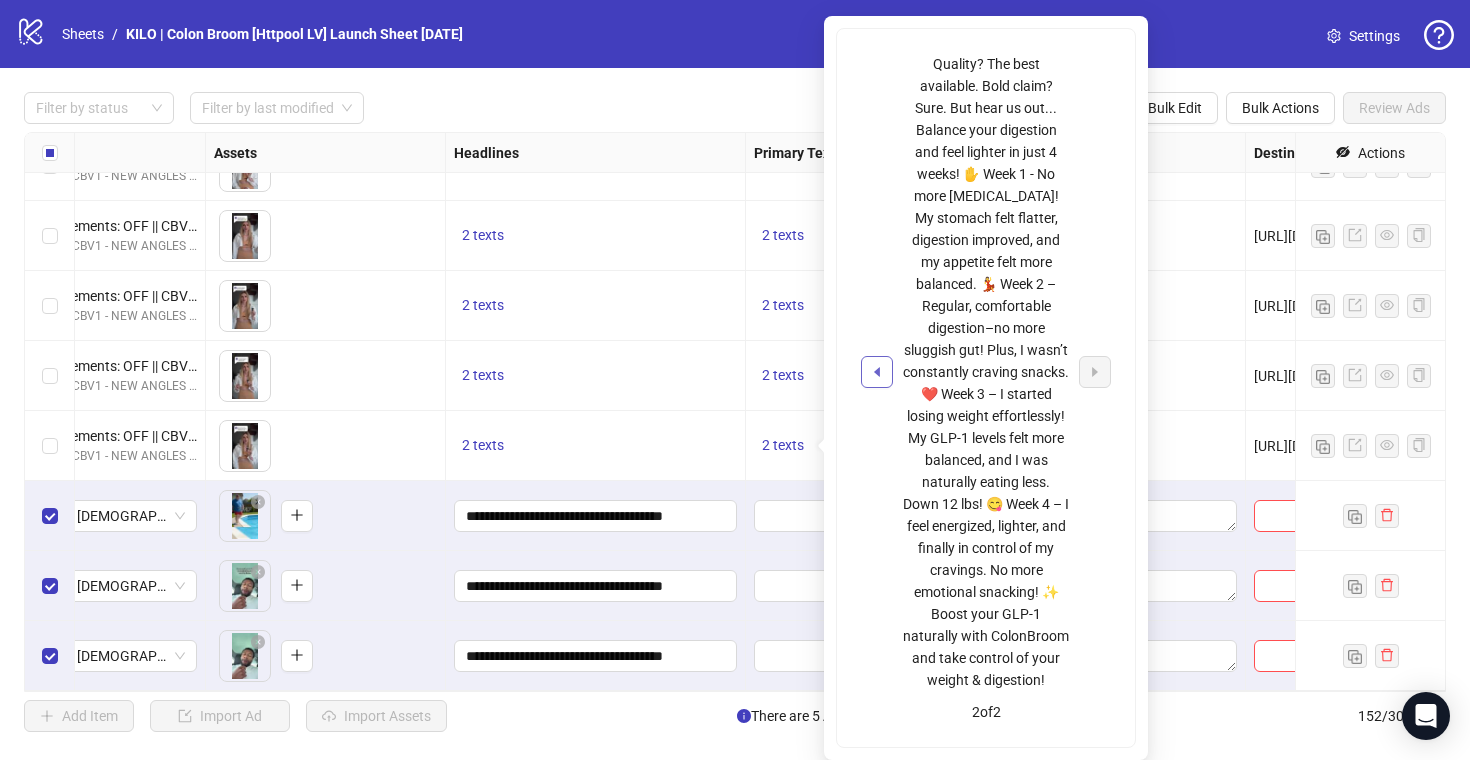 click 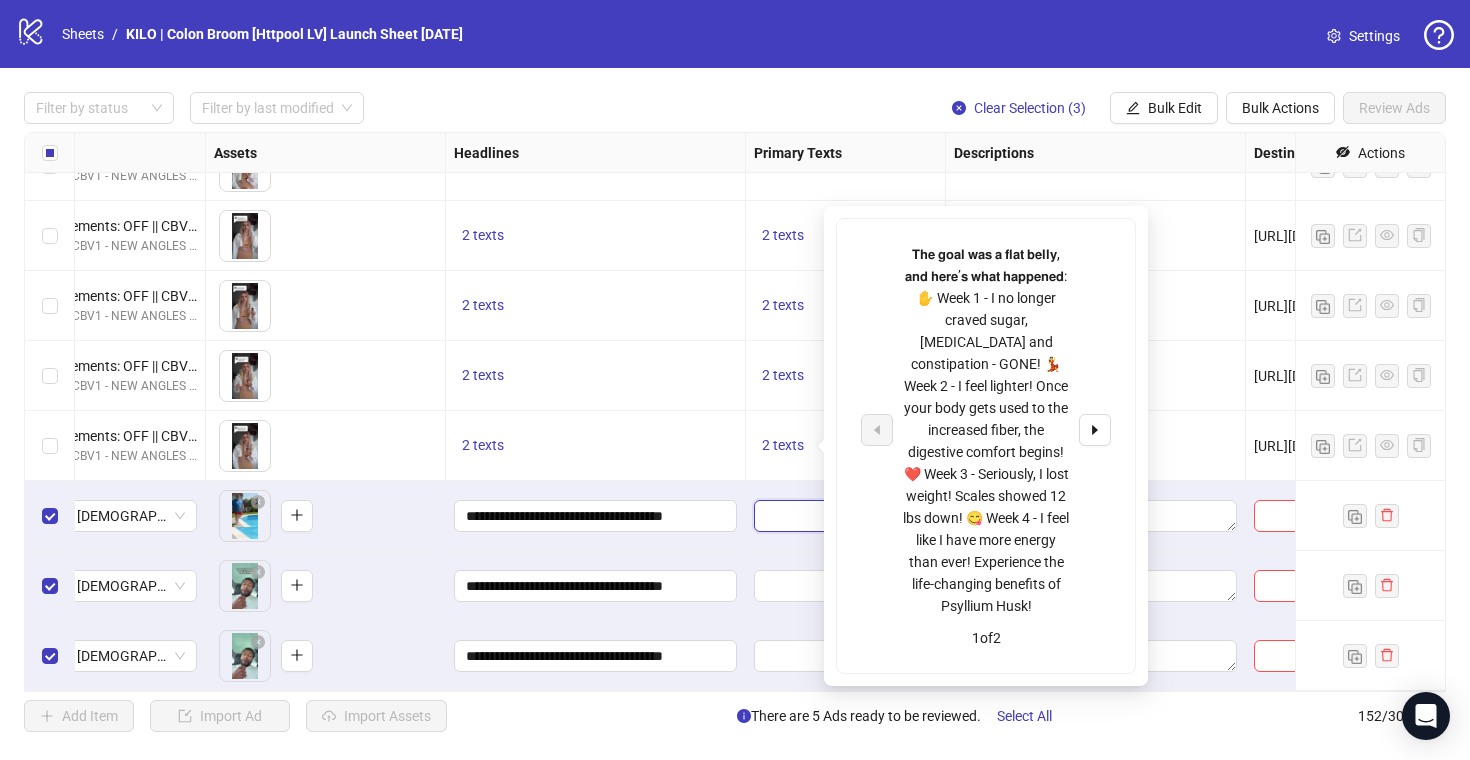 click at bounding box center [845, 516] 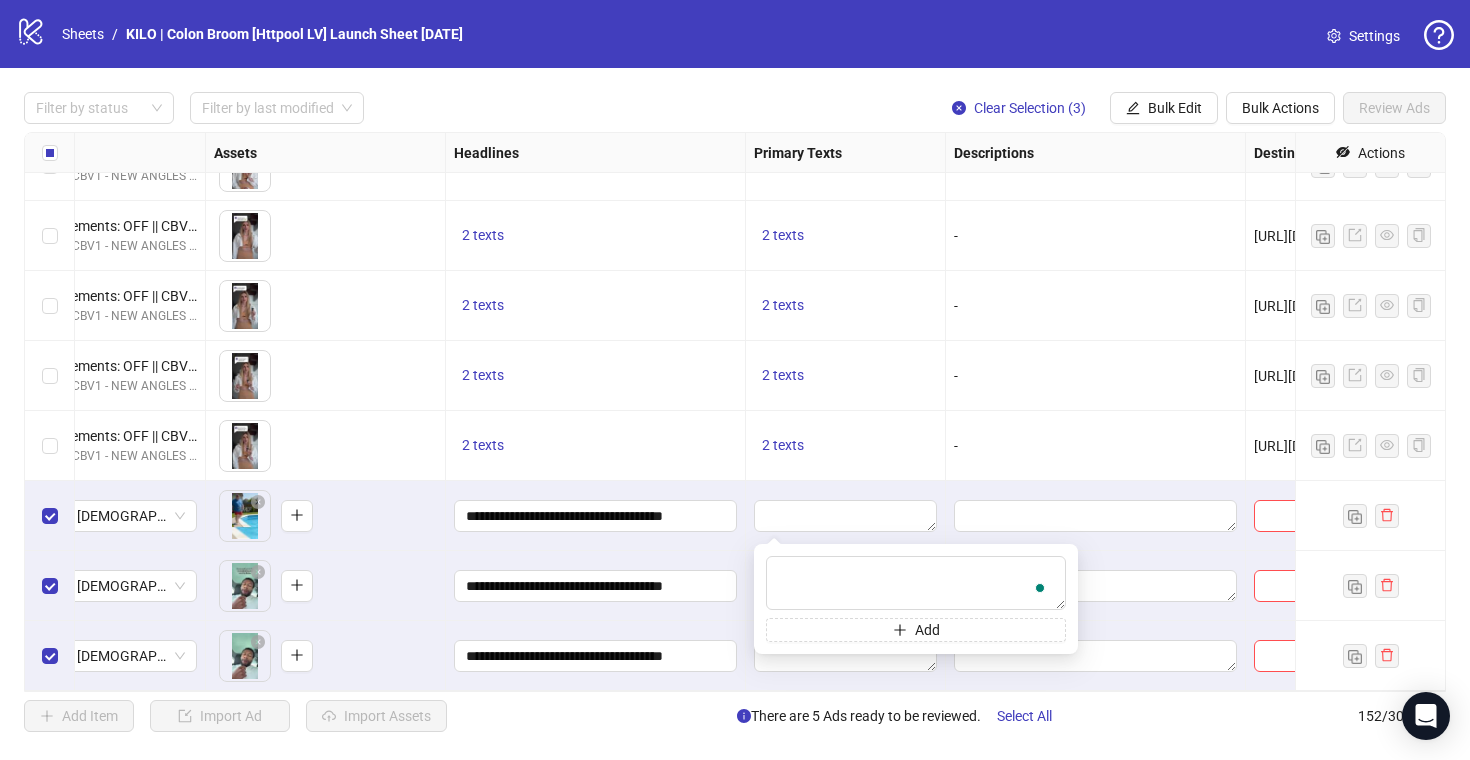 type on "**********" 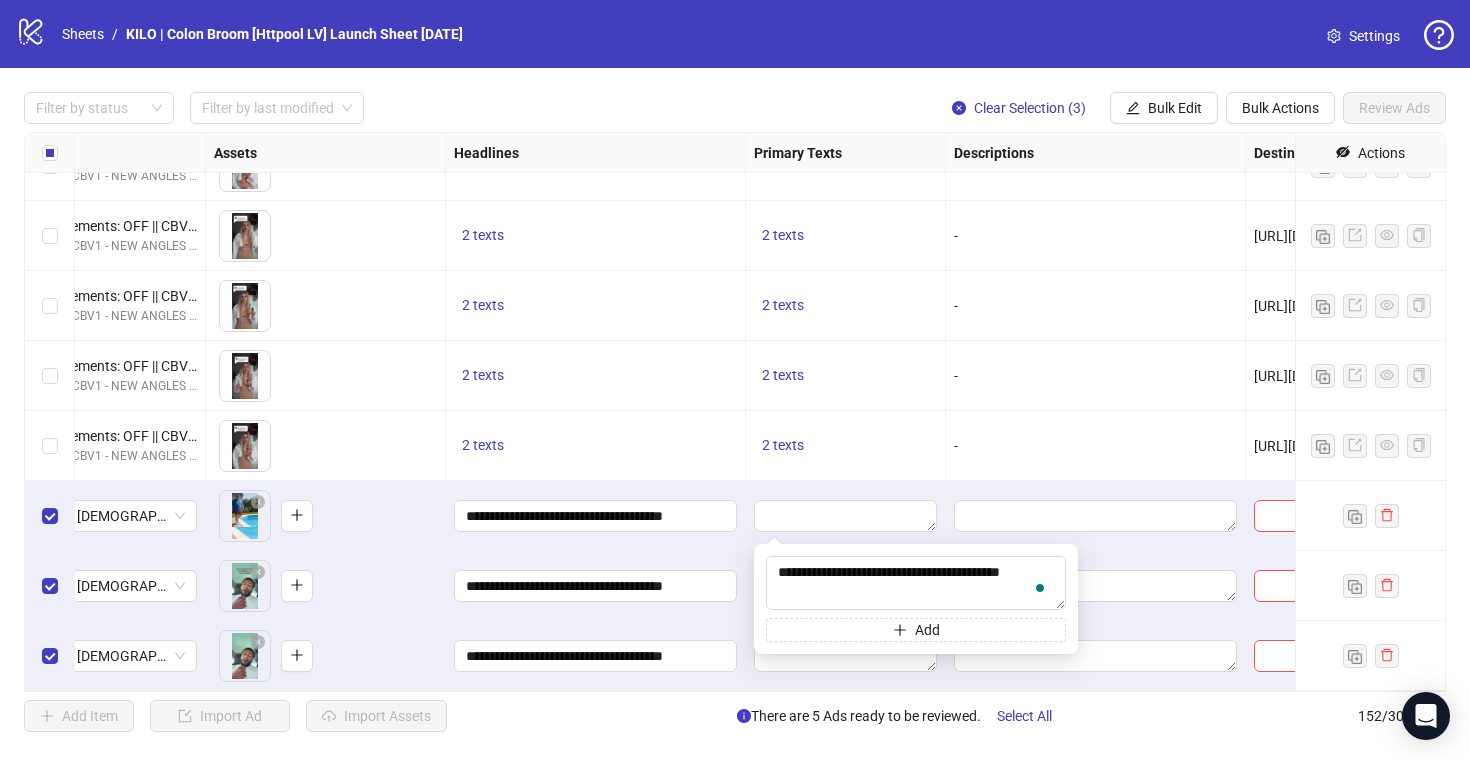 scroll, scrollTop: 191, scrollLeft: 0, axis: vertical 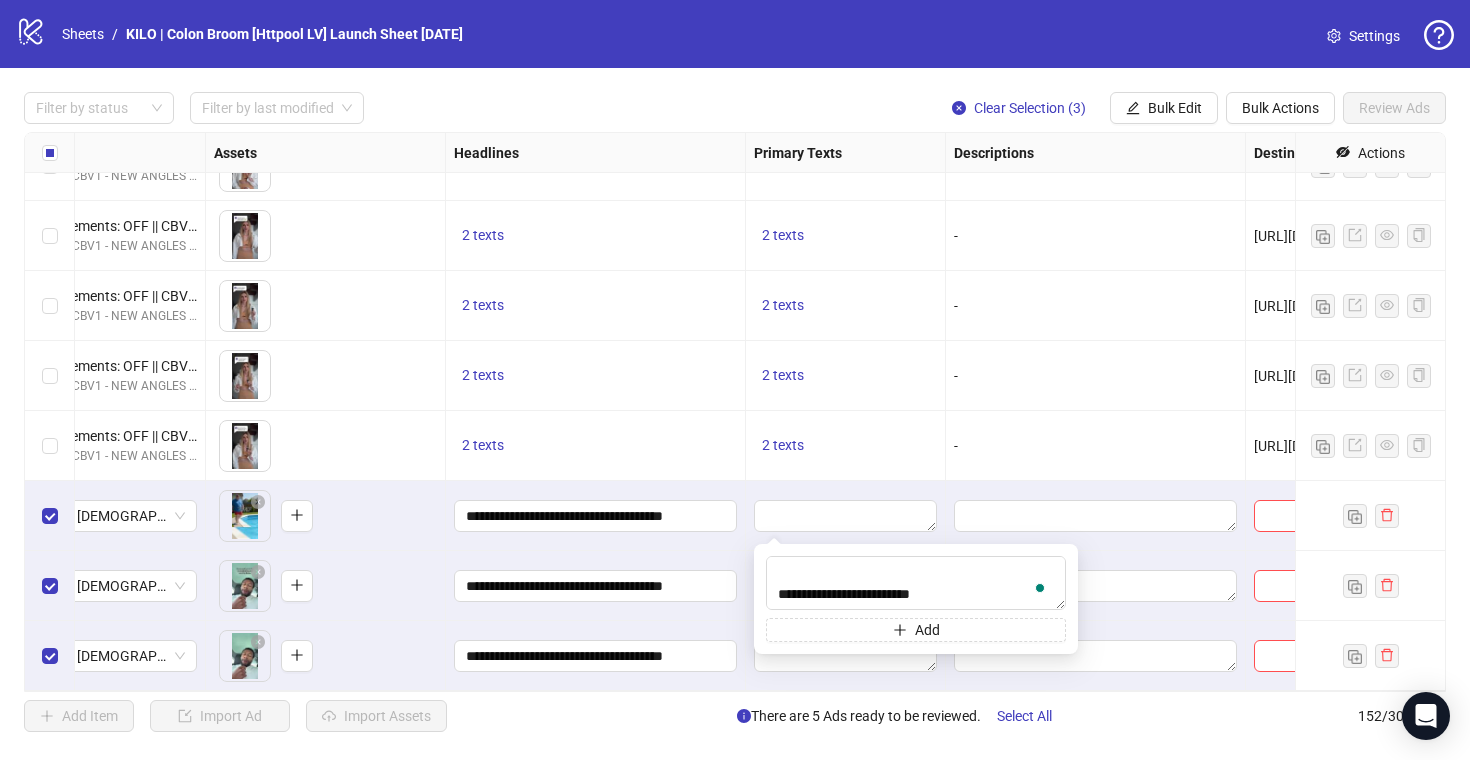 click on "**********" at bounding box center [596, 516] 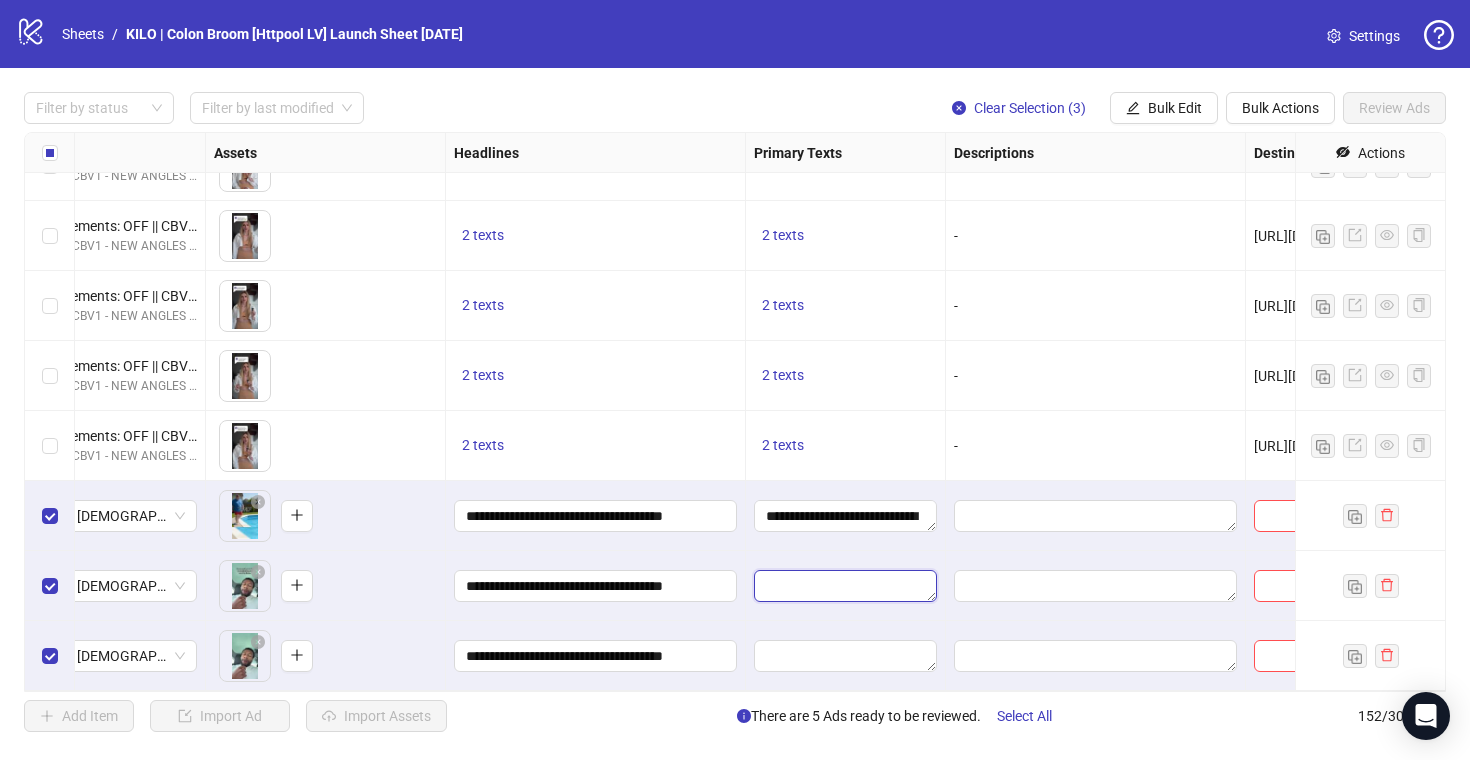 click at bounding box center [845, 586] 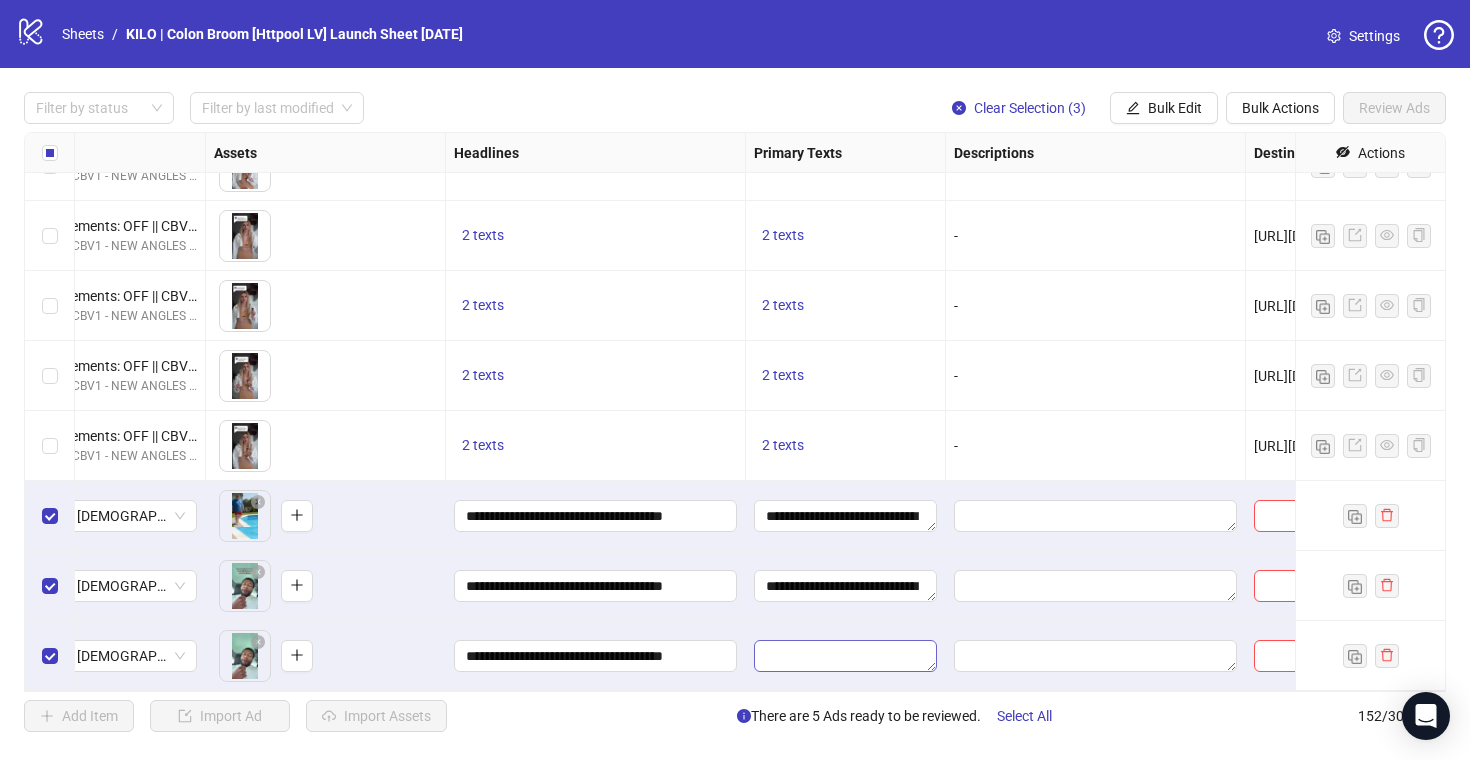 click on "**********" at bounding box center [596, 656] 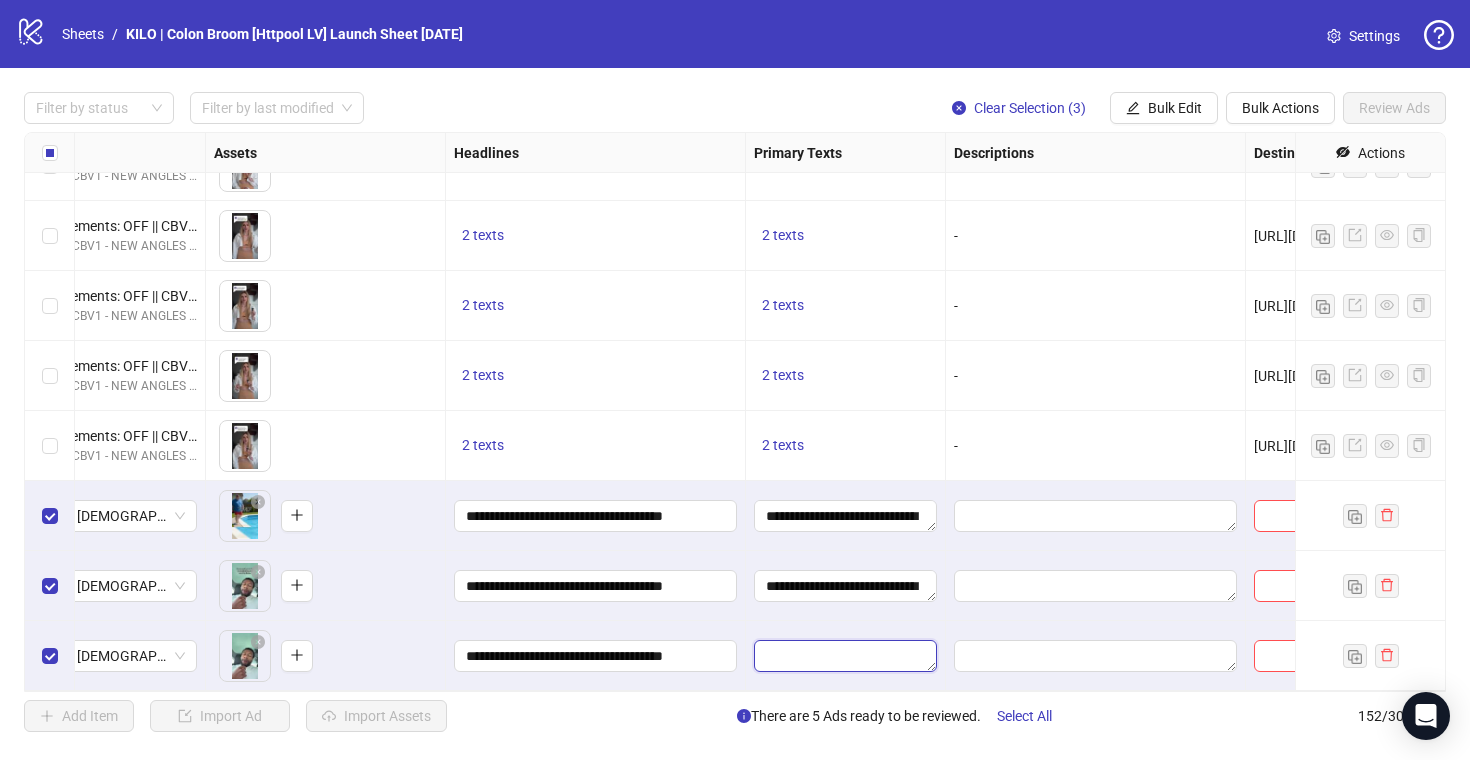 click at bounding box center (845, 656) 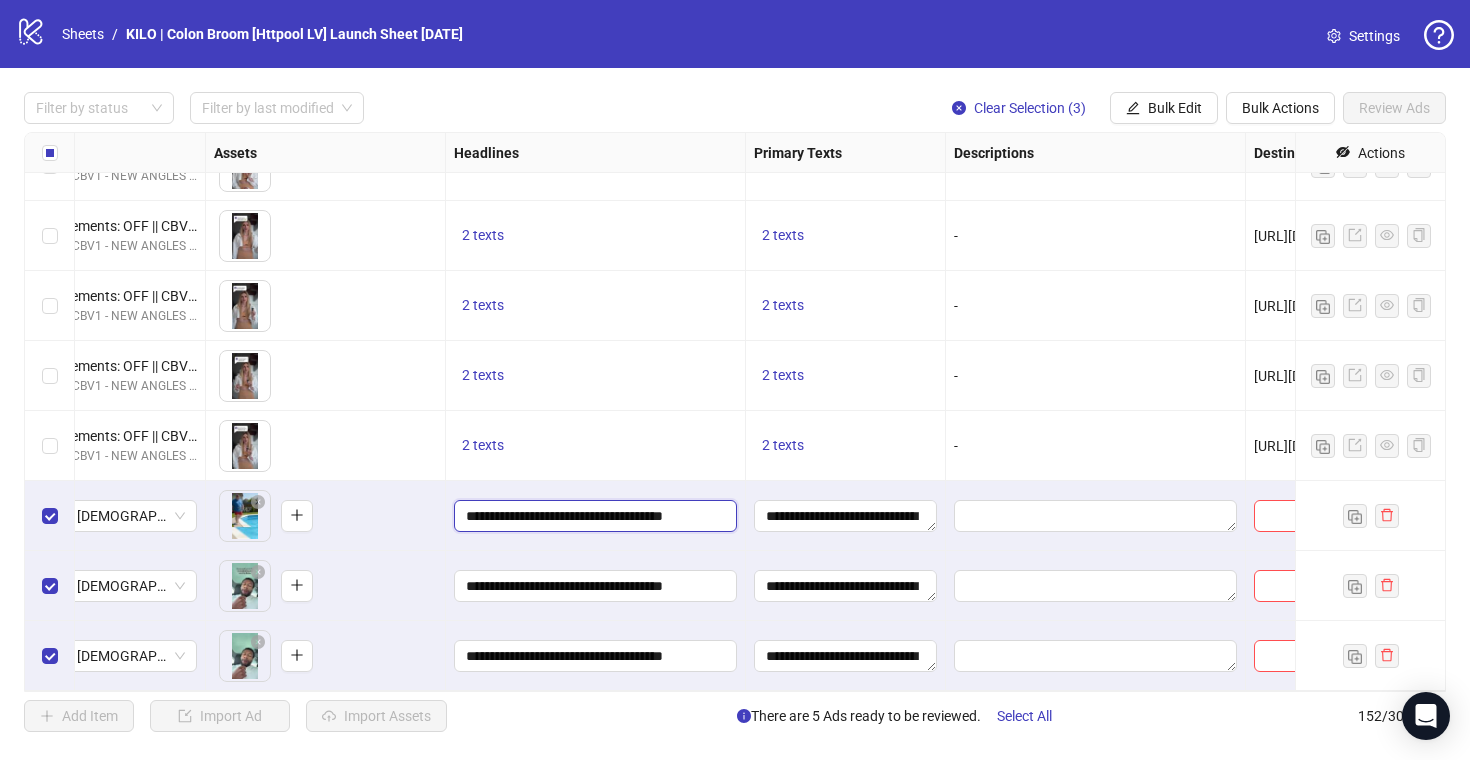 click on "**********" at bounding box center [593, 516] 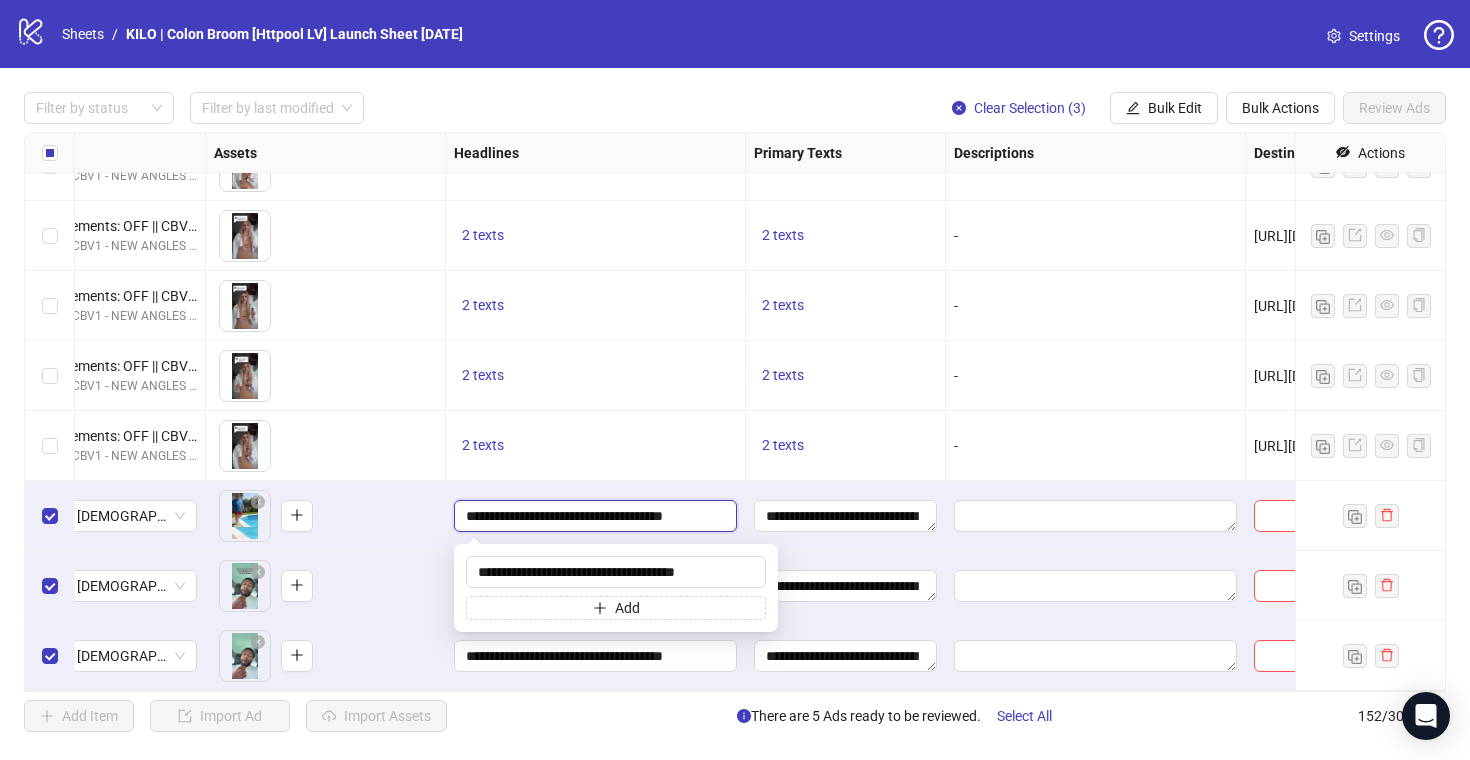 click on "**********" at bounding box center (593, 516) 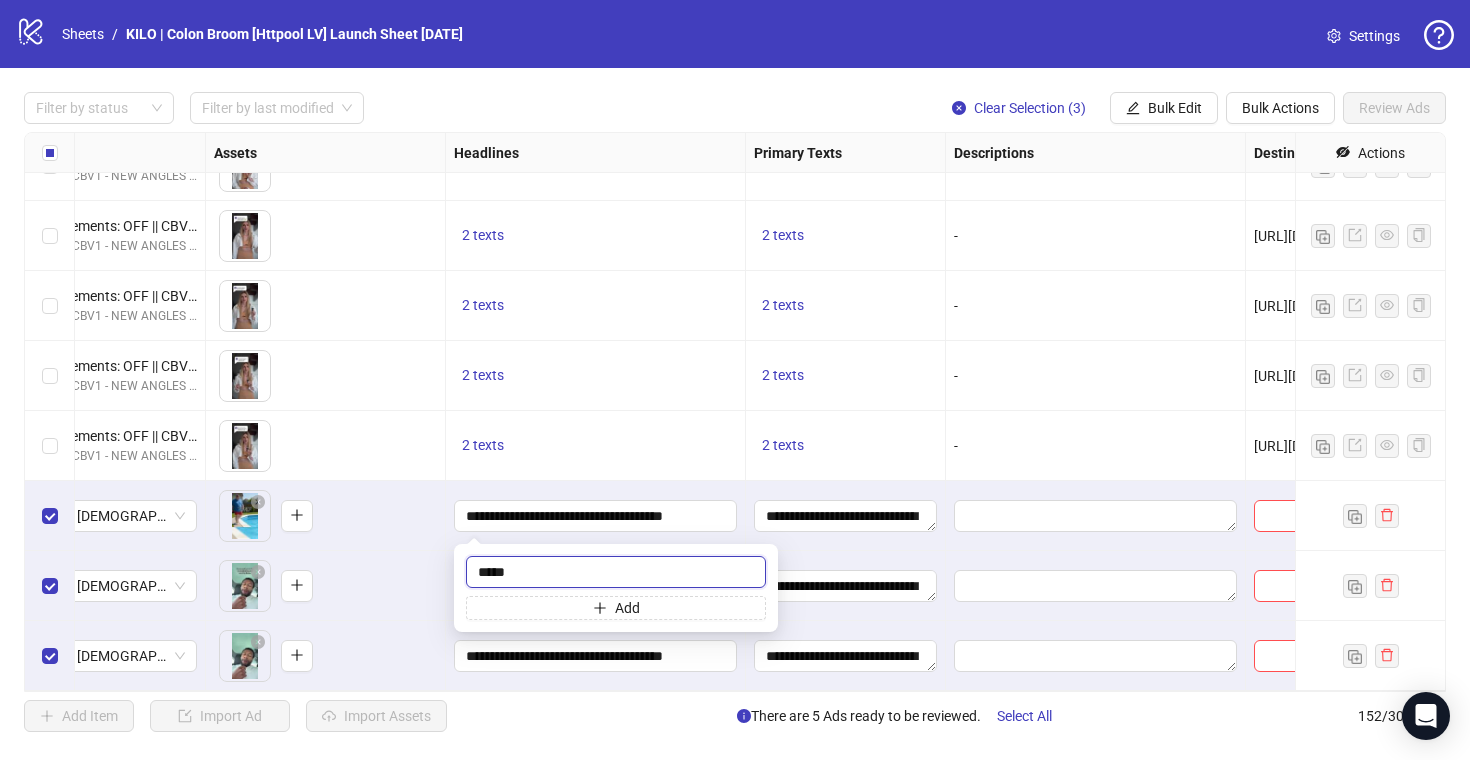 click on "****" at bounding box center (616, 572) 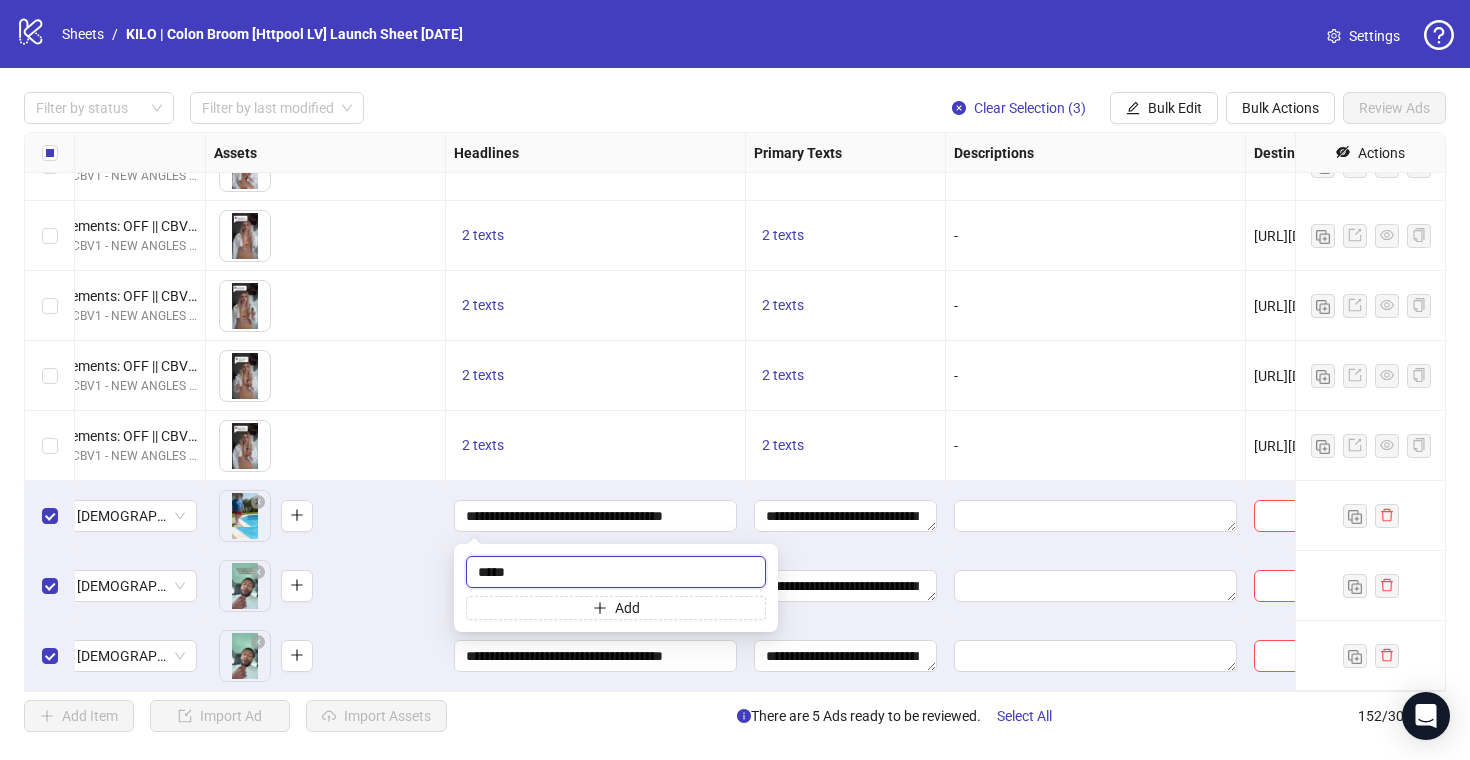 click on "****" at bounding box center [616, 572] 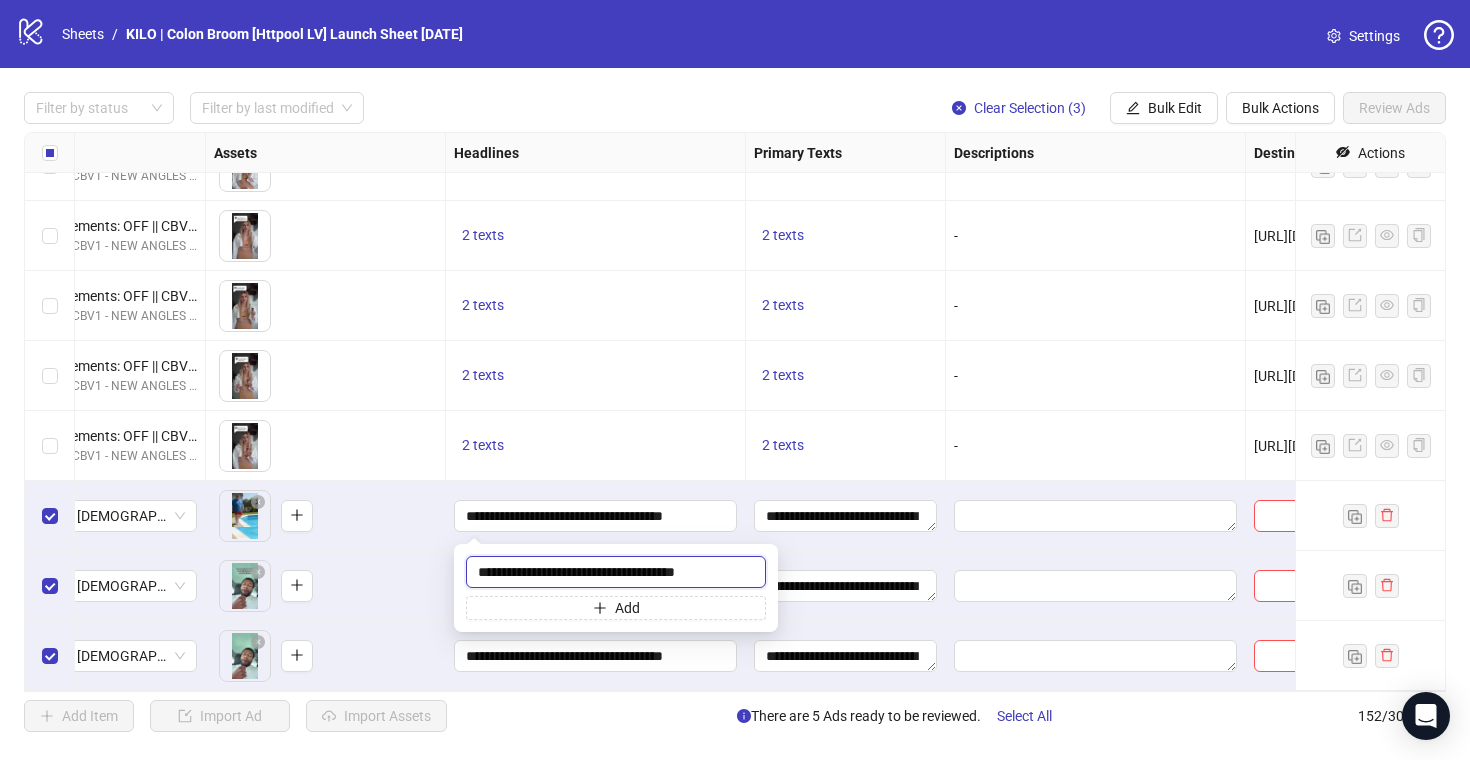 click on "**********" at bounding box center (616, 572) 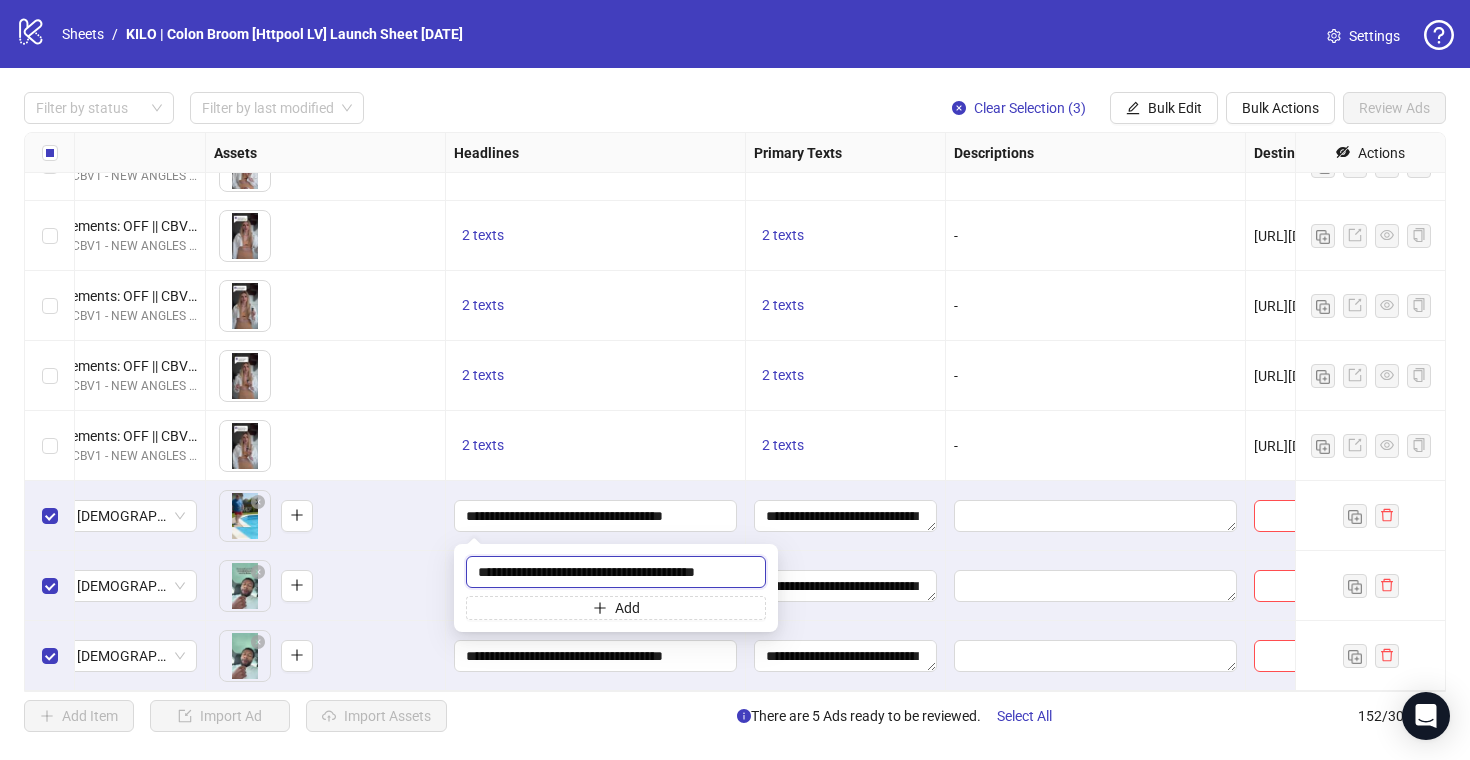 type on "**********" 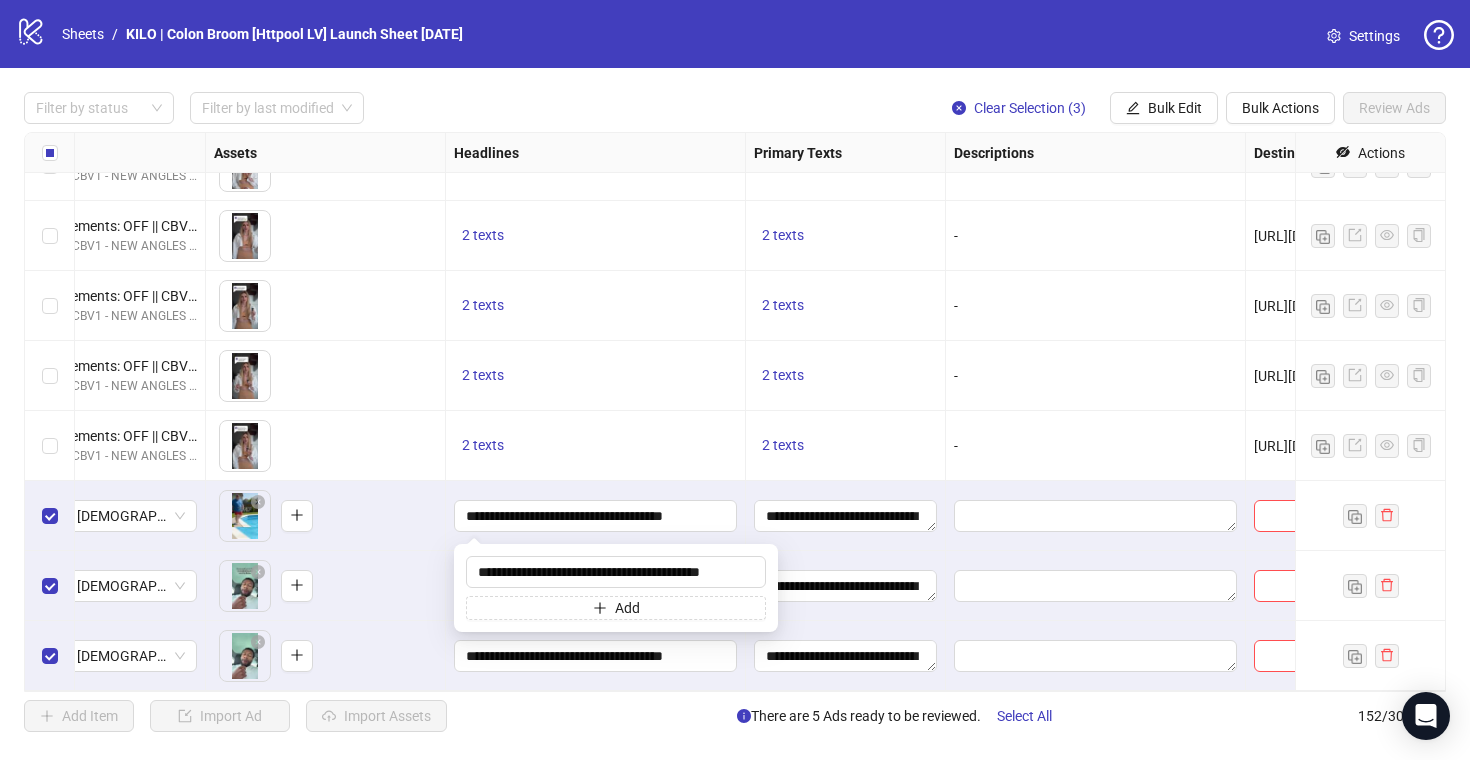 click on "To pick up a draggable item, press the space bar.
While dragging, use the arrow keys to move the item.
Press space again to drop the item in its new position, or press escape to cancel." at bounding box center (325, 586) 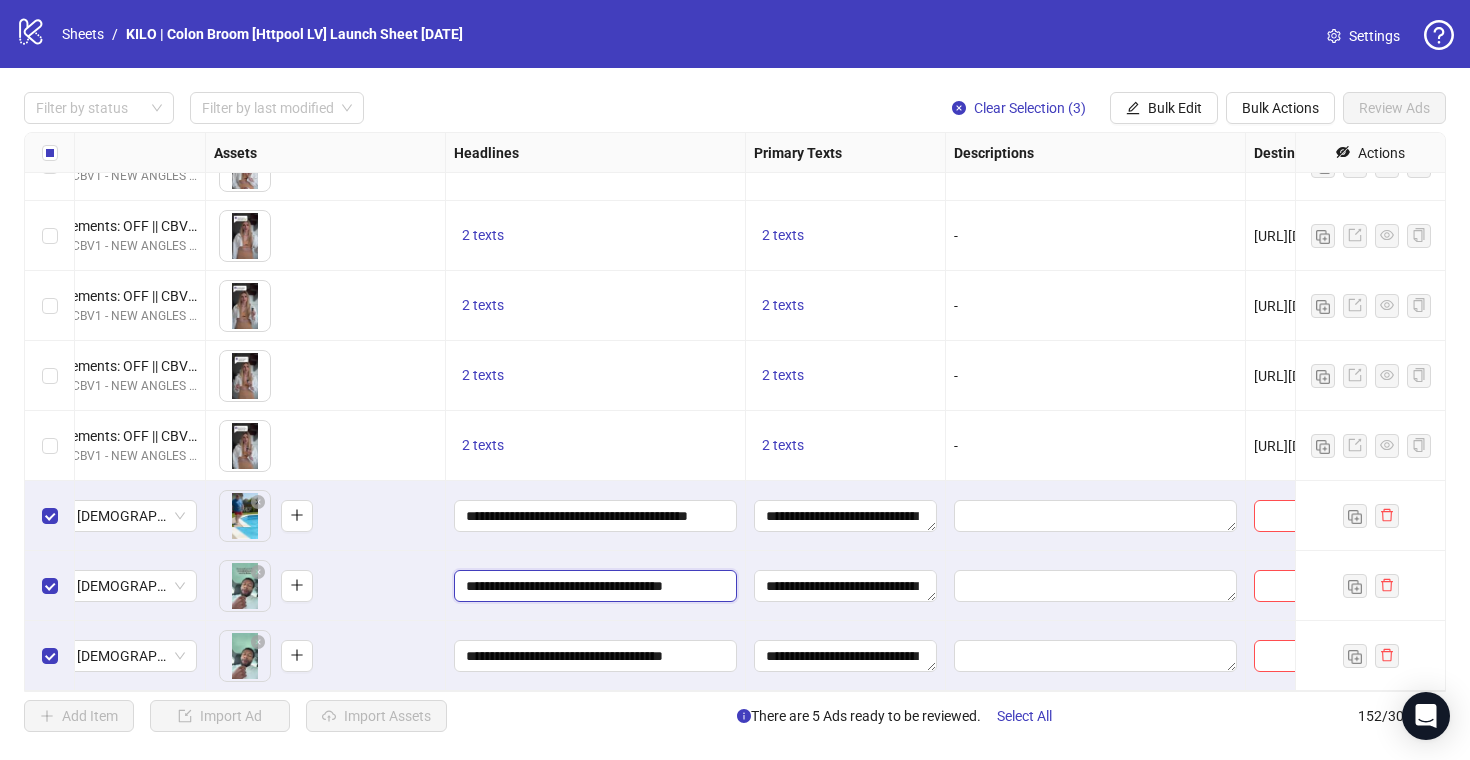 click on "**********" at bounding box center (593, 586) 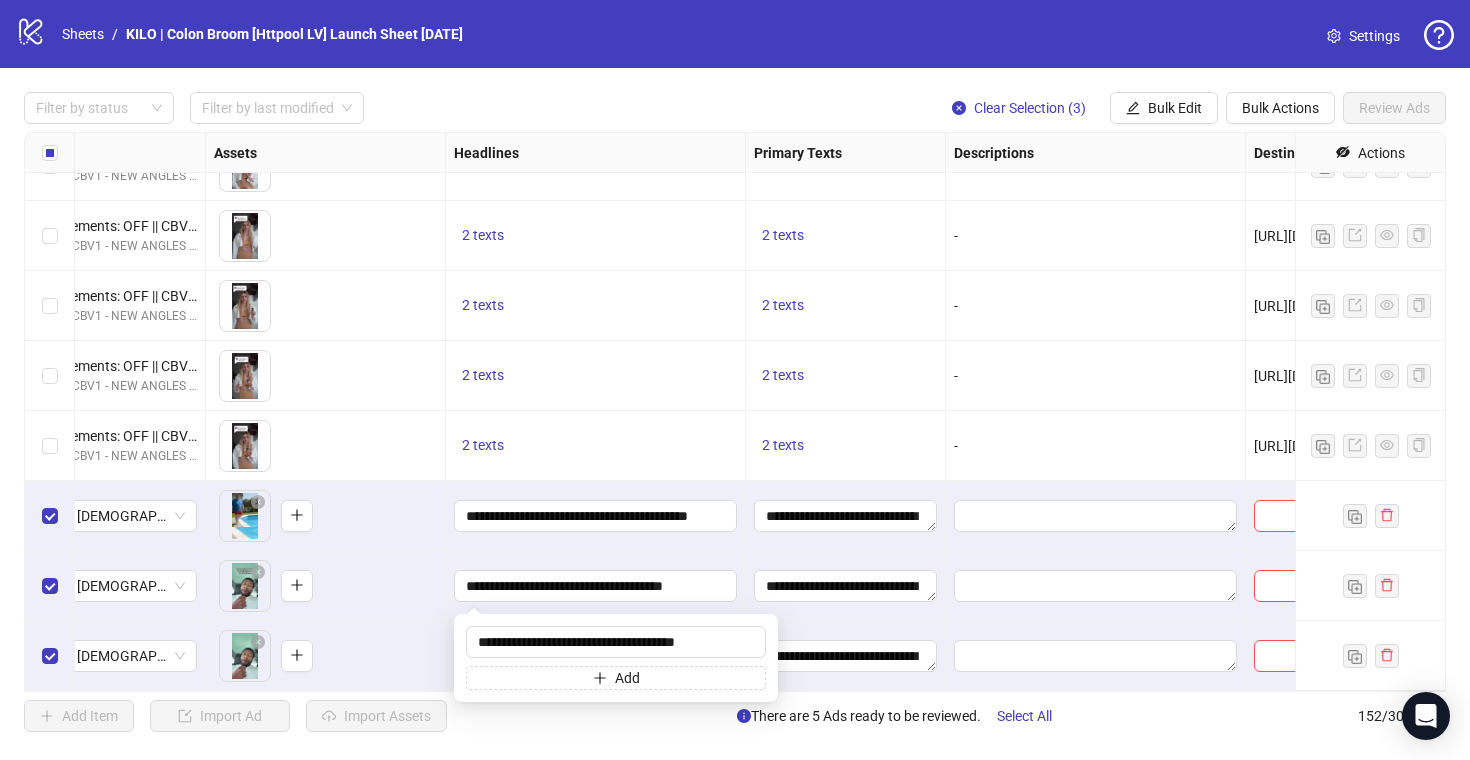 type on "**********" 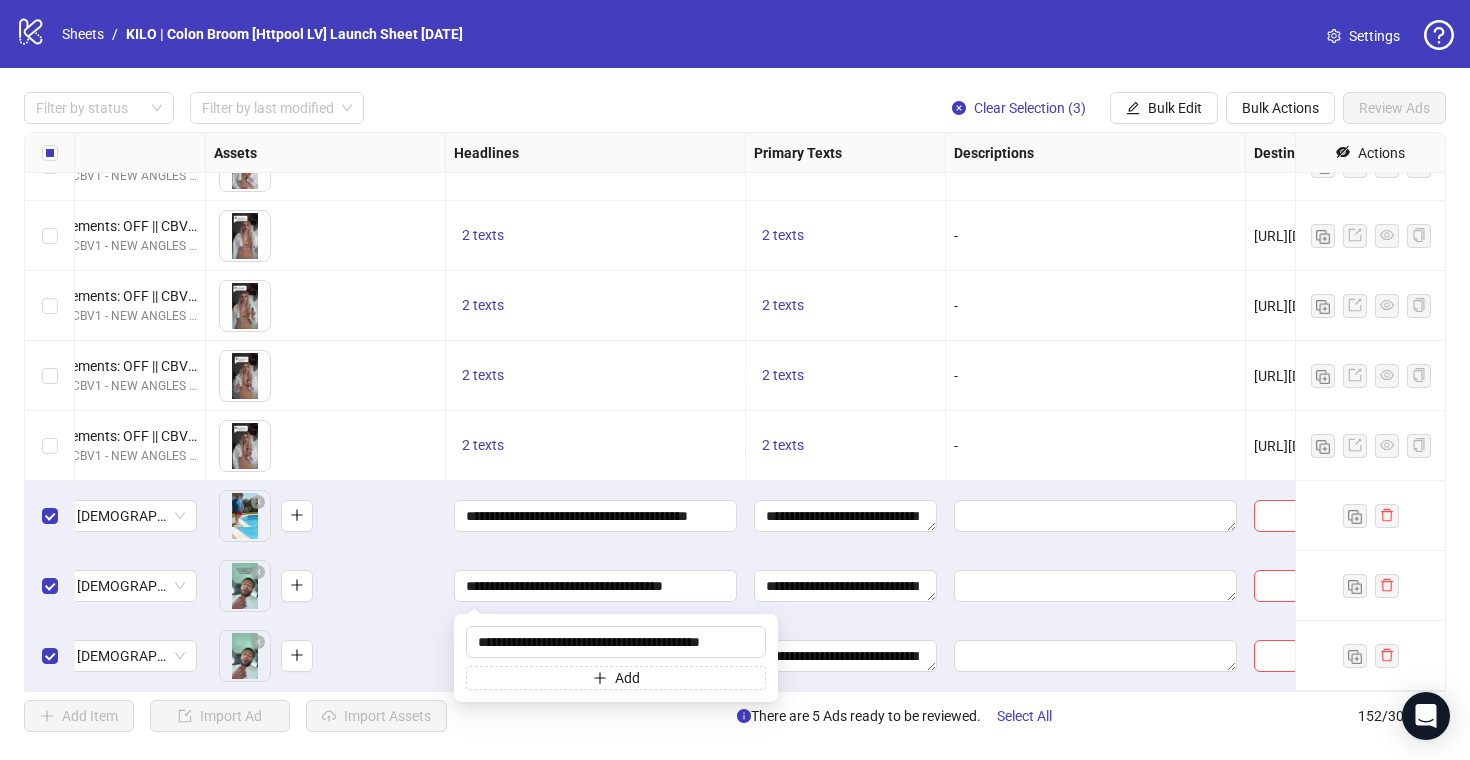 scroll, scrollTop: 0, scrollLeft: 15, axis: horizontal 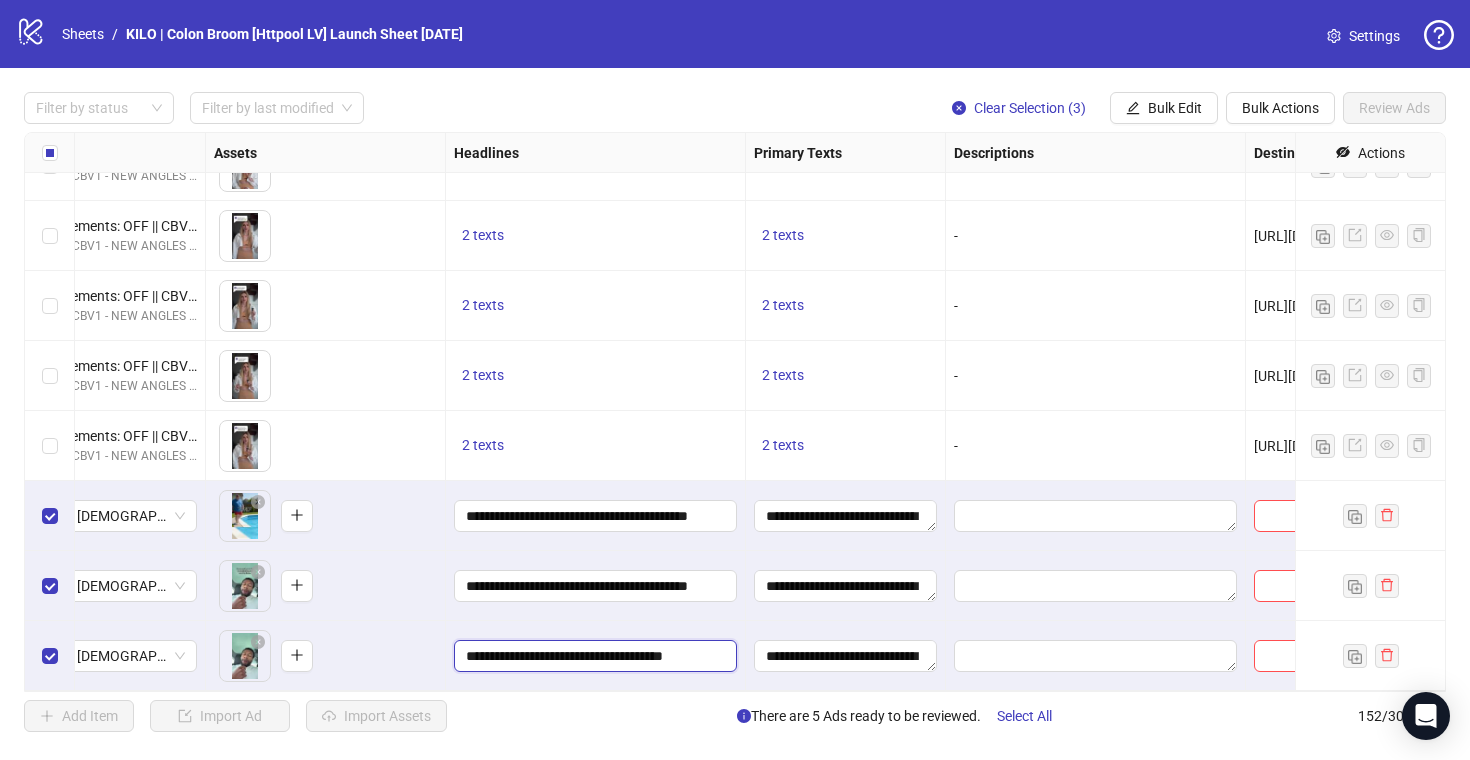 click on "**********" at bounding box center (593, 656) 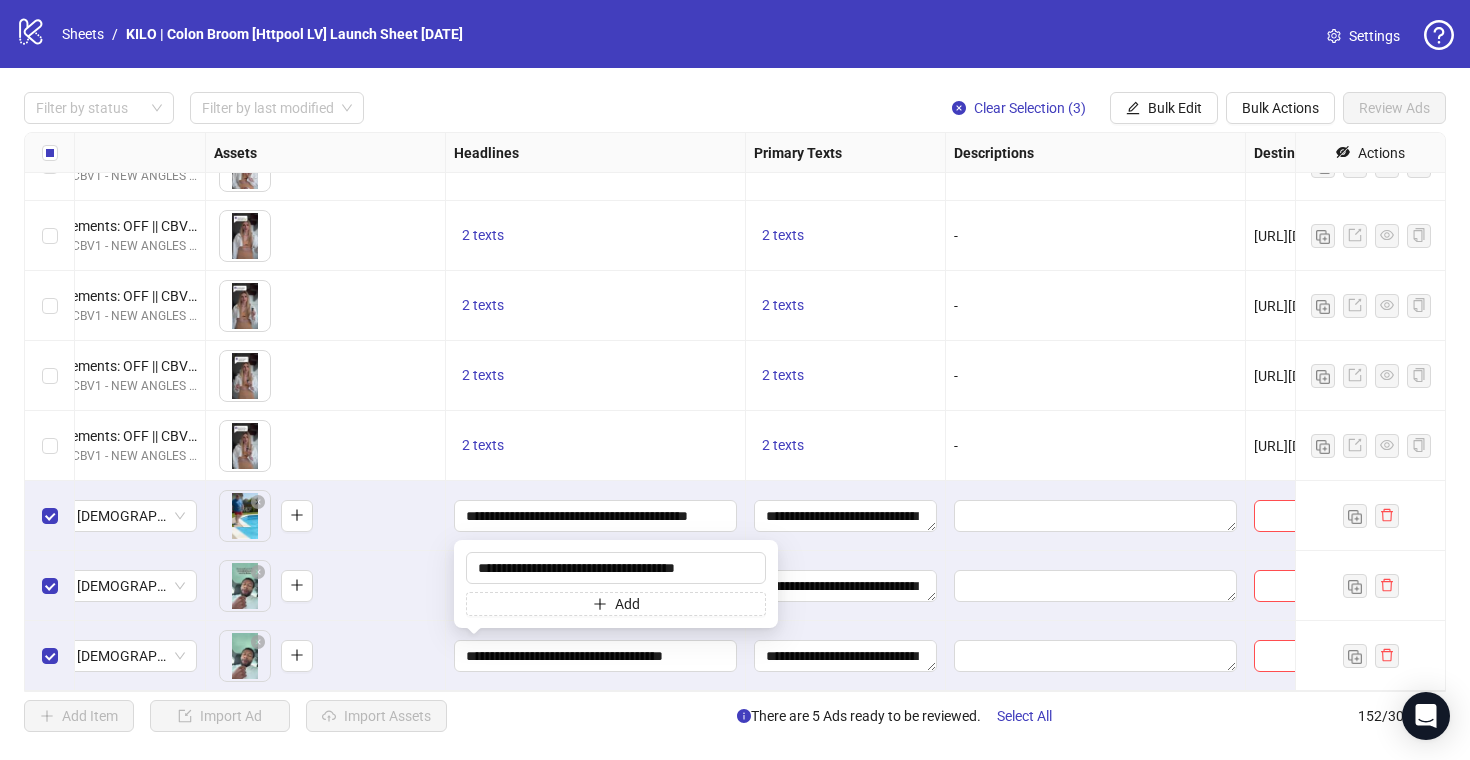 type on "**********" 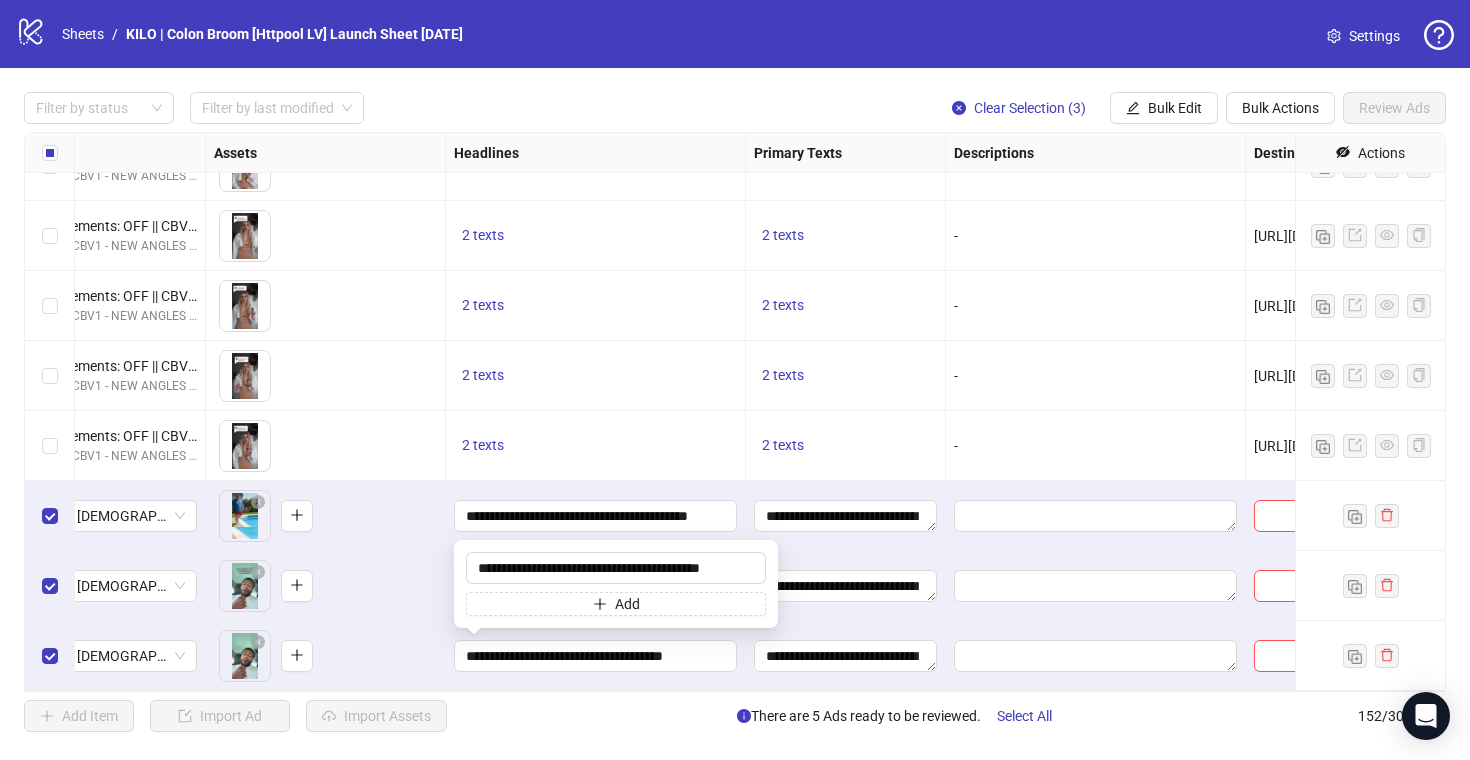 scroll, scrollTop: 0, scrollLeft: 15, axis: horizontal 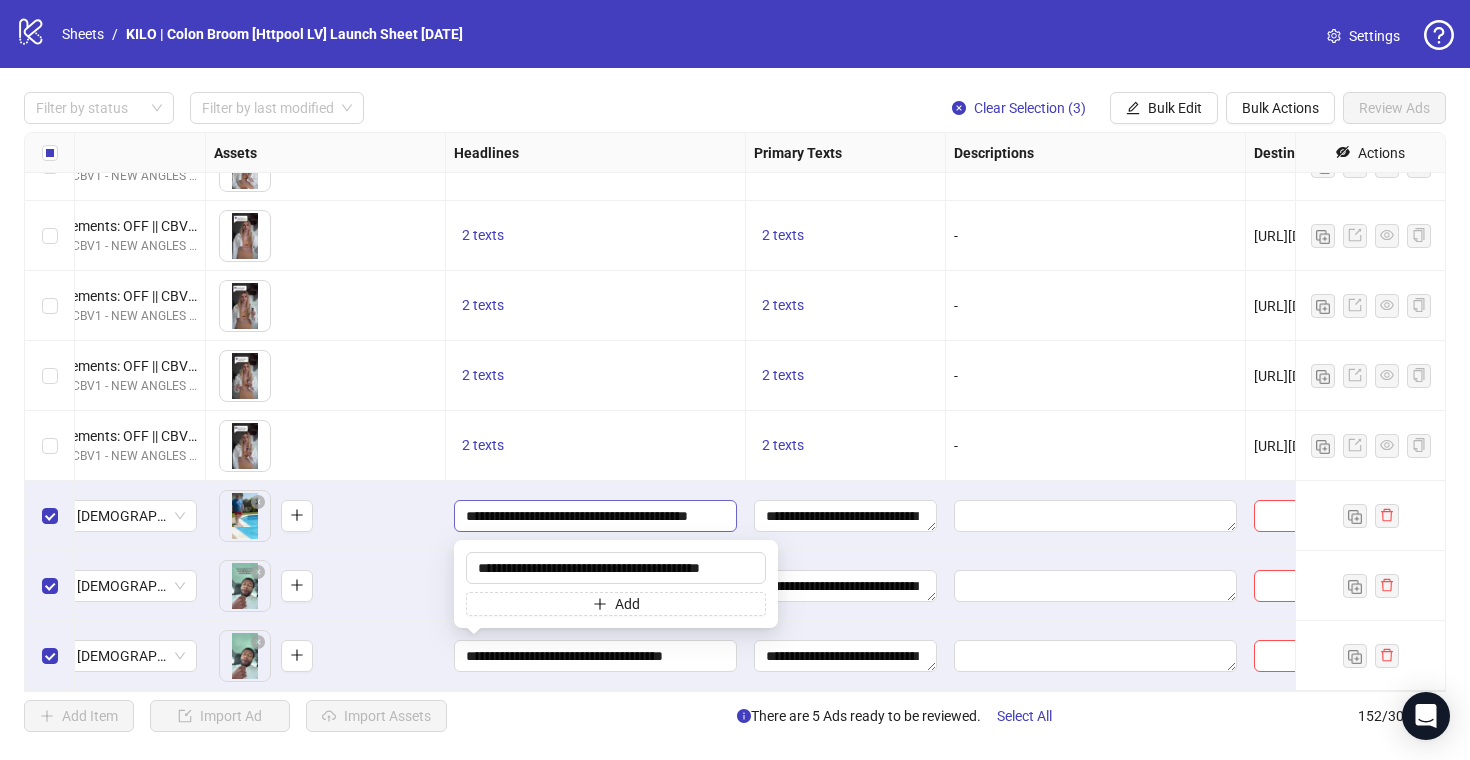 click on "**********" at bounding box center (595, 516) 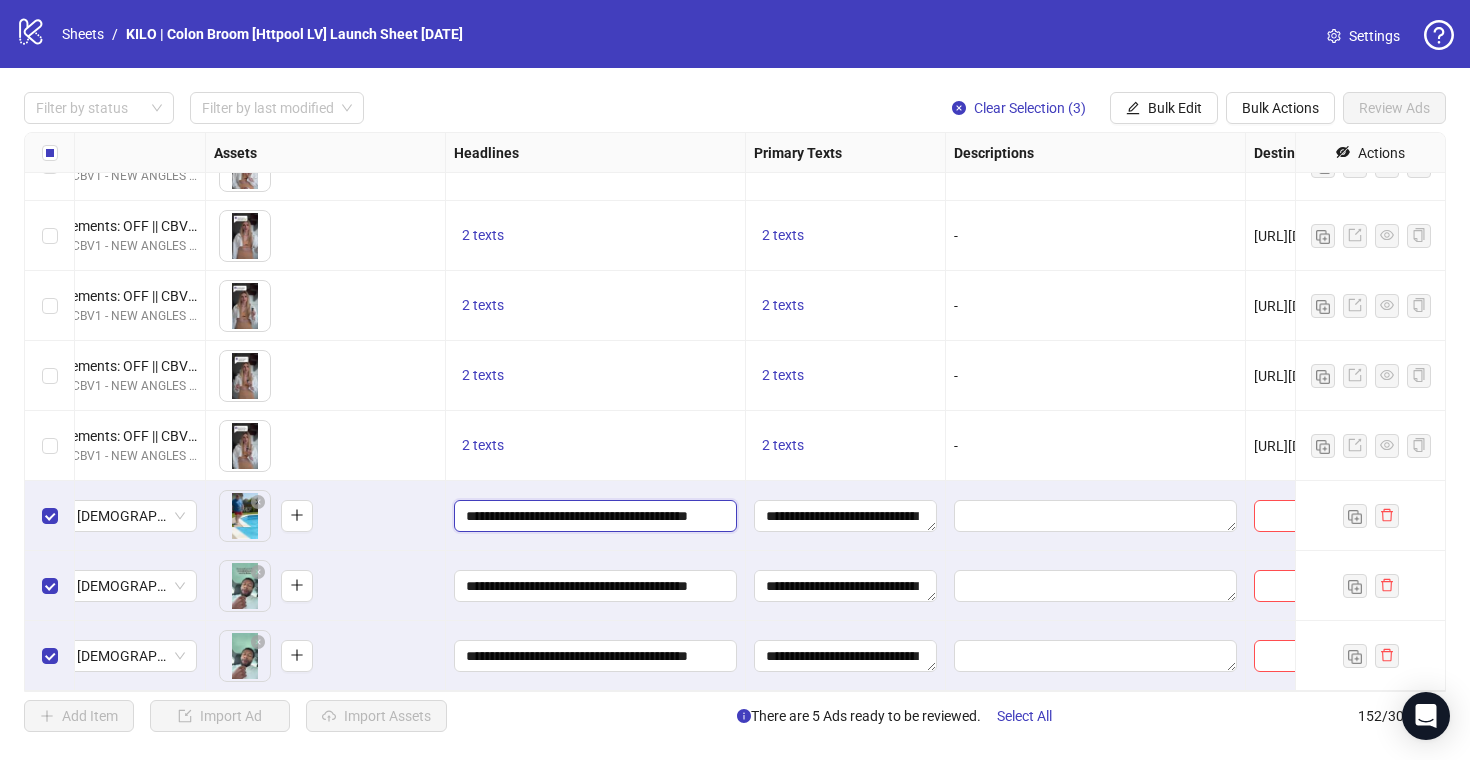 click on "**********" at bounding box center [593, 516] 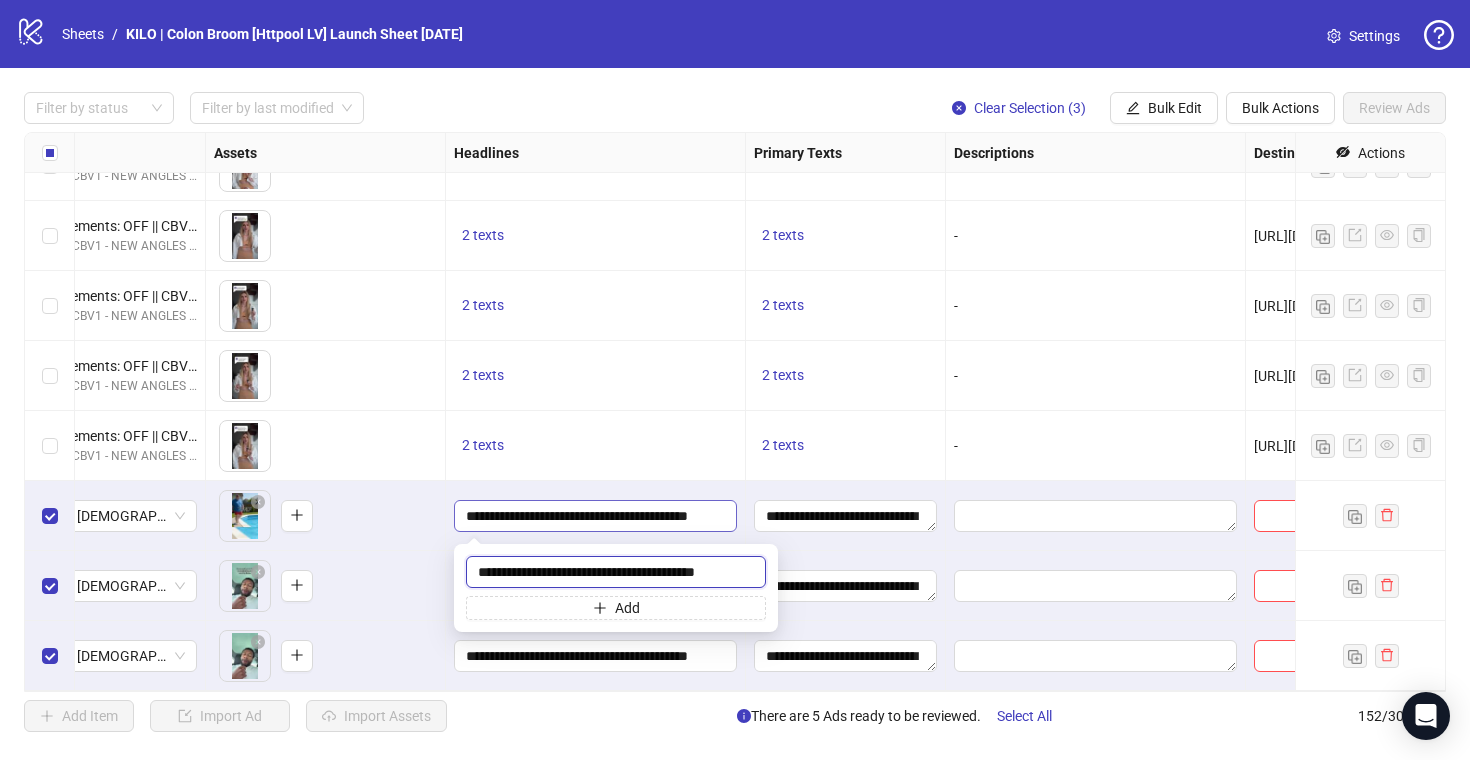 scroll, scrollTop: 0, scrollLeft: 11, axis: horizontal 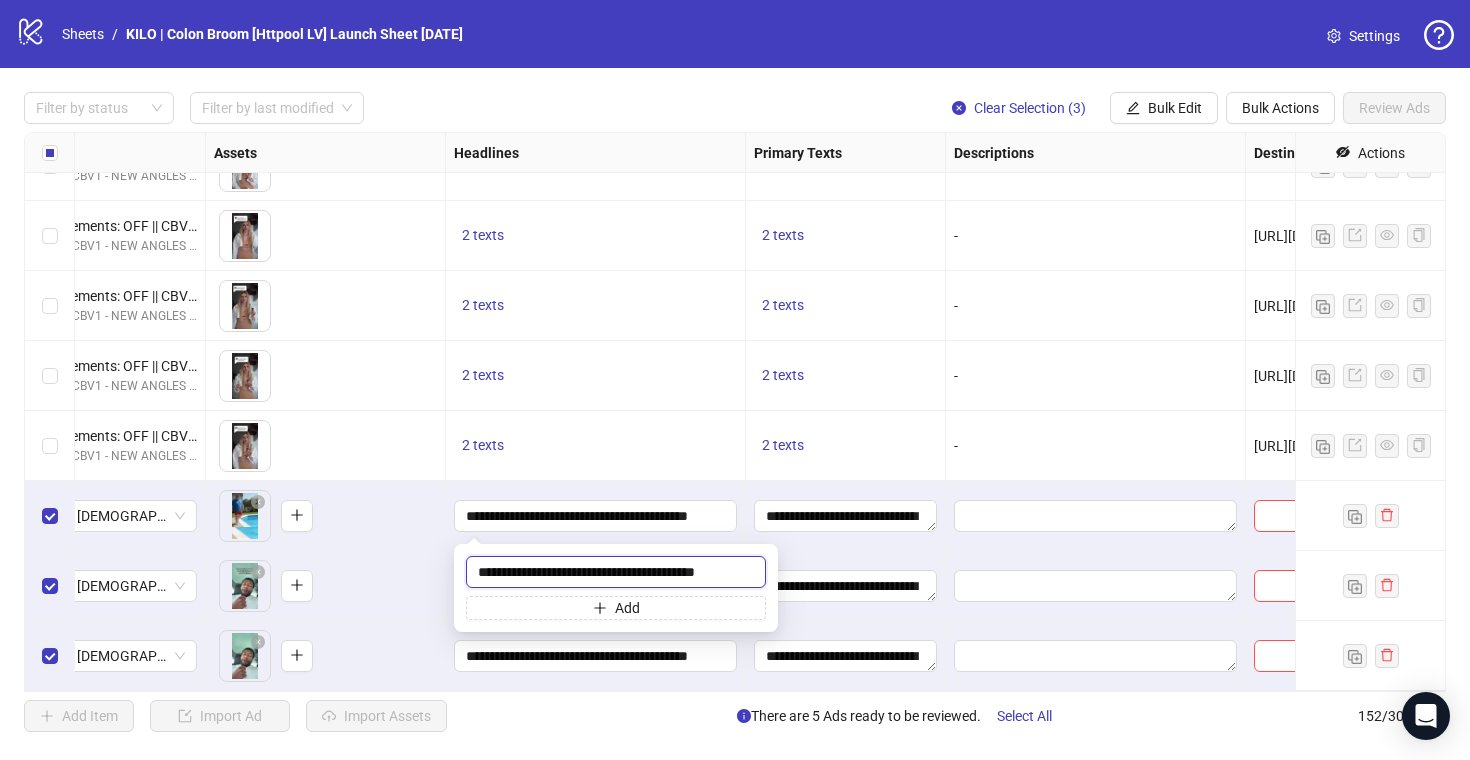 click on "**********" at bounding box center [616, 572] 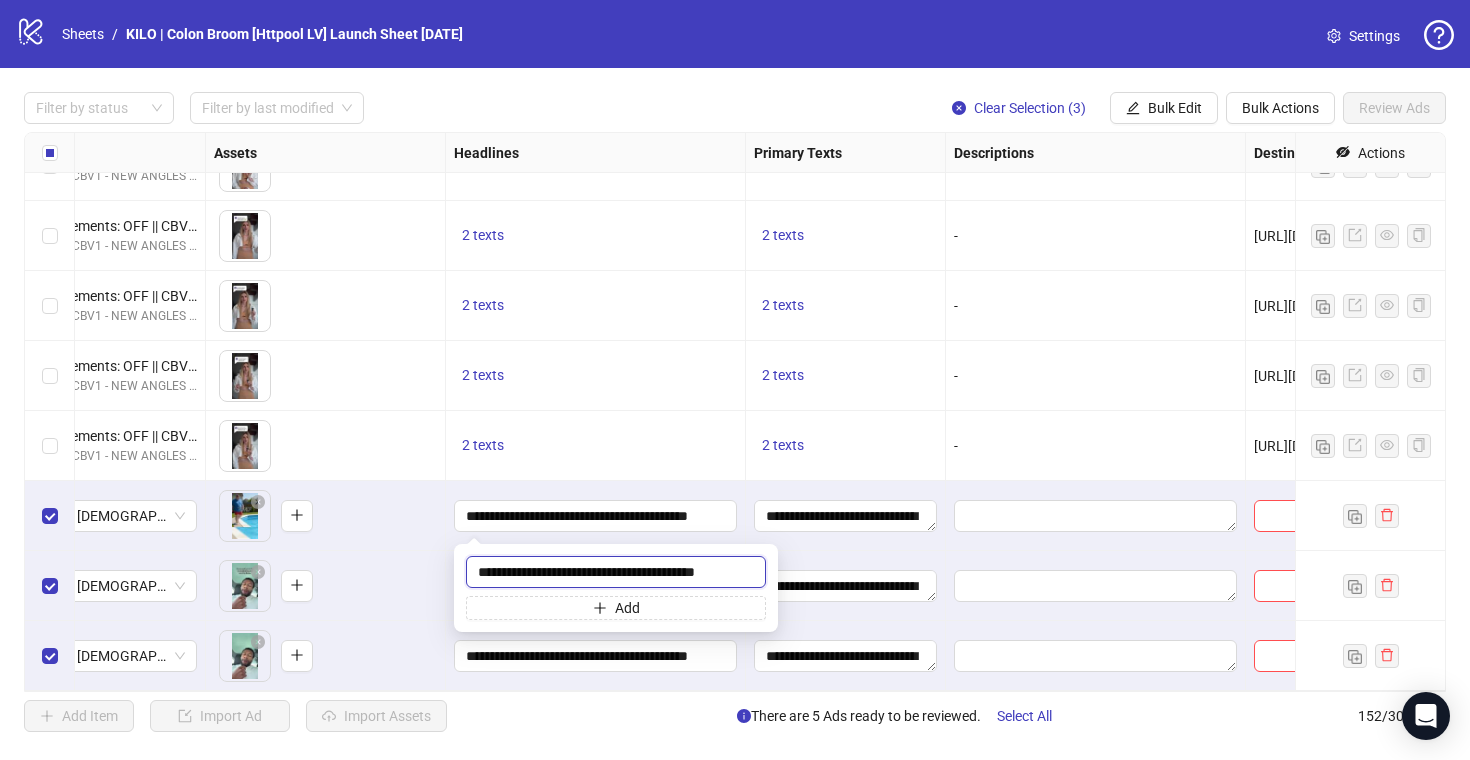 click on "**********" at bounding box center (616, 572) 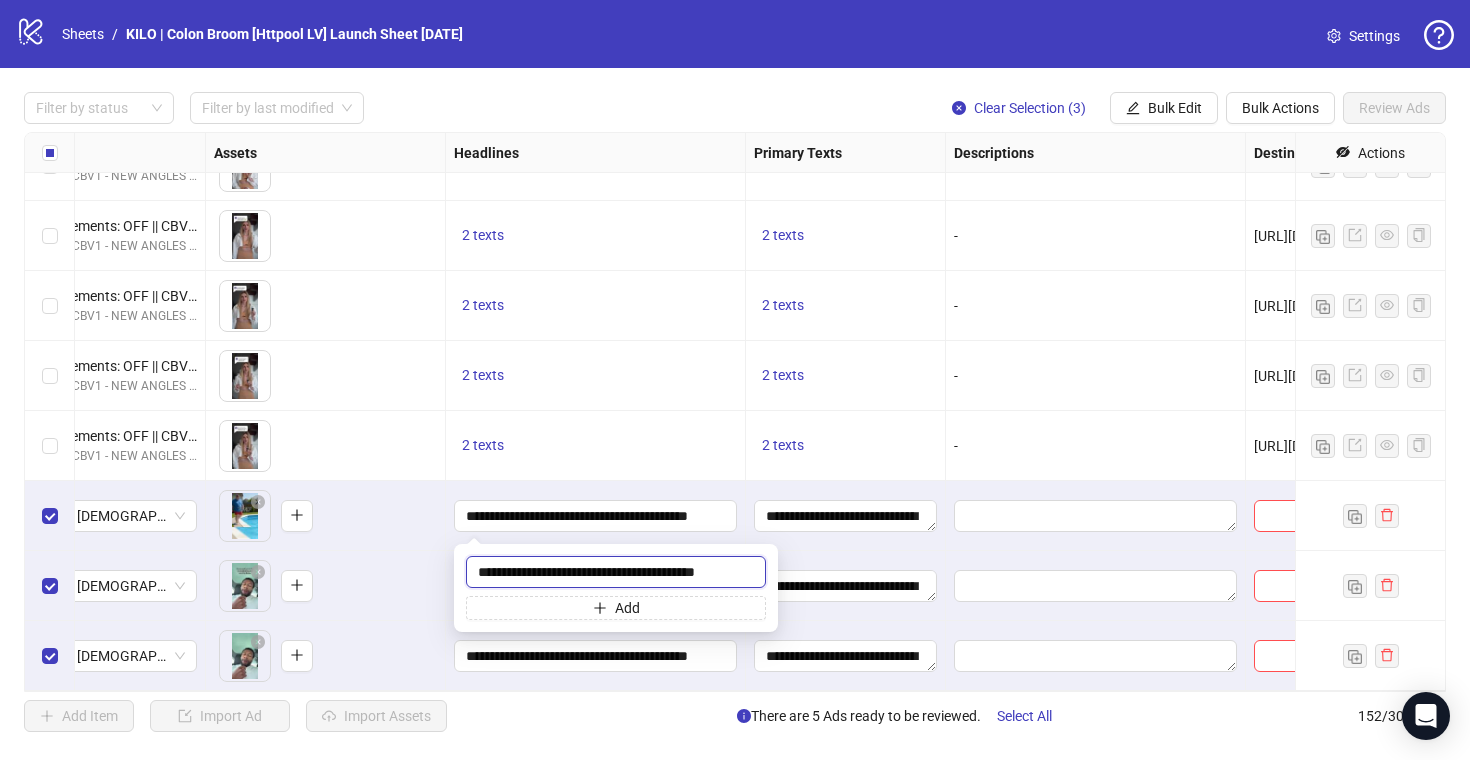 click on "**********" at bounding box center [616, 572] 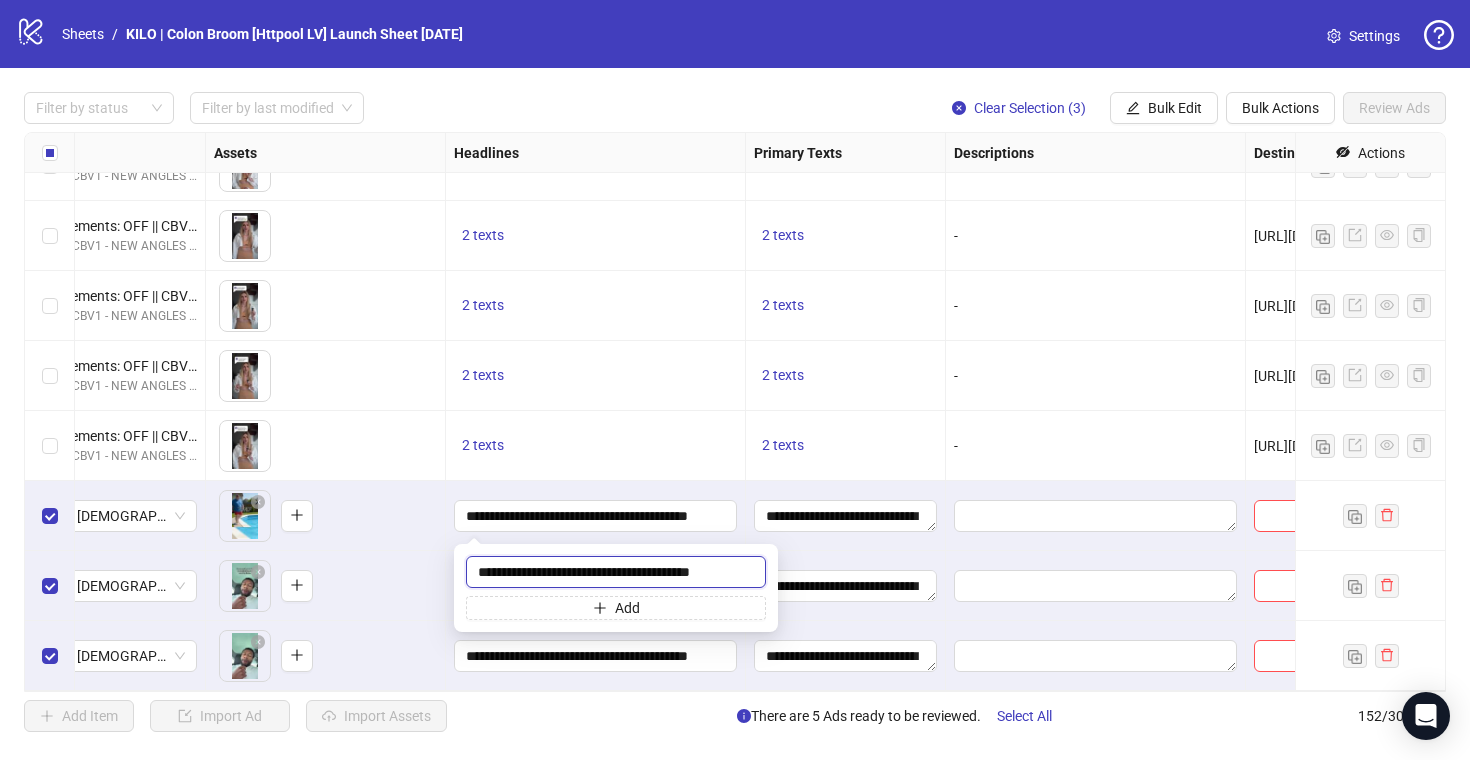 type on "**********" 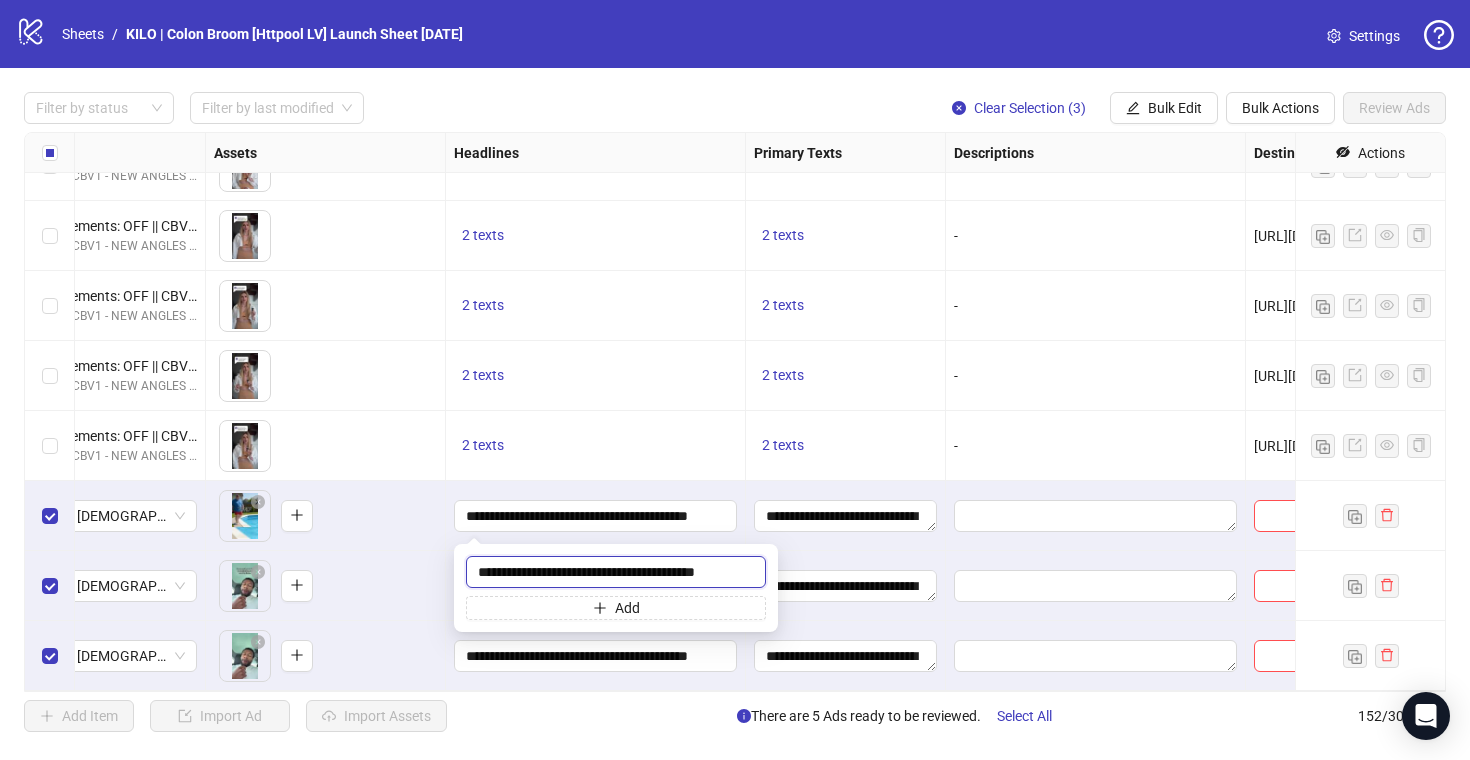 scroll, scrollTop: 0, scrollLeft: 0, axis: both 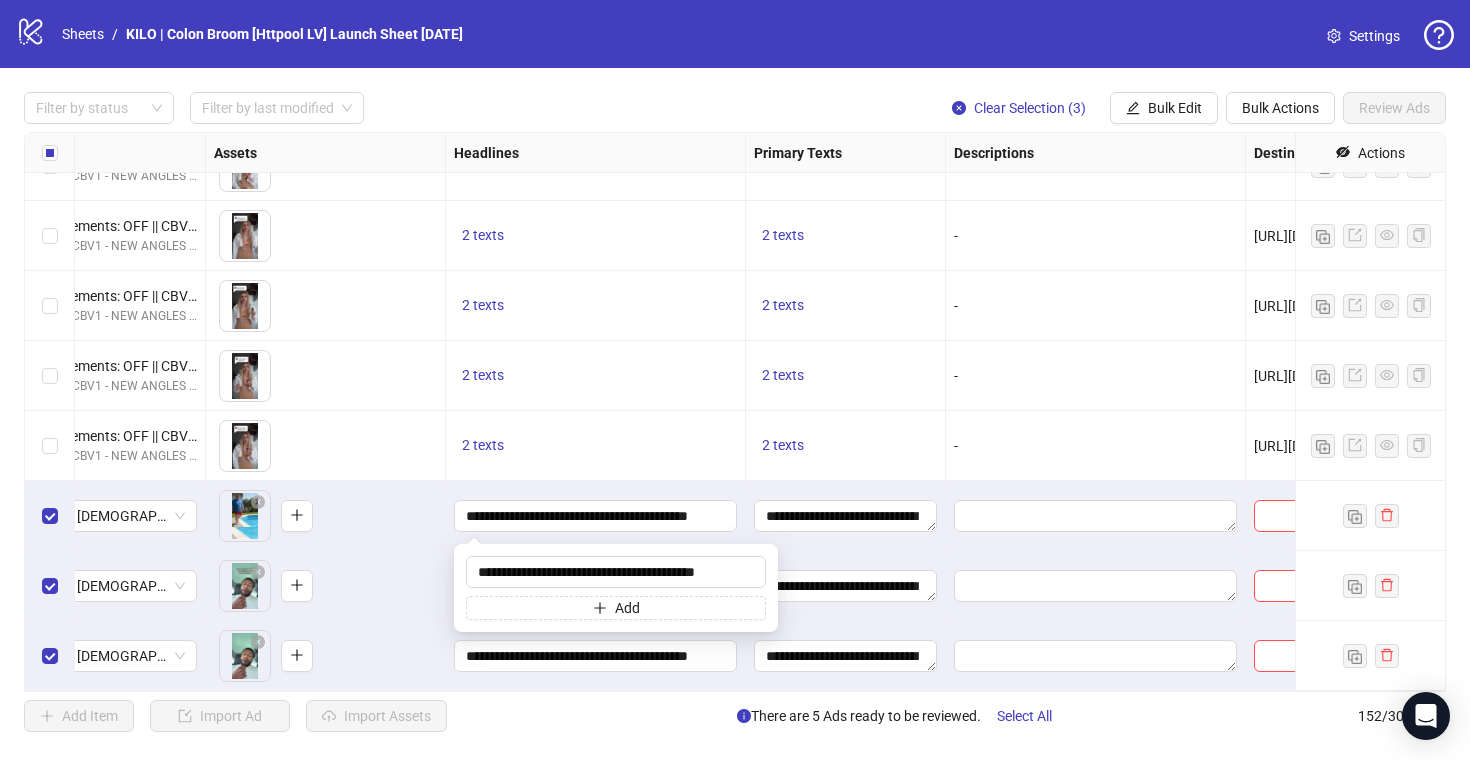 click on "**********" at bounding box center [596, 586] 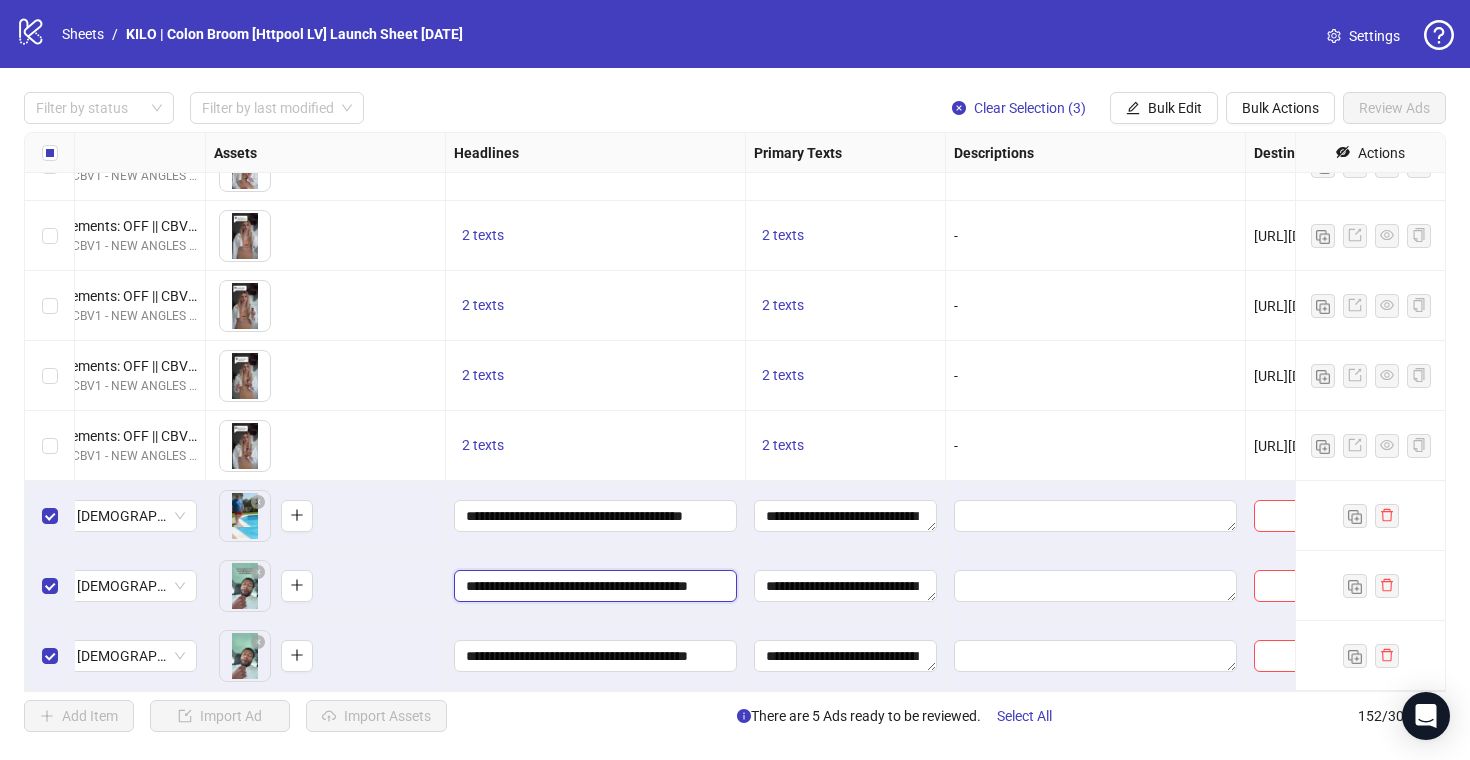 click on "**********" at bounding box center (593, 586) 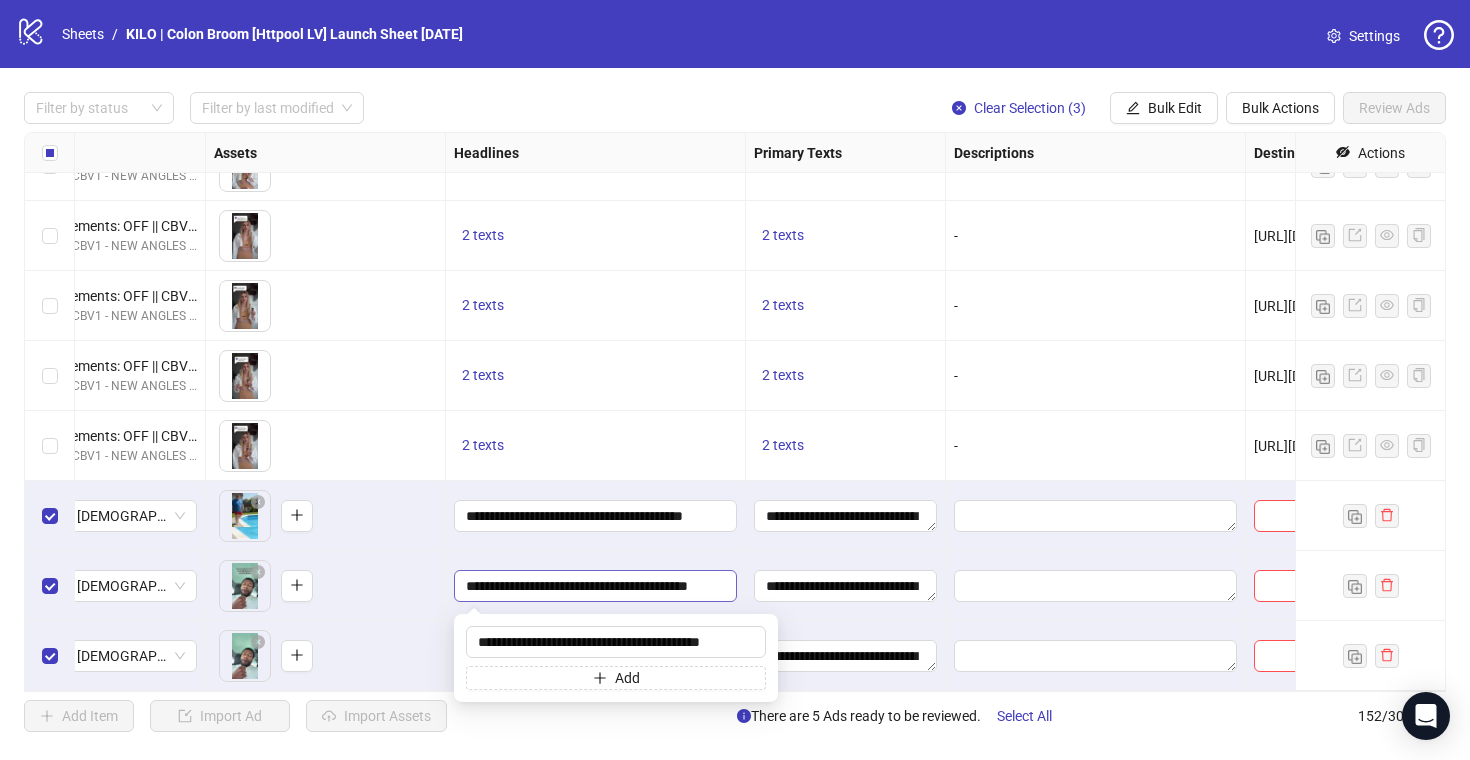 type on "**********" 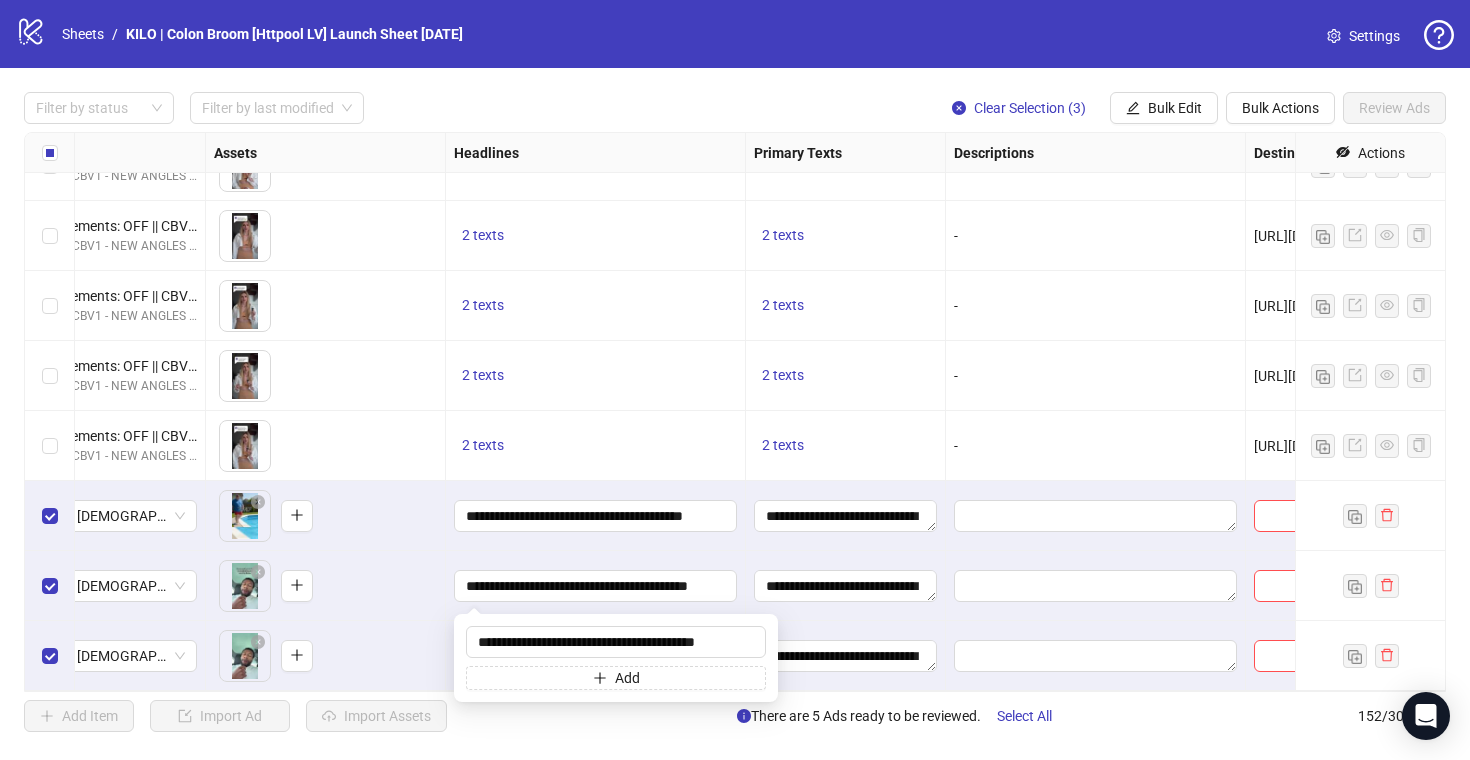 scroll, scrollTop: 0, scrollLeft: 4, axis: horizontal 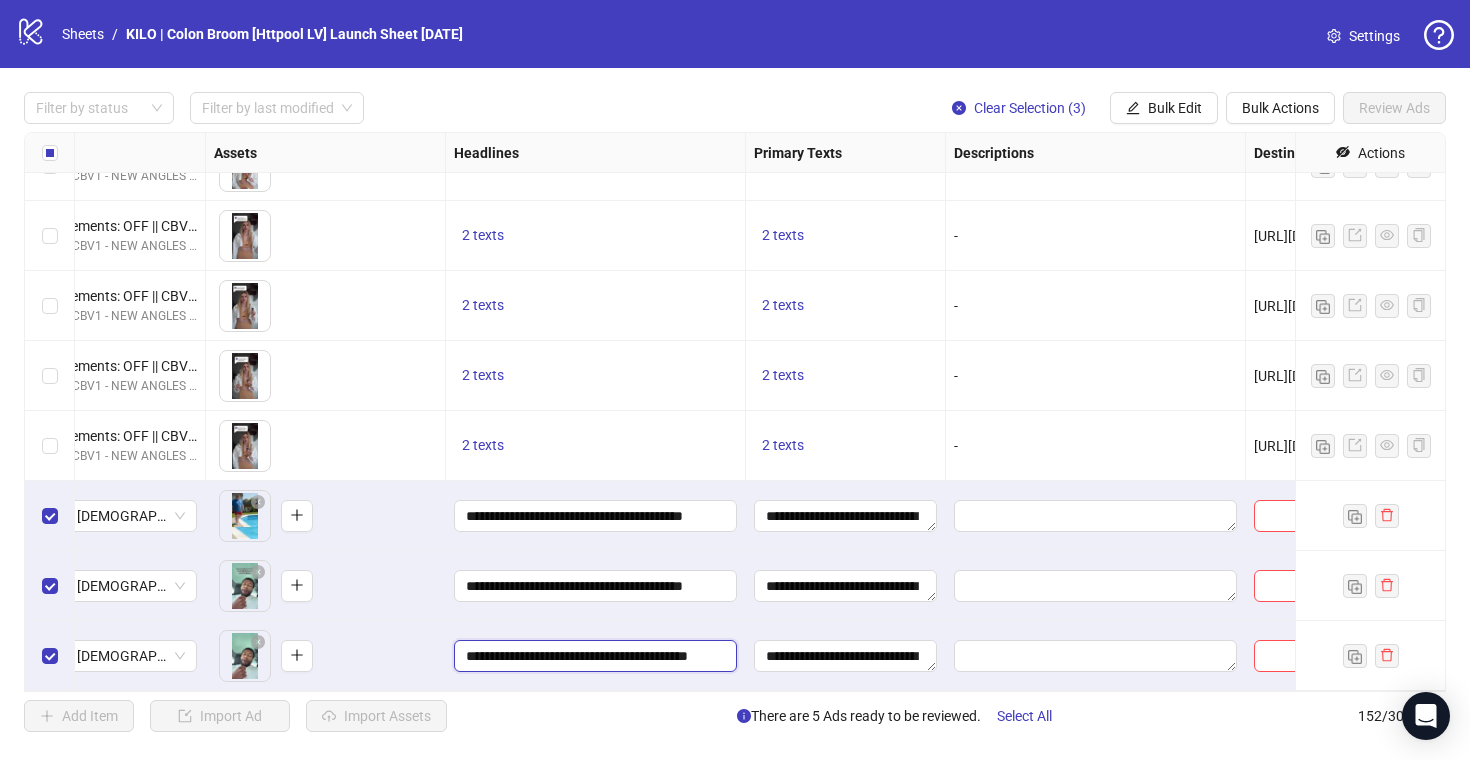 click on "**********" at bounding box center [593, 656] 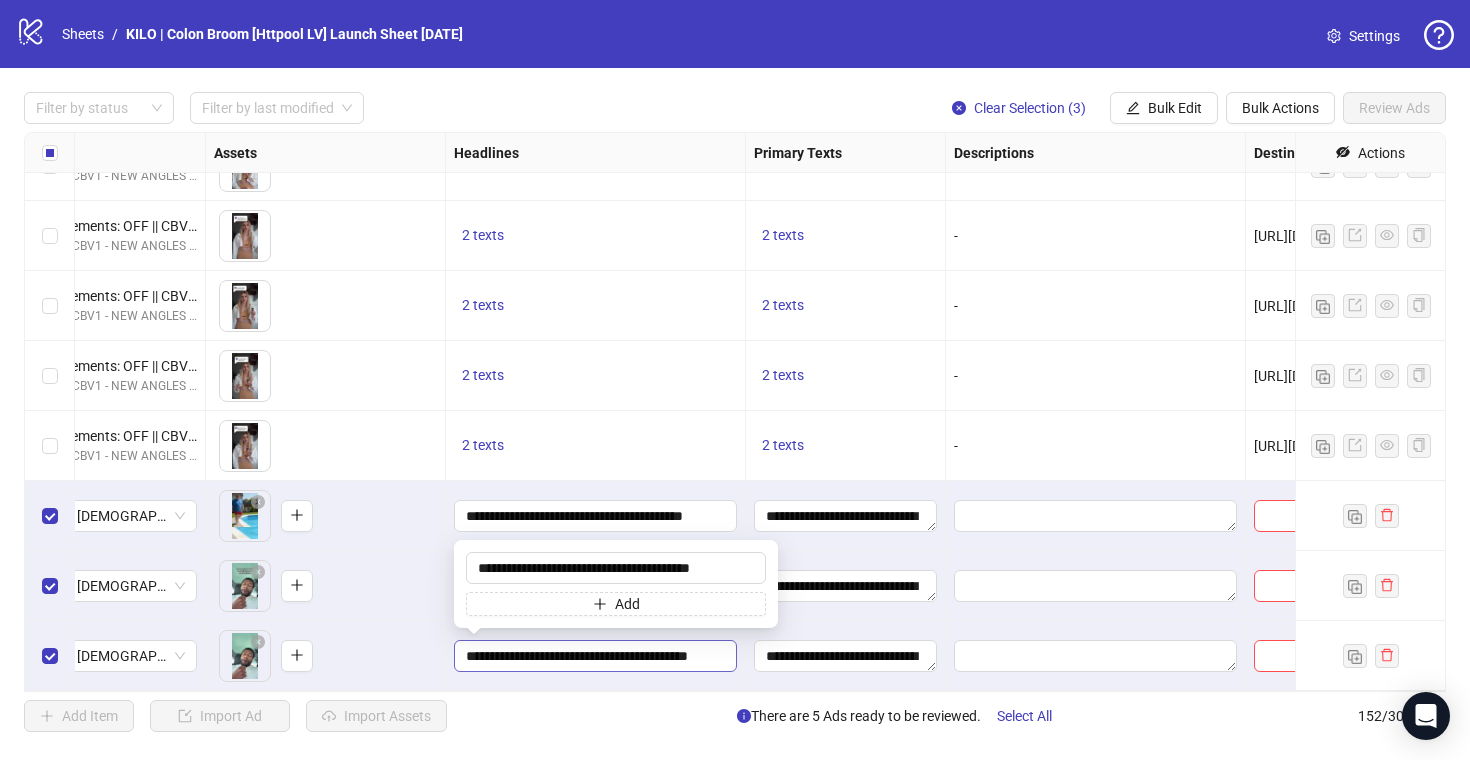 scroll, scrollTop: 0, scrollLeft: 0, axis: both 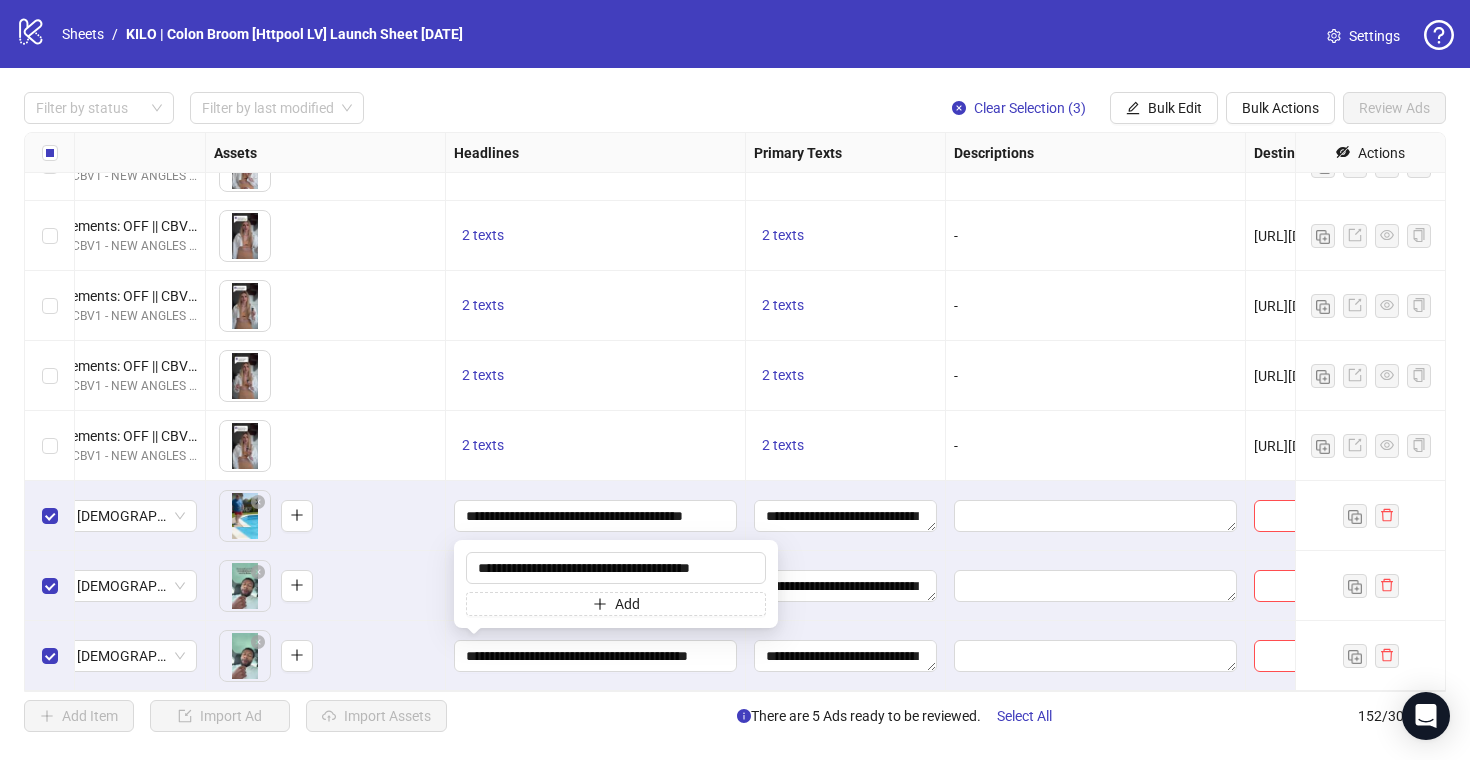 type on "**********" 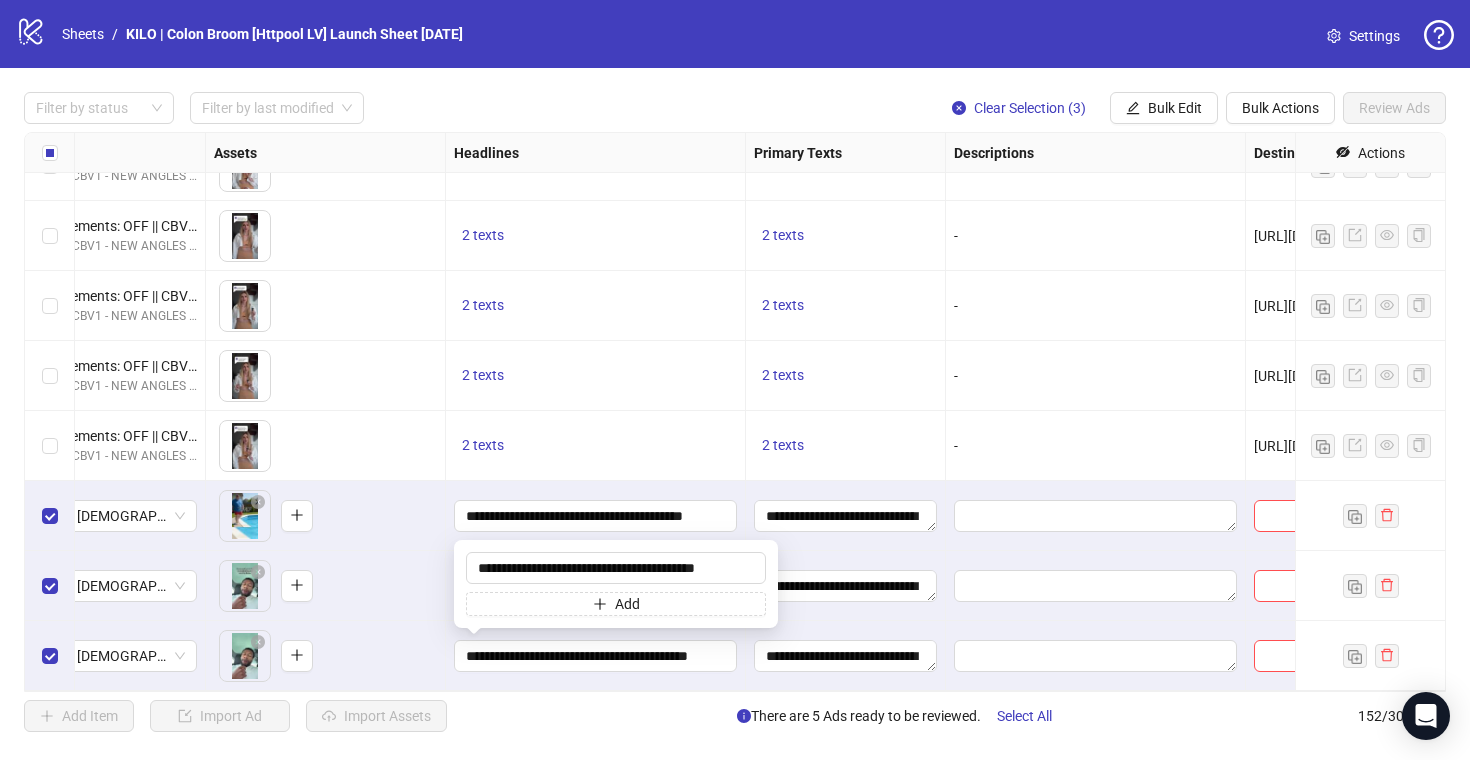 scroll, scrollTop: 0, scrollLeft: 4, axis: horizontal 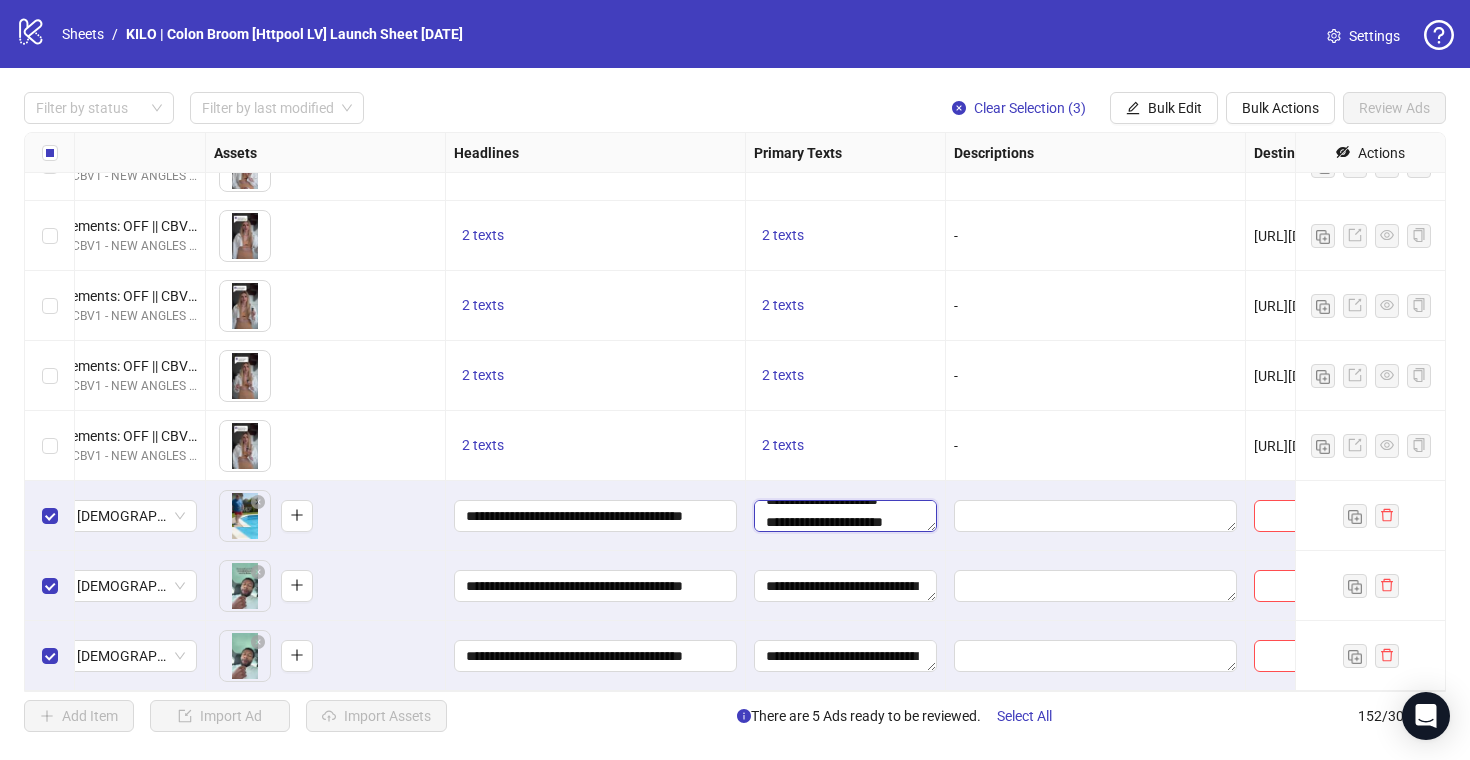 drag, startPoint x: 830, startPoint y: 526, endPoint x: 930, endPoint y: 526, distance: 100 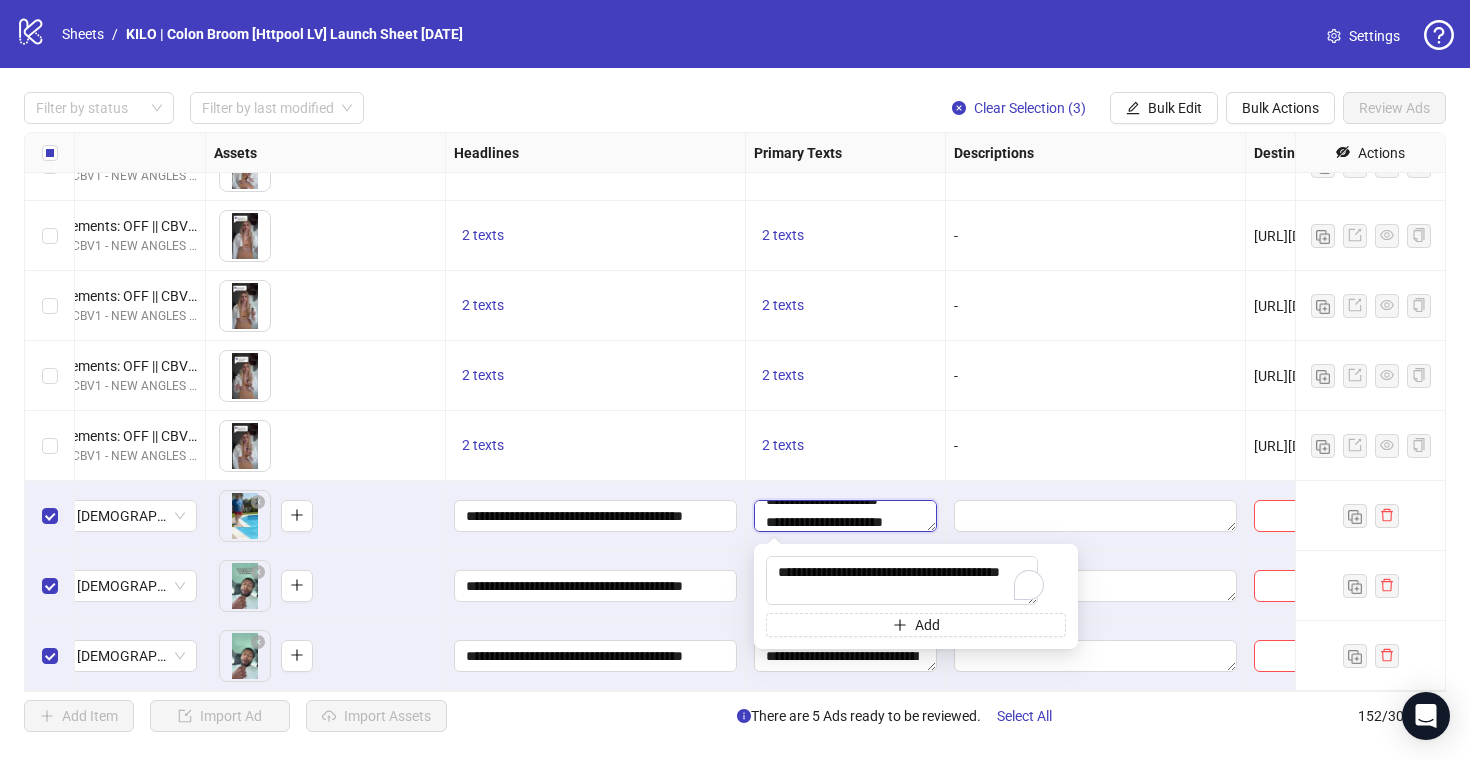 click on "**********" at bounding box center [845, 516] 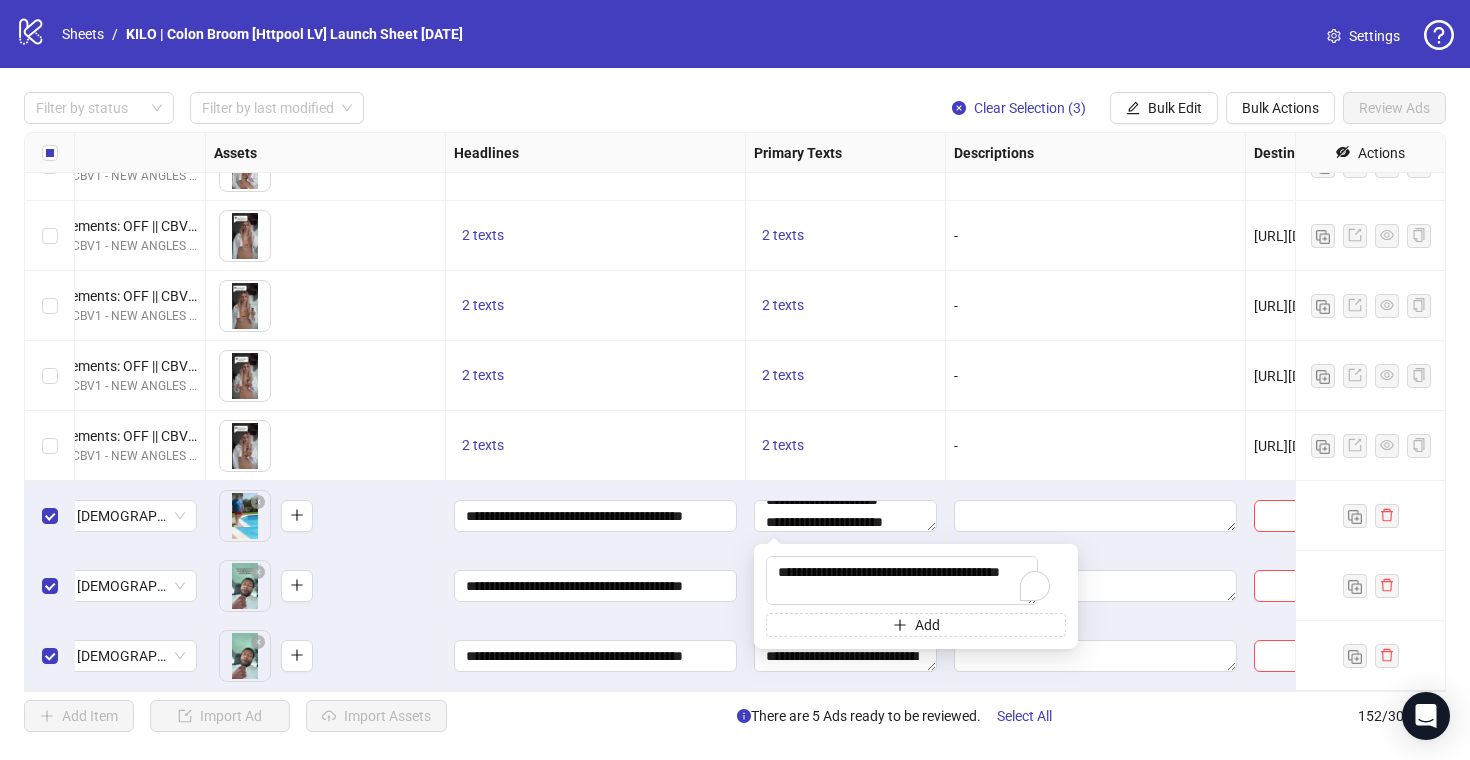 scroll, scrollTop: 198, scrollLeft: 0, axis: vertical 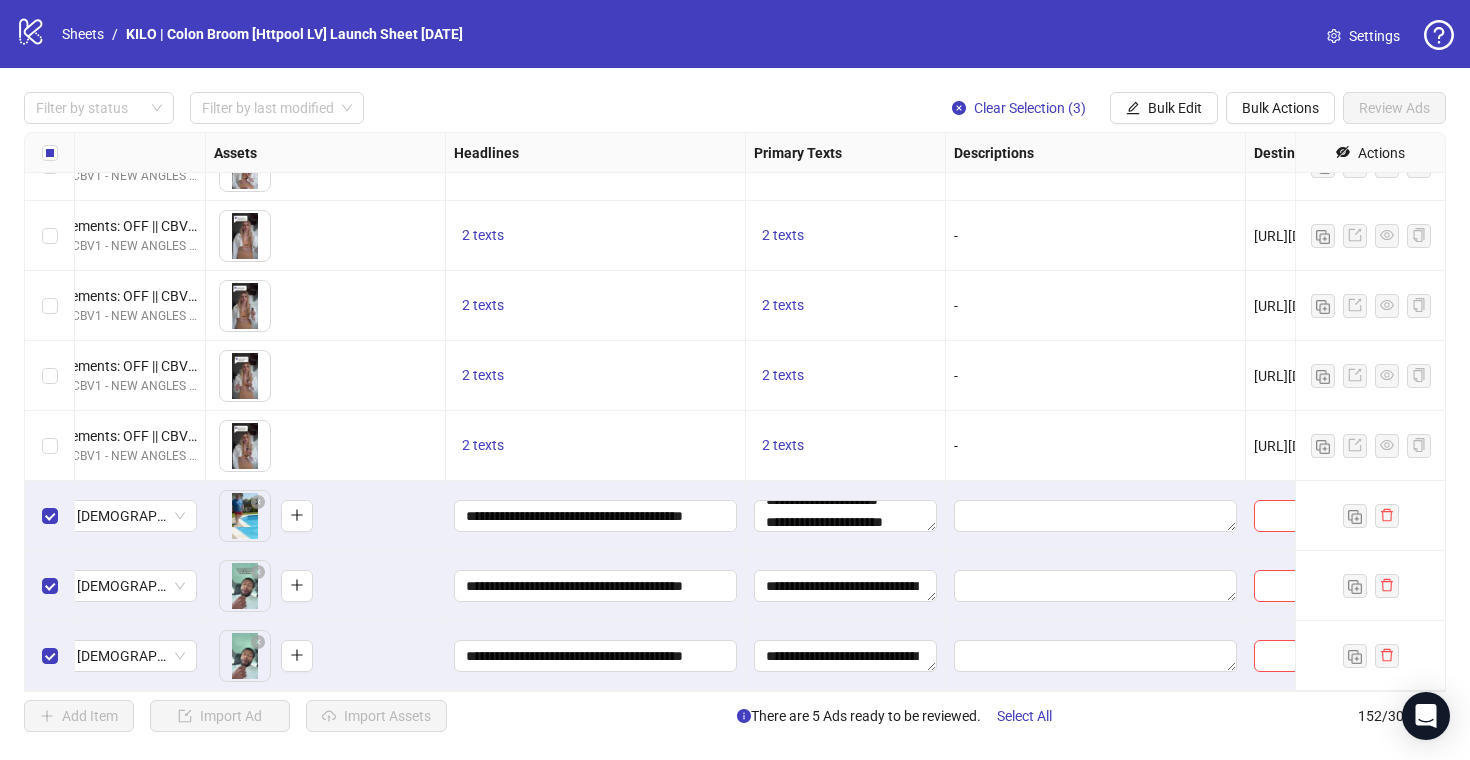 drag, startPoint x: 934, startPoint y: 539, endPoint x: 950, endPoint y: 541, distance: 16.124516 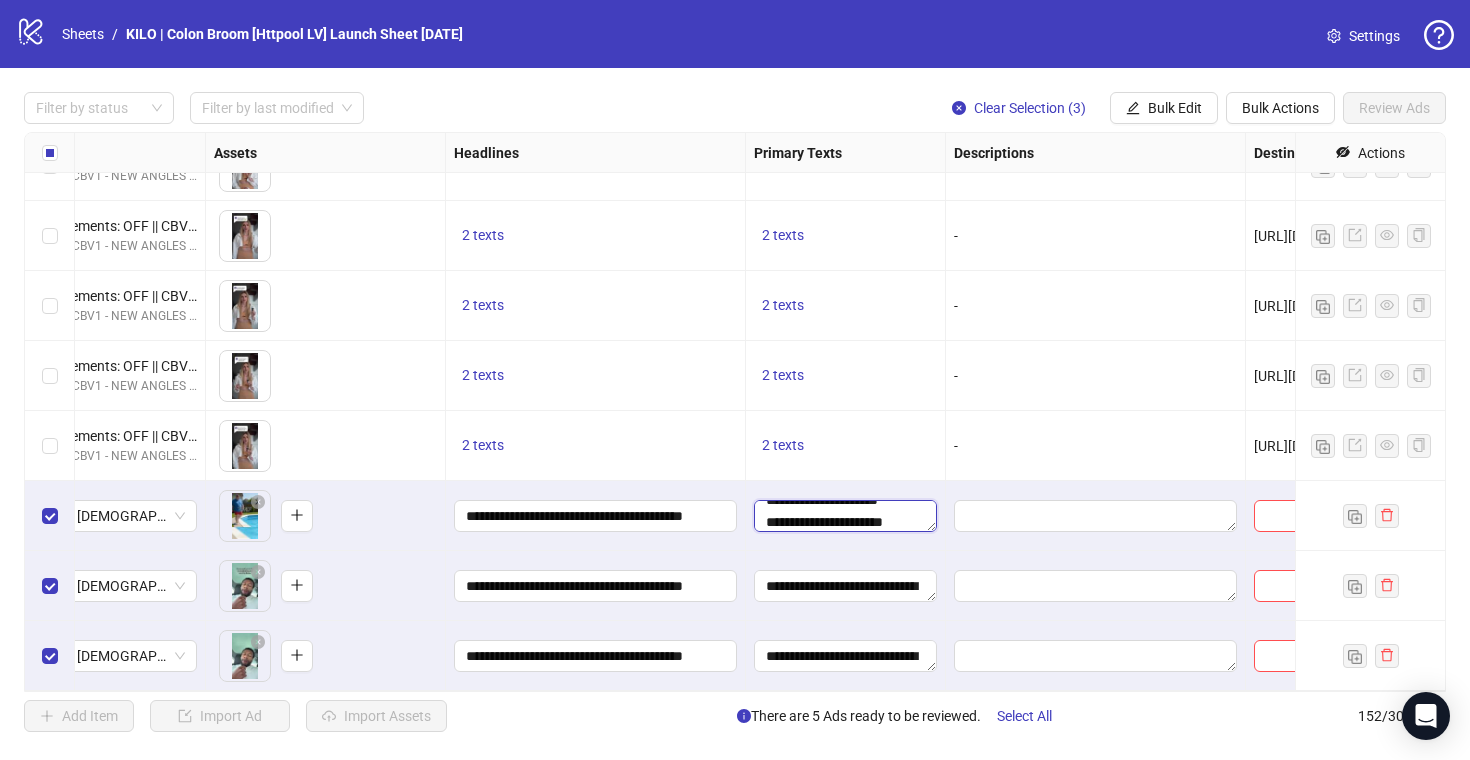 click on "**********" at bounding box center (845, 516) 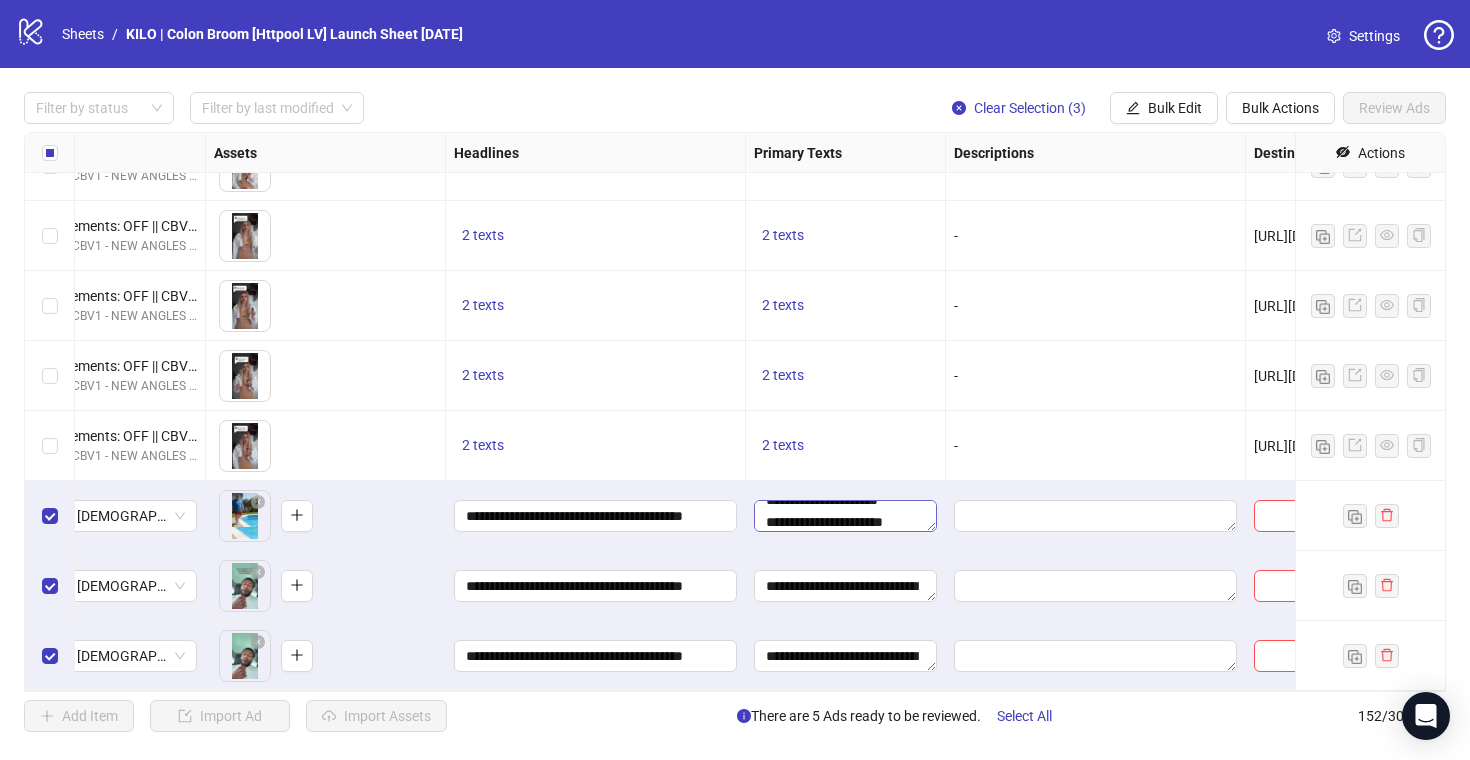 scroll, scrollTop: 0, scrollLeft: 0, axis: both 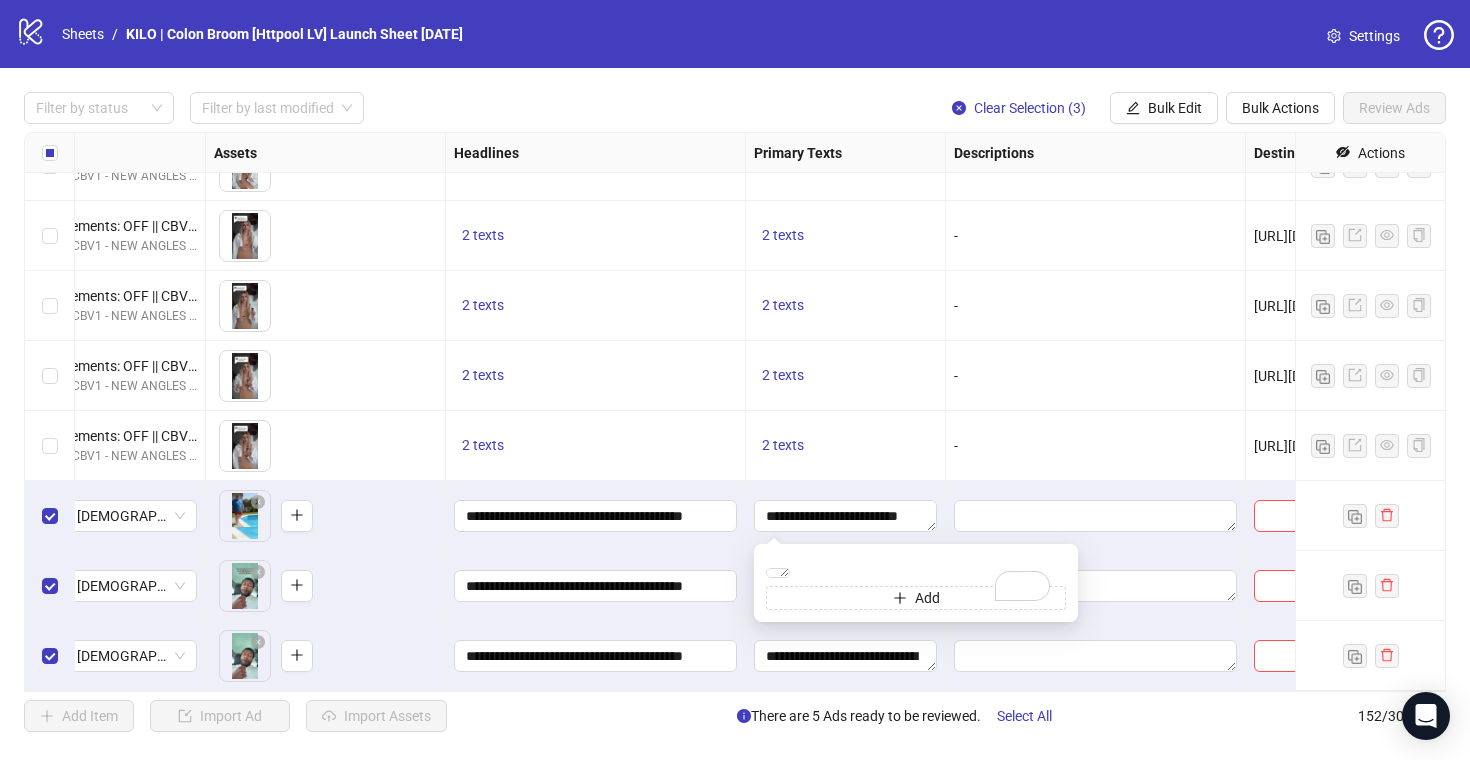 click on "**********" at bounding box center (846, 516) 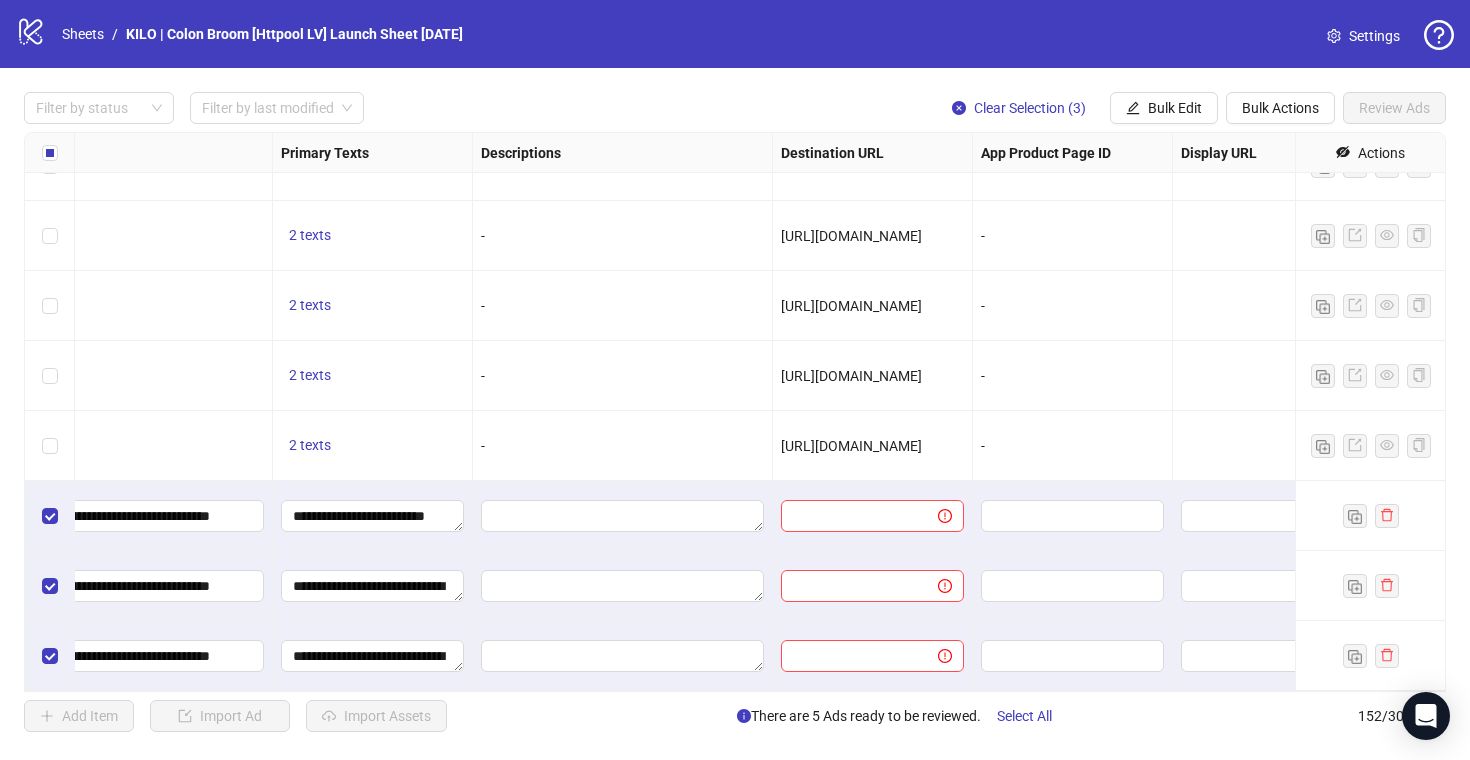 scroll, scrollTop: 10122, scrollLeft: 1226, axis: both 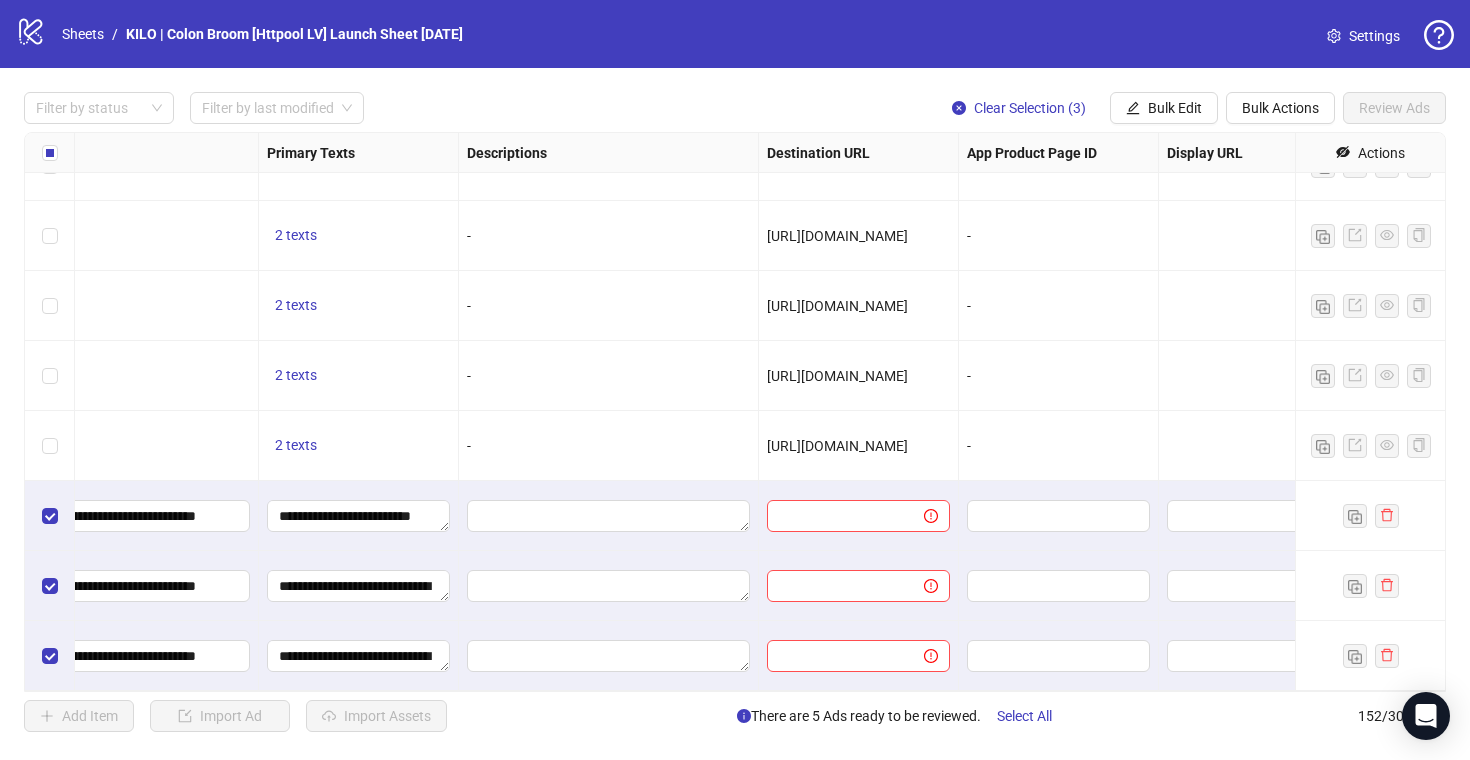 click on "Ad Format Ad Name Campaign & Ad Set Assets Headlines Primary Texts Descriptions Destination URL App Product Page ID Display URL Leadgen Form Product Set ID Call to Action Actions
To pick up a draggable item, press the space bar.
While dragging, use the arrow keys to move the item.
Press space again to drop the item in its new position, or press escape to cancel.
2 texts 2 texts - [URL][DOMAIN_NAME] - - -
To pick up a draggable item, press the space bar.
While dragging, use the arrow keys to move the item.
Press space again to drop the item in its new position, or press escape to cancel.
2 texts 2 texts - [URL][DOMAIN_NAME] - - -
To pick up a draggable item, press the space bar.
While dragging, use the arrow keys to move the item.
Press space again to drop the item in its new position, or press escape to cancel.
2 texts 2 texts - [URL][DOMAIN_NAME] - - - 2 texts 2 texts - [URL][DOMAIN_NAME] - - - 2 texts 2 texts - - - - 2 texts" at bounding box center (735, 412) 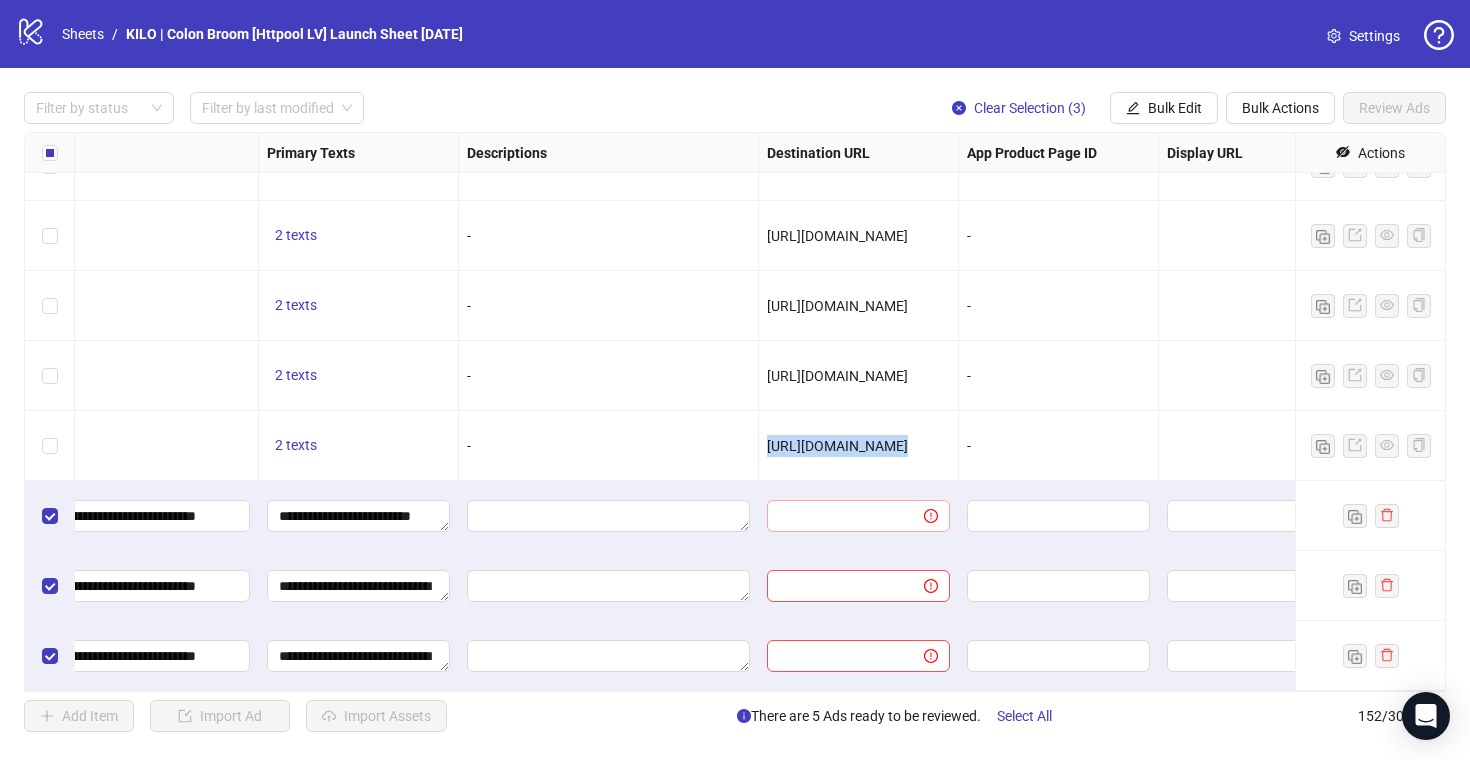 copy on "[URL][DOMAIN_NAME]" 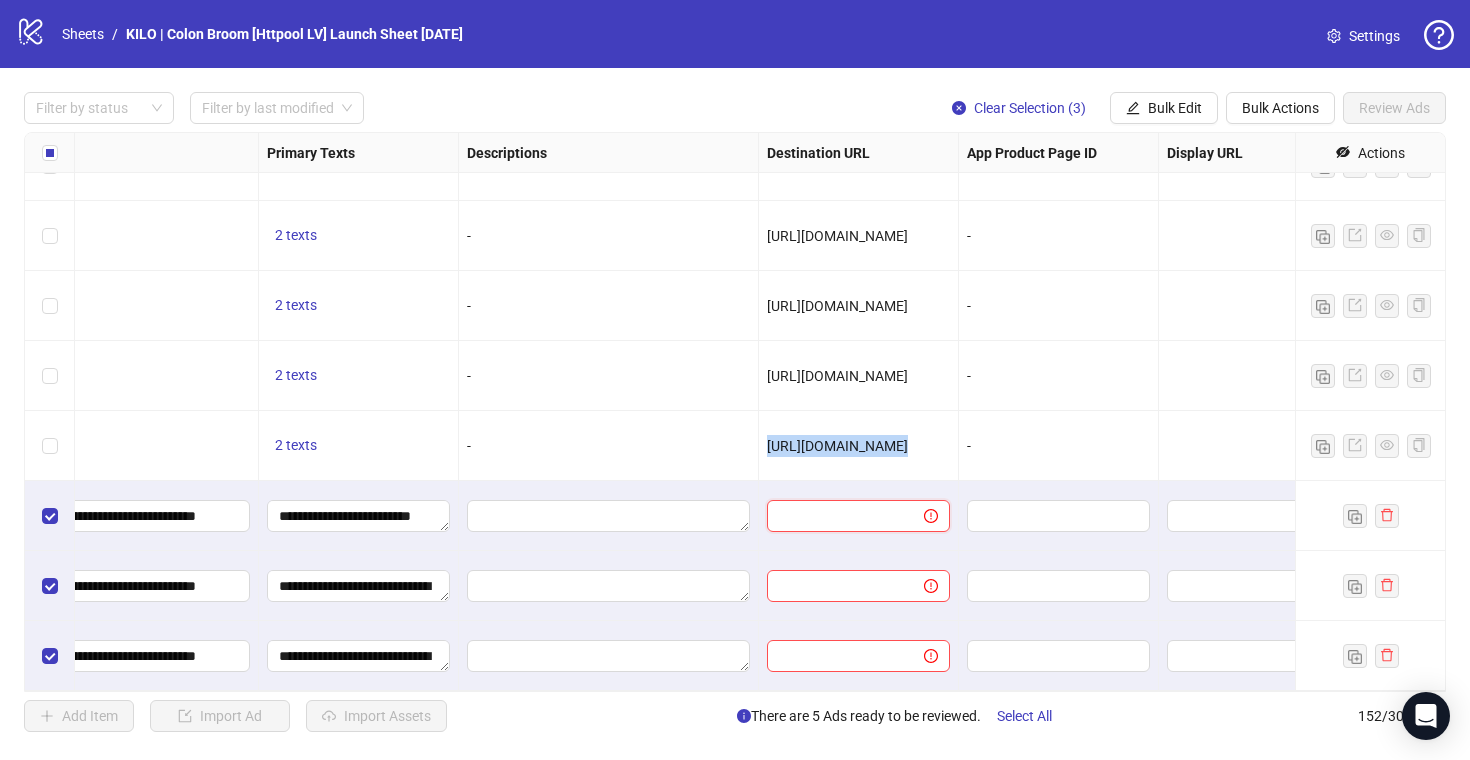 click at bounding box center (837, 516) 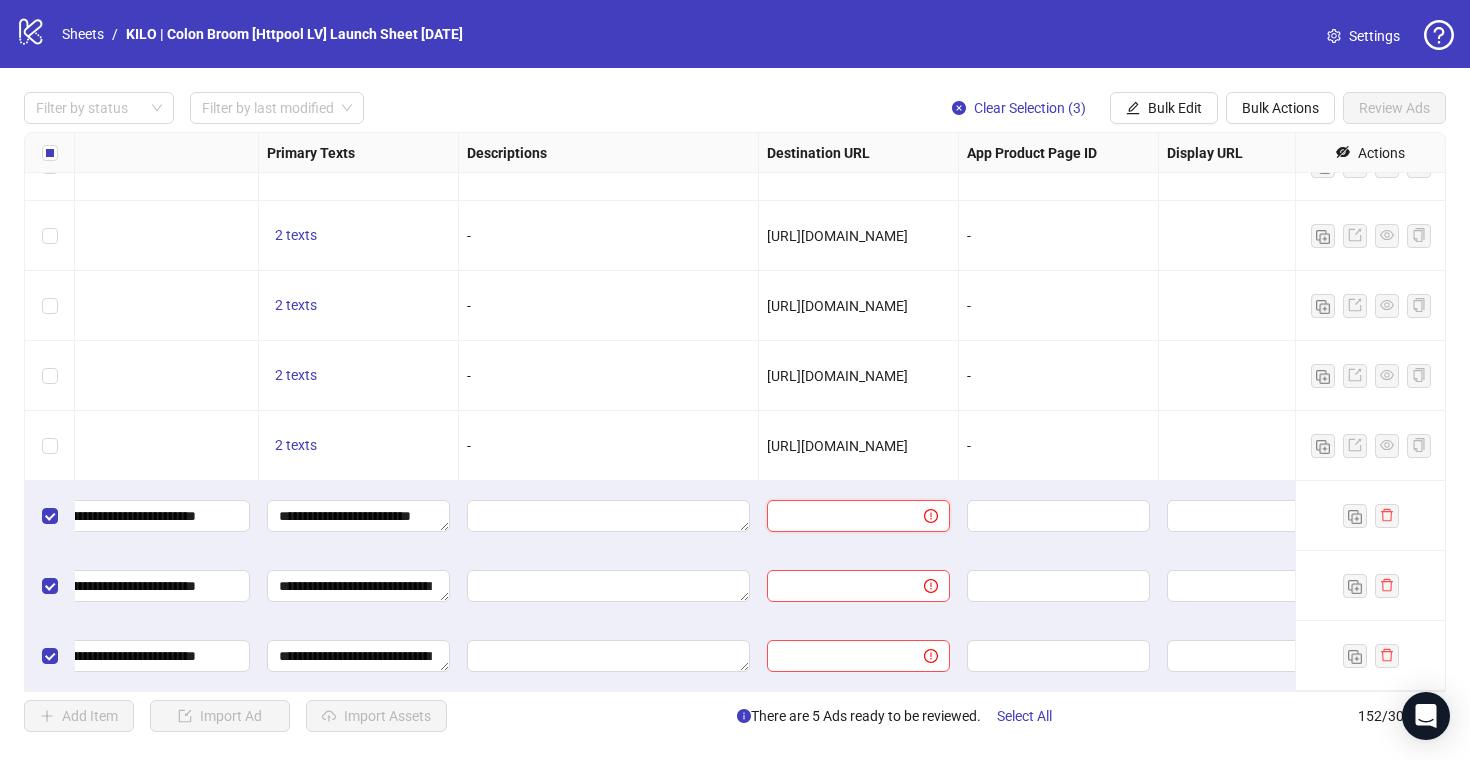 paste on "**********" 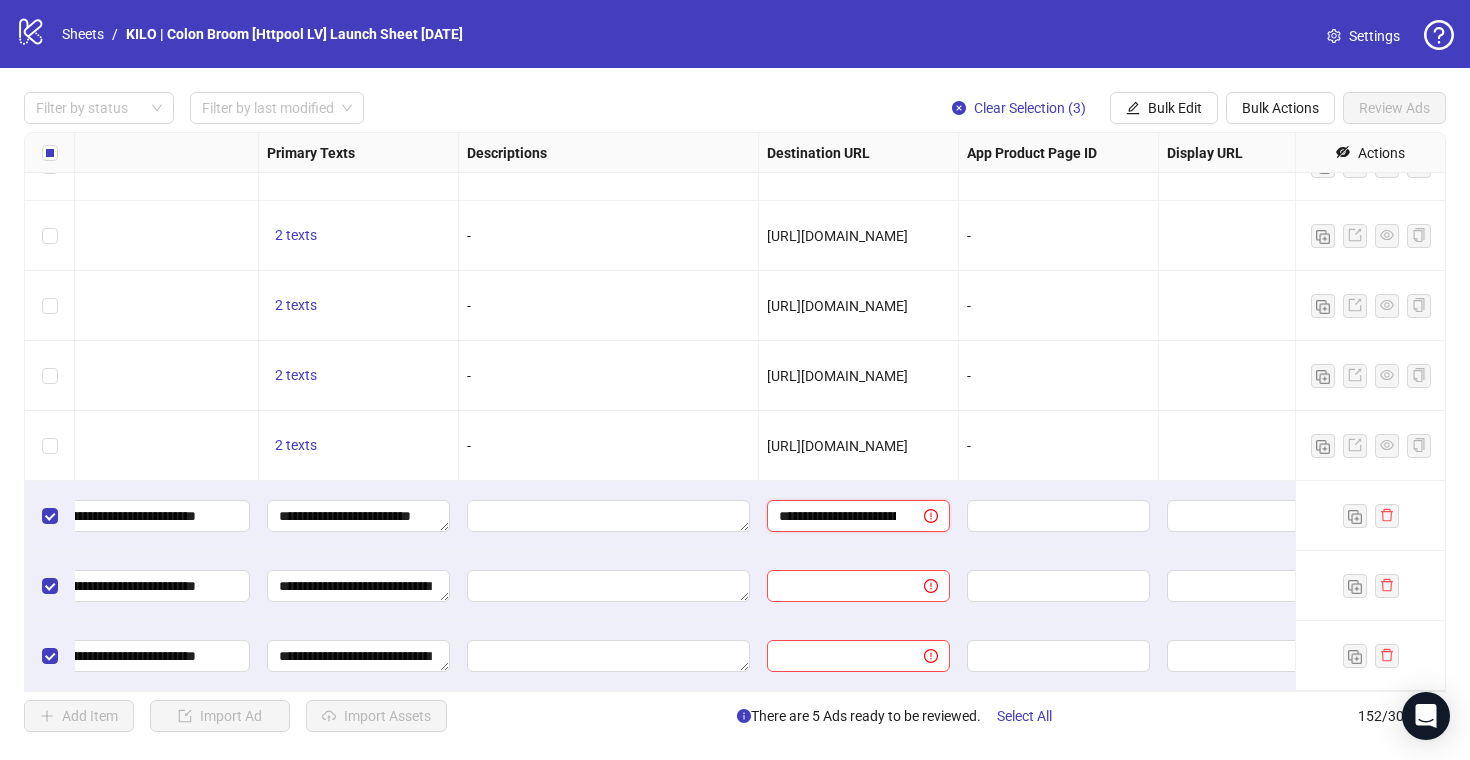 scroll, scrollTop: 0, scrollLeft: 52, axis: horizontal 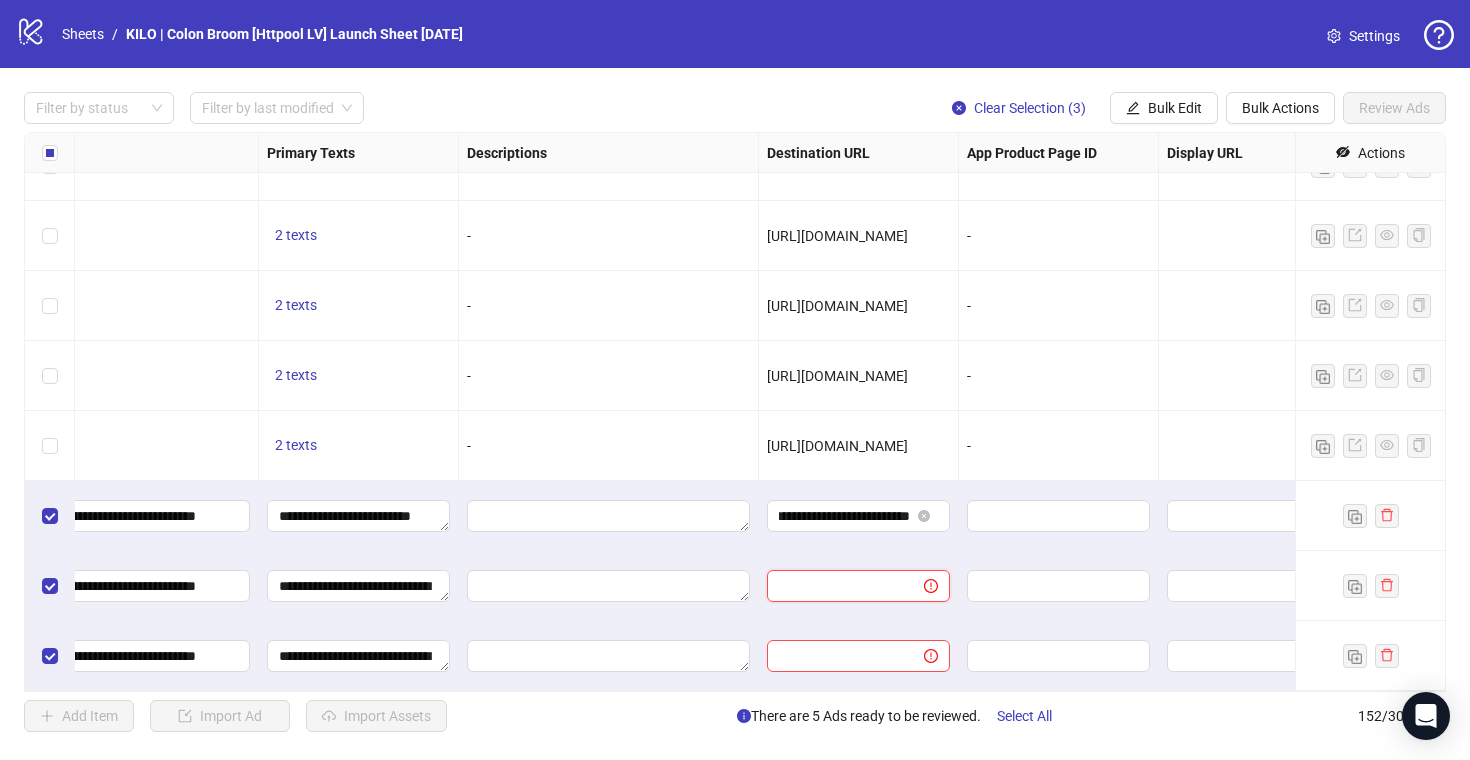 click at bounding box center (837, 586) 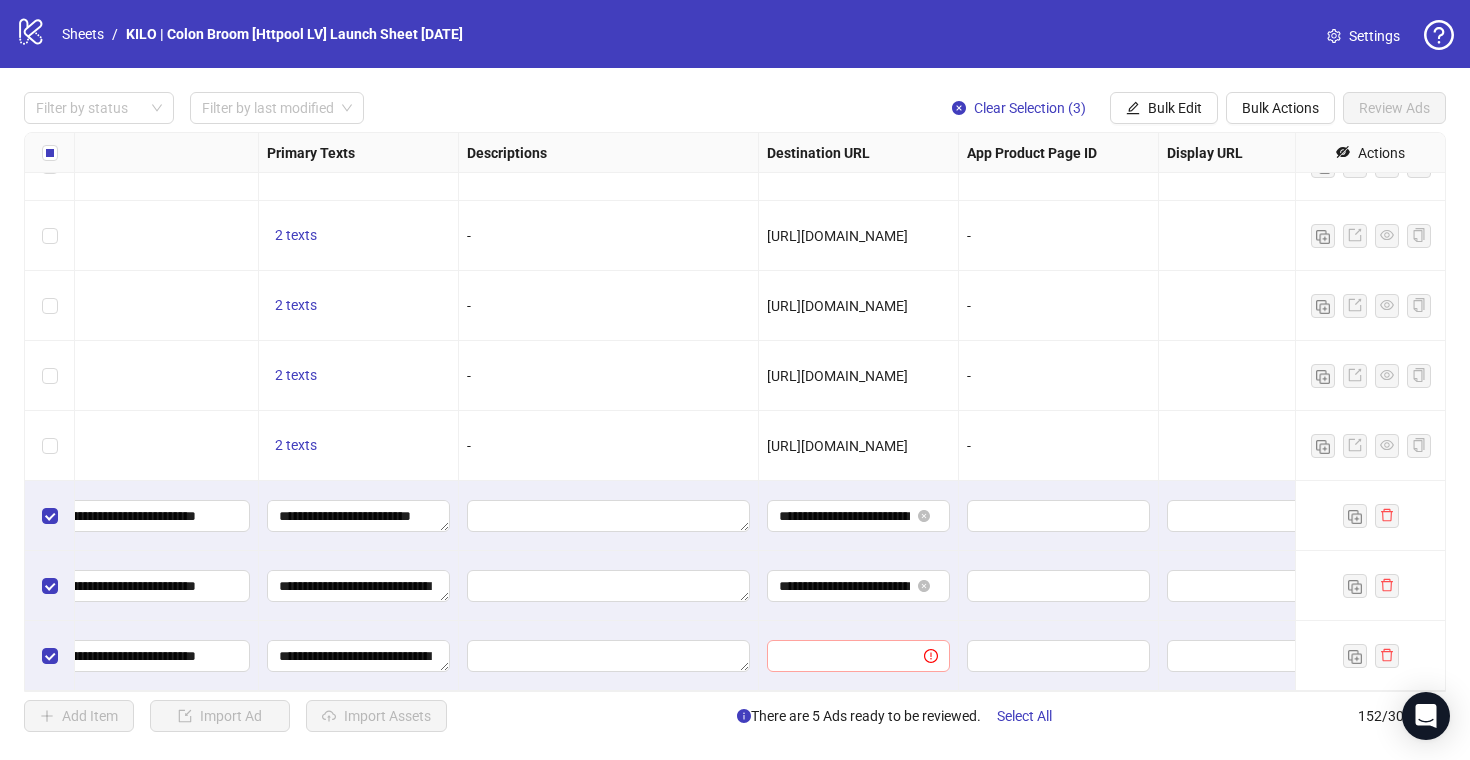 click at bounding box center (859, 656) 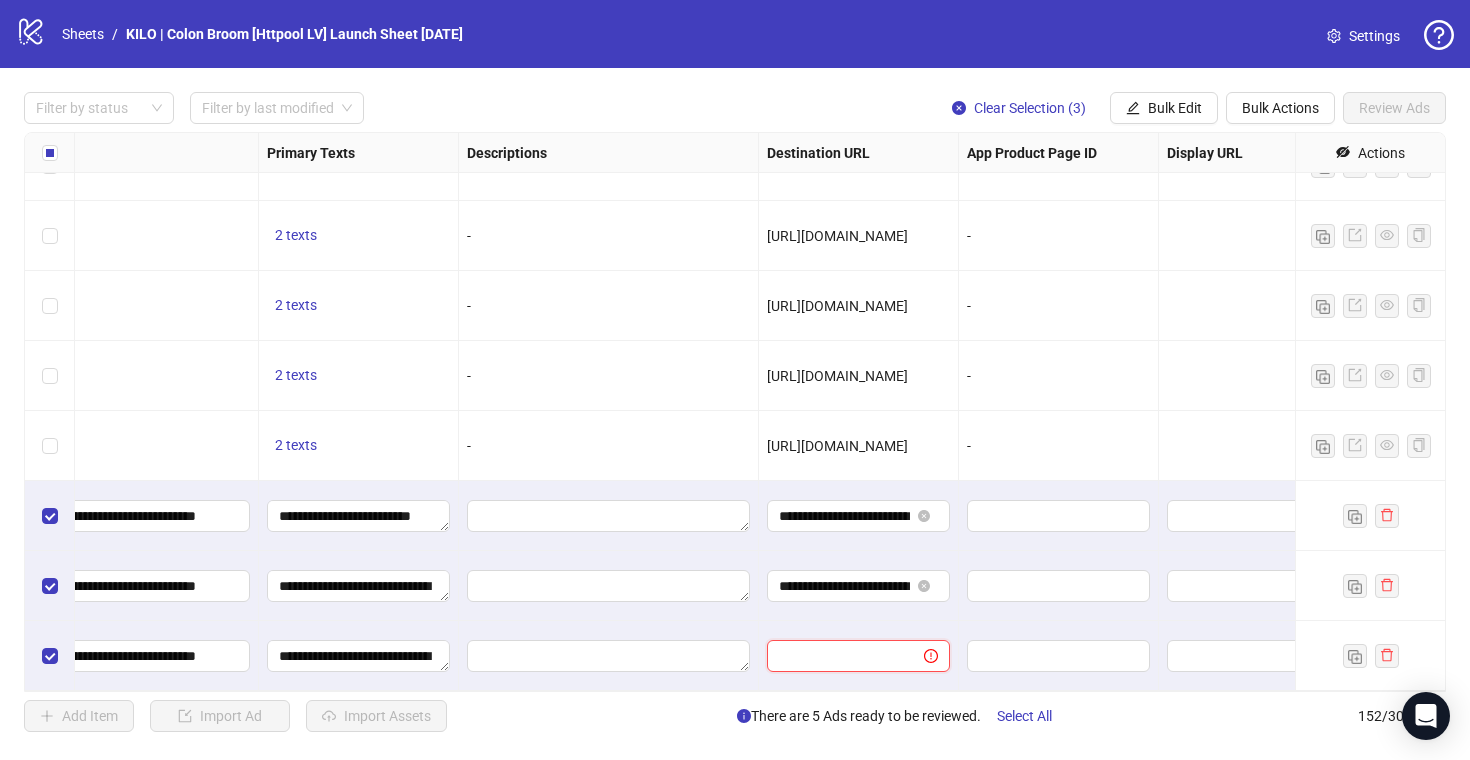 click at bounding box center [837, 656] 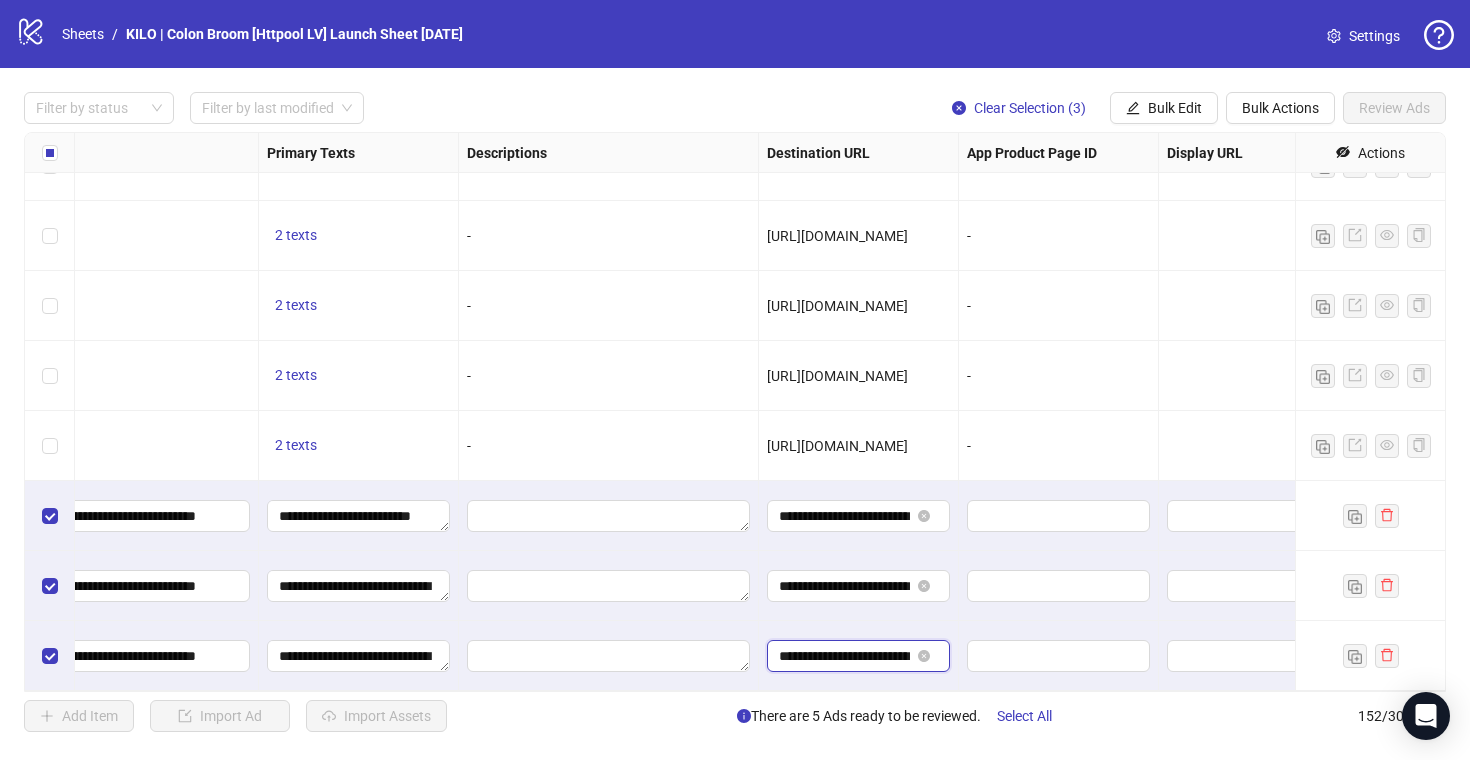 scroll, scrollTop: 0, scrollLeft: 52, axis: horizontal 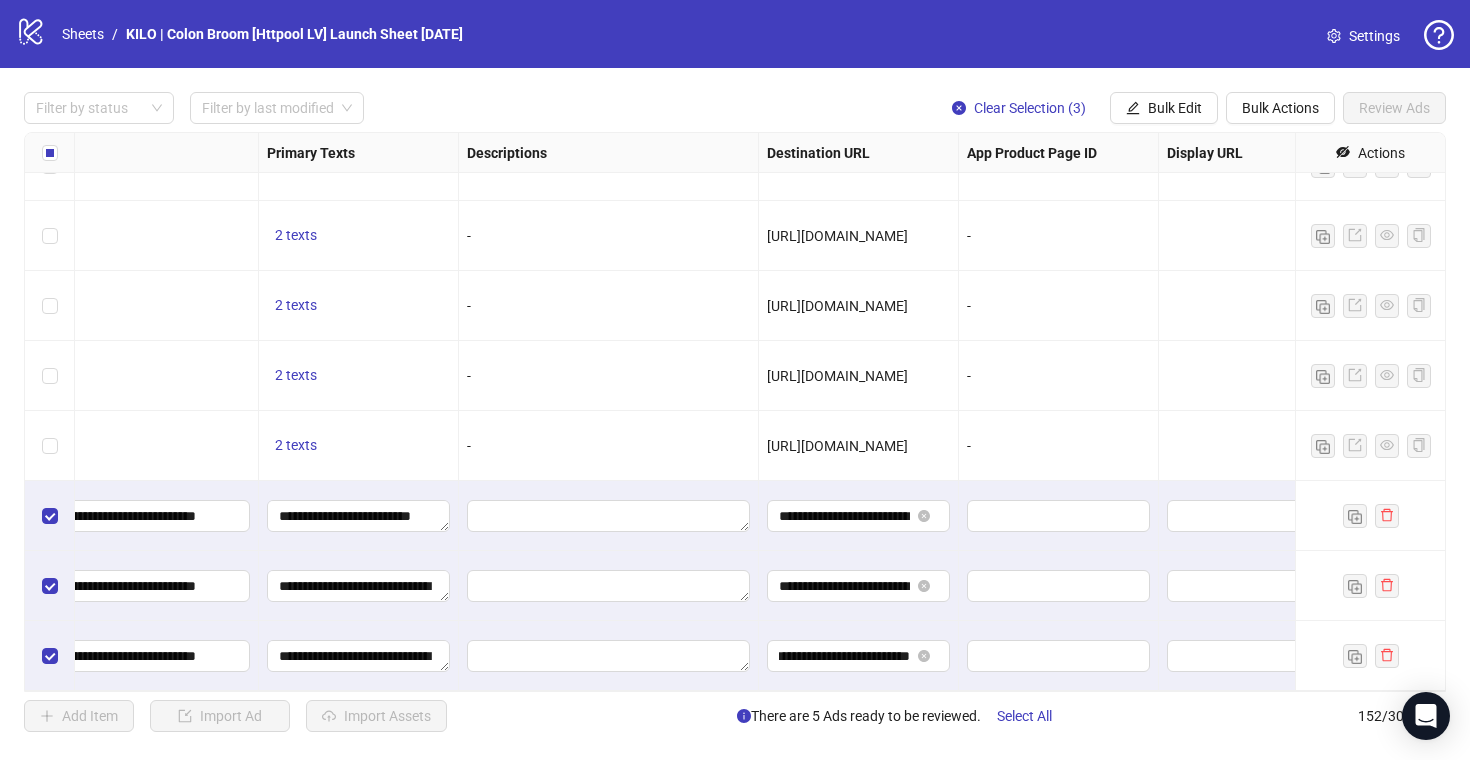 click at bounding box center (609, 656) 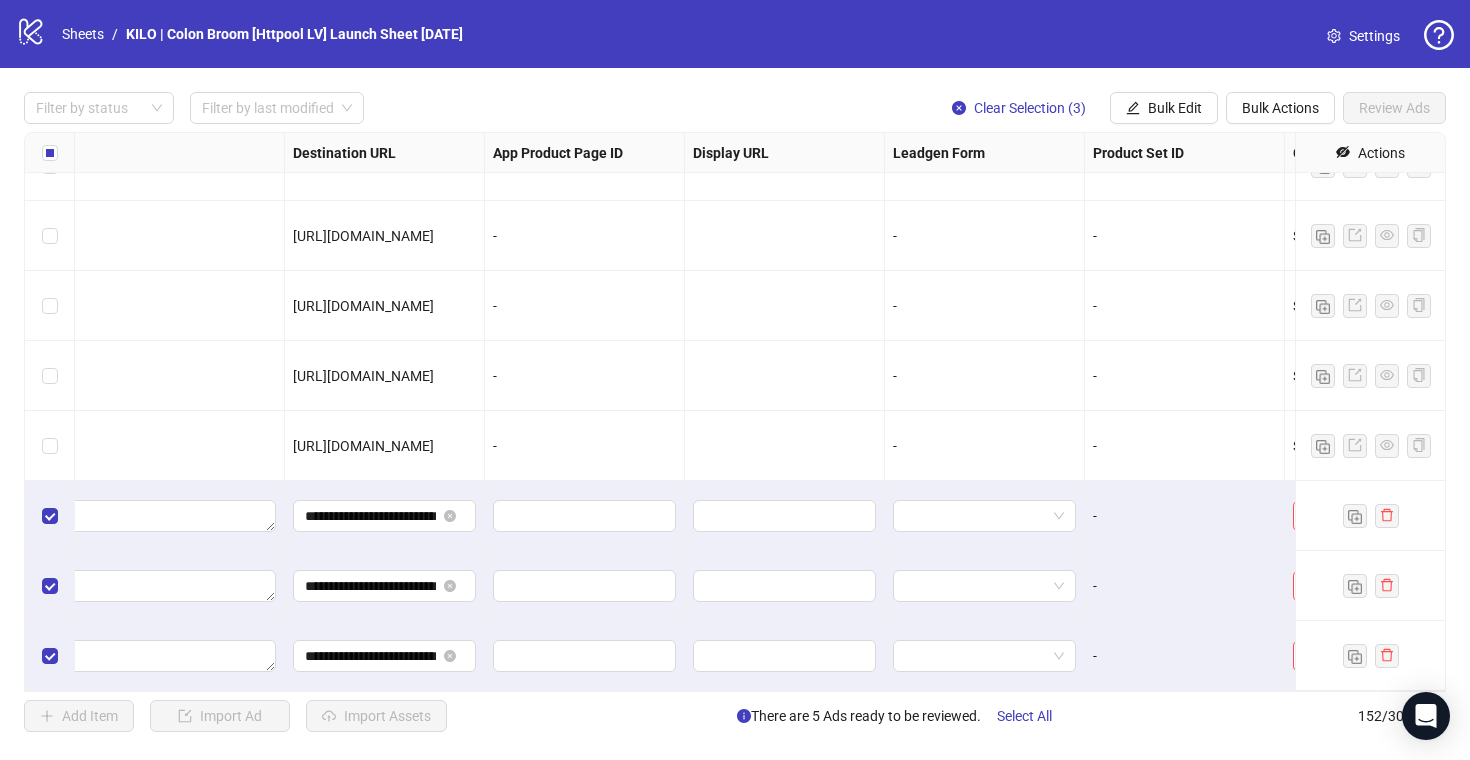scroll, scrollTop: 10122, scrollLeft: 1850, axis: both 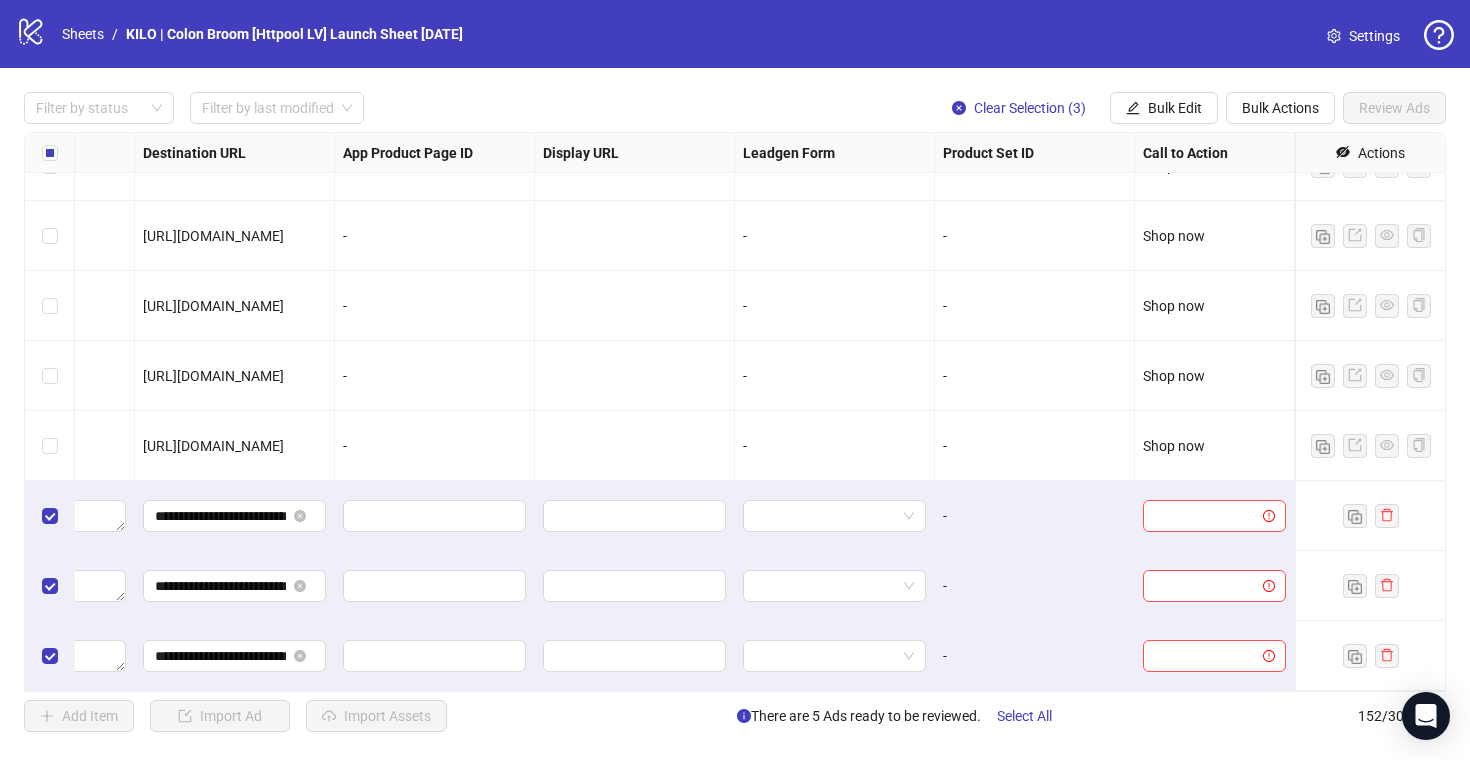 click on "-" at bounding box center [1035, 516] 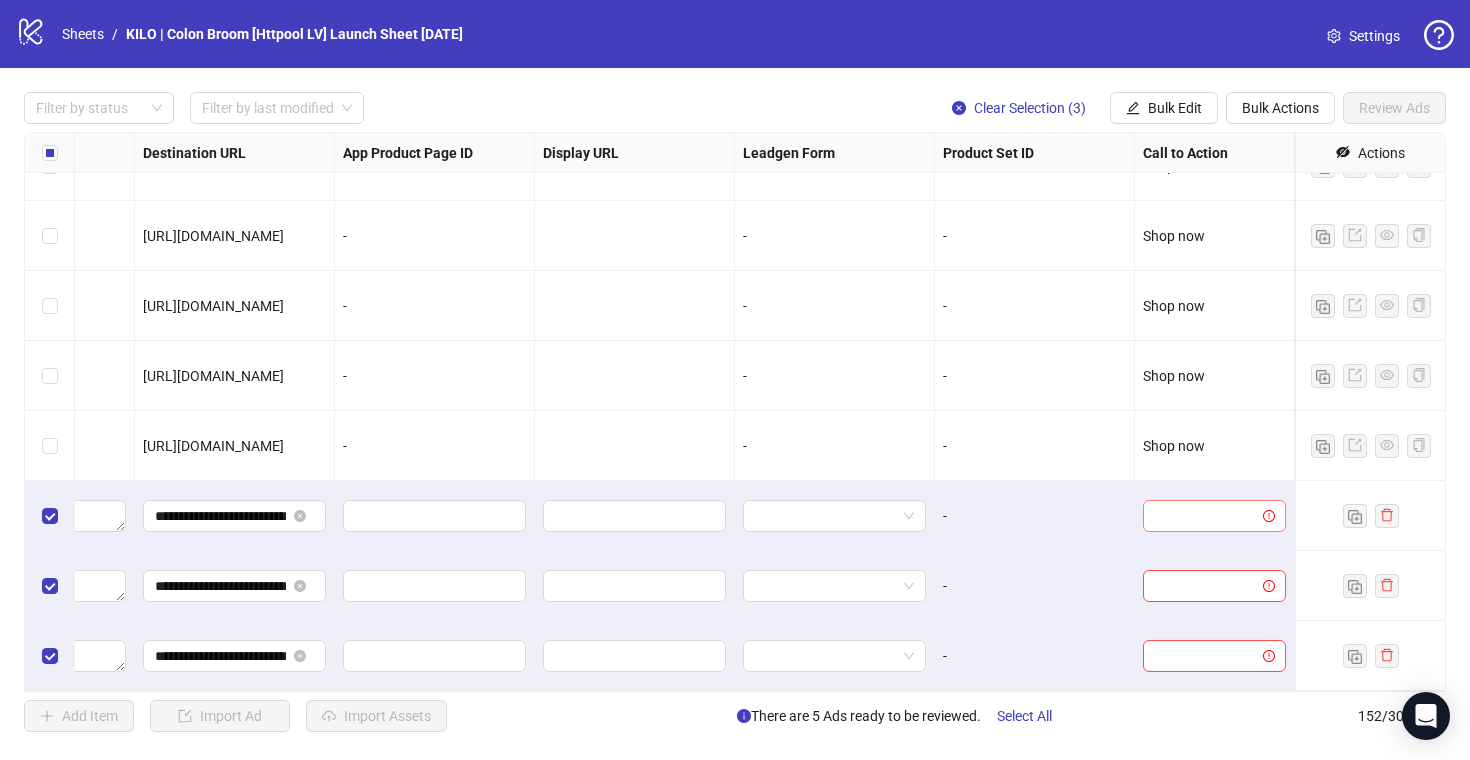click at bounding box center (1205, 516) 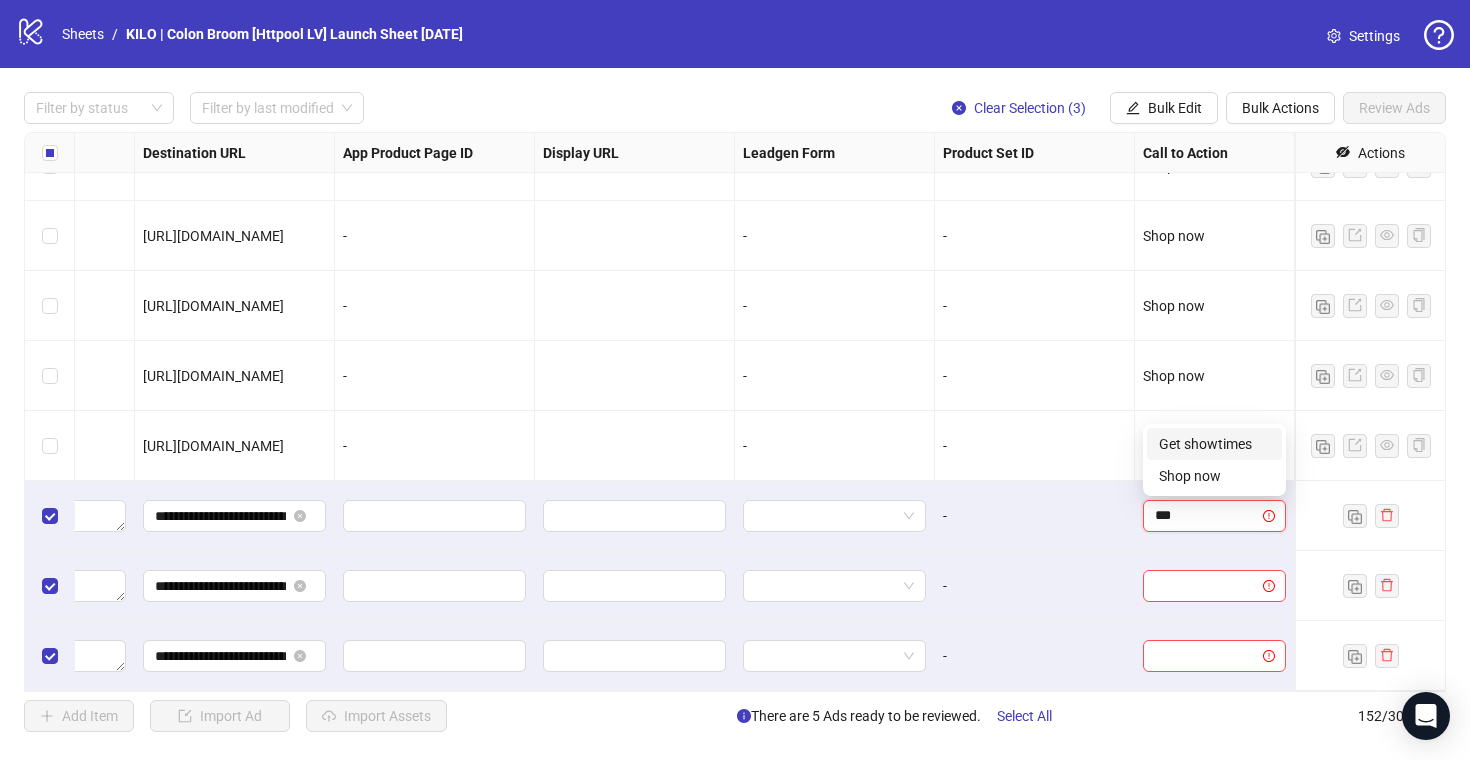 type on "****" 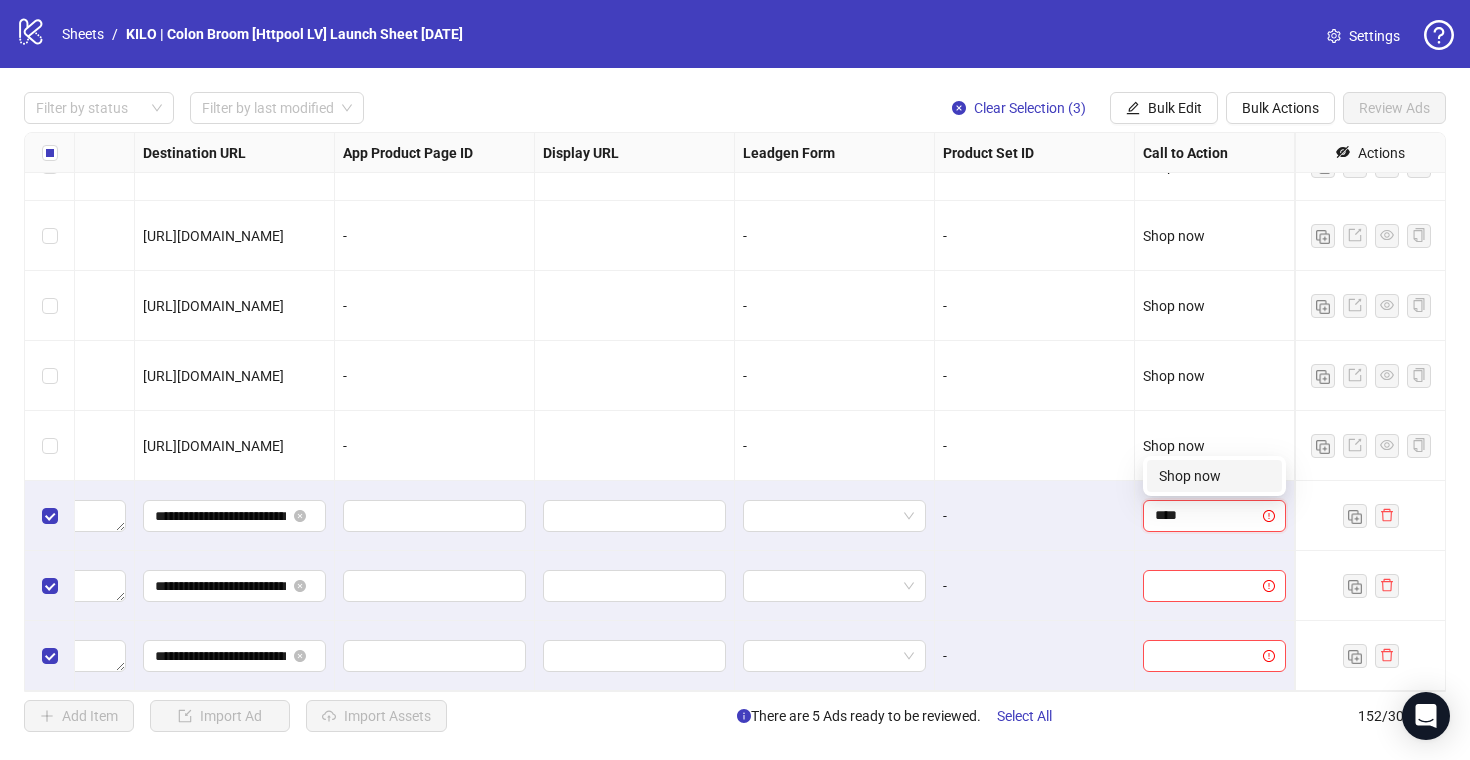 click on "Shop now" at bounding box center (1214, 476) 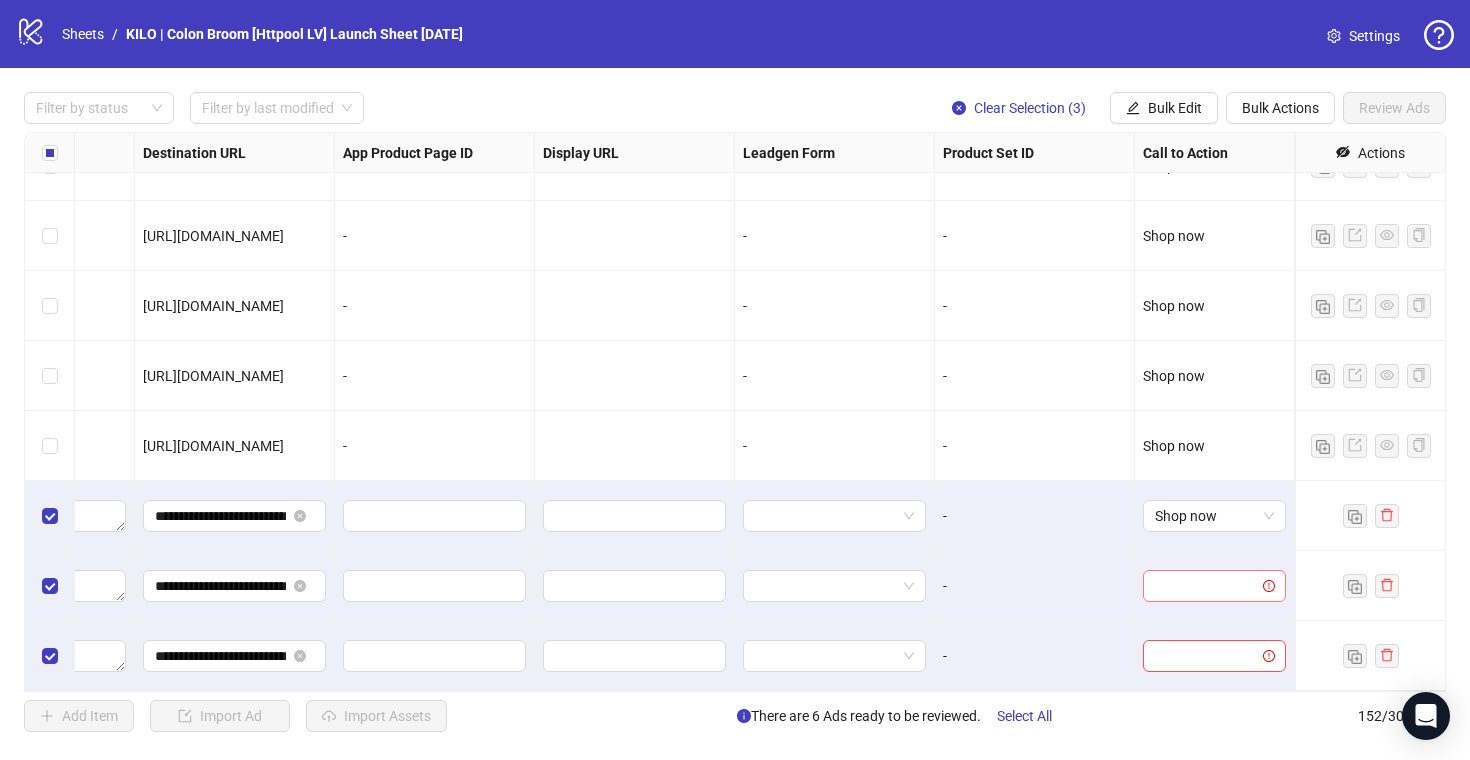 click at bounding box center [1205, 586] 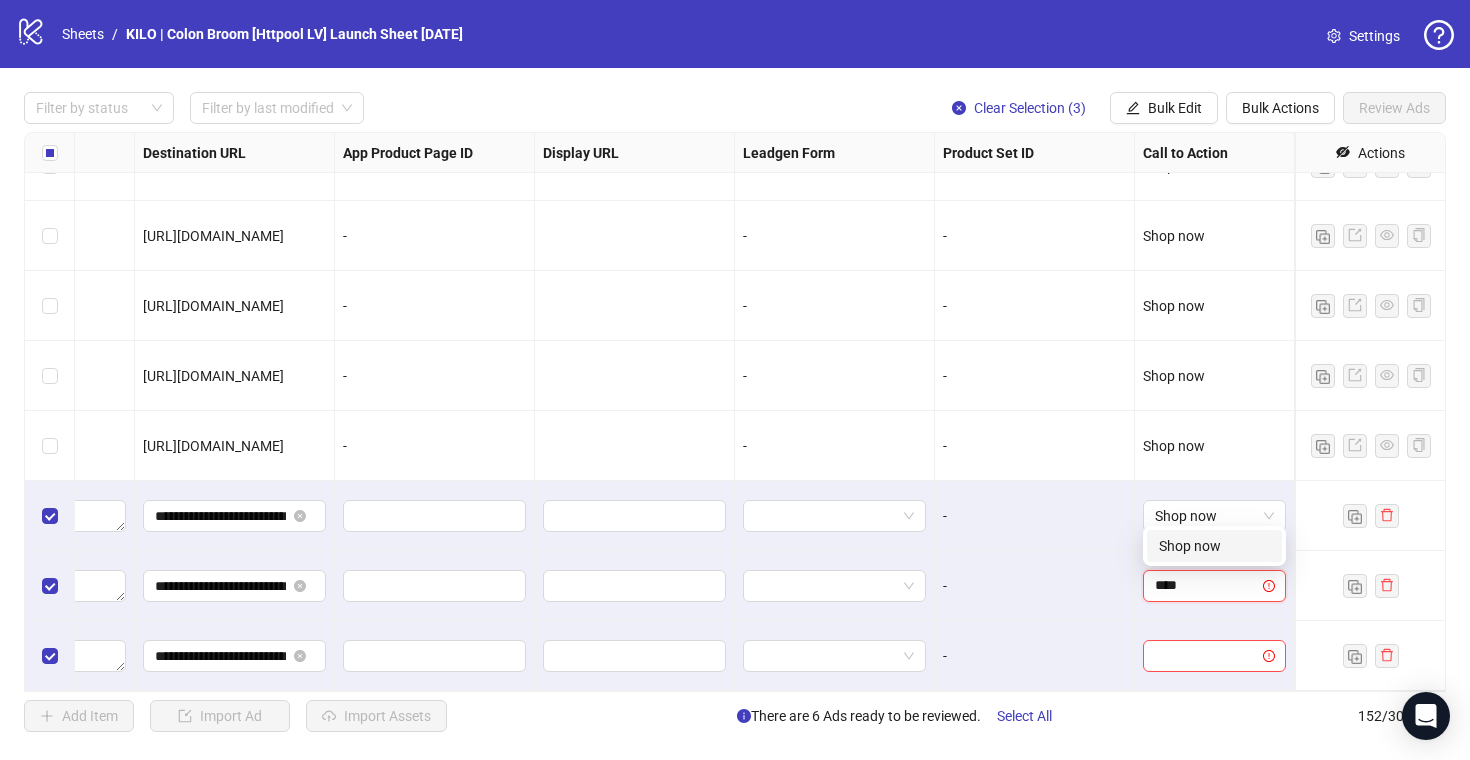 type on "****" 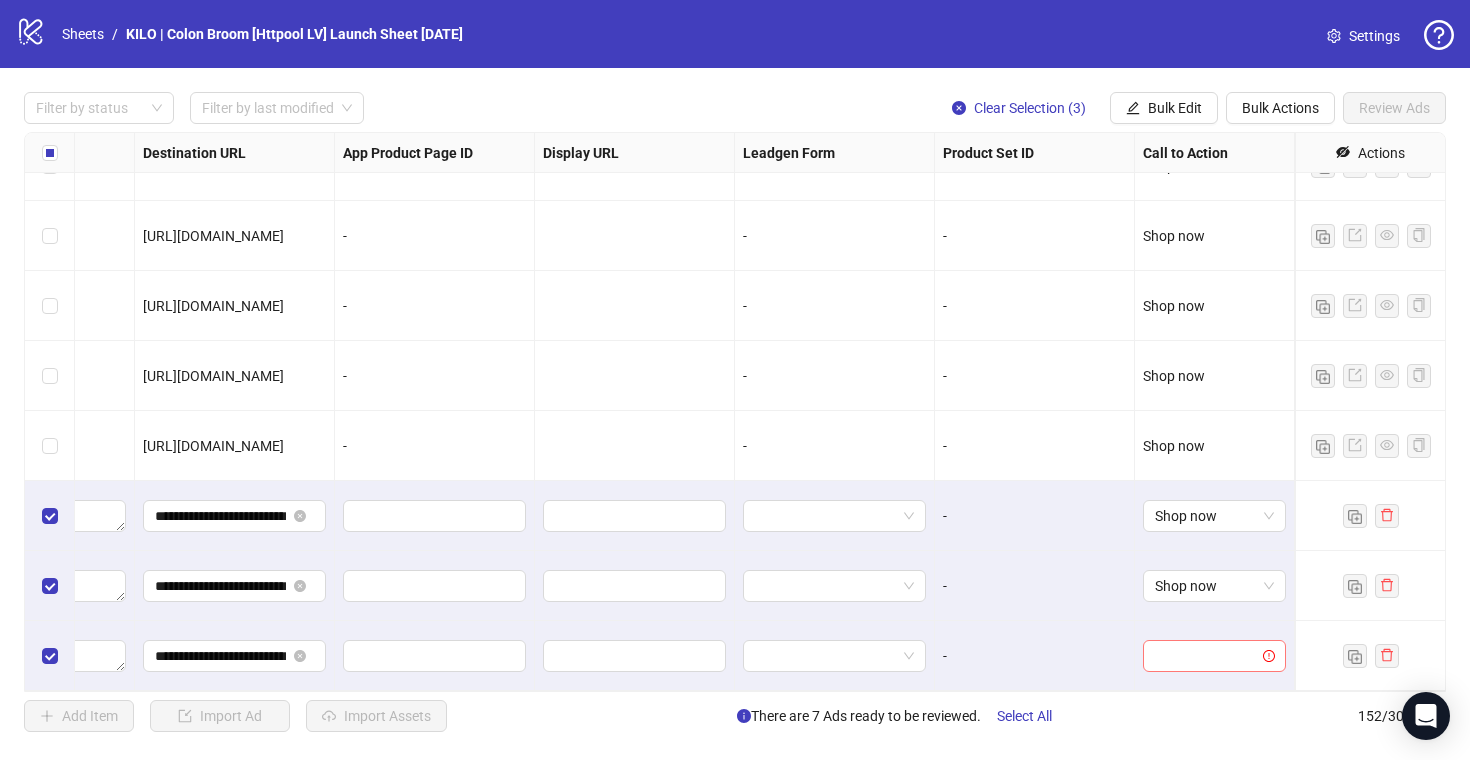 click at bounding box center (1205, 656) 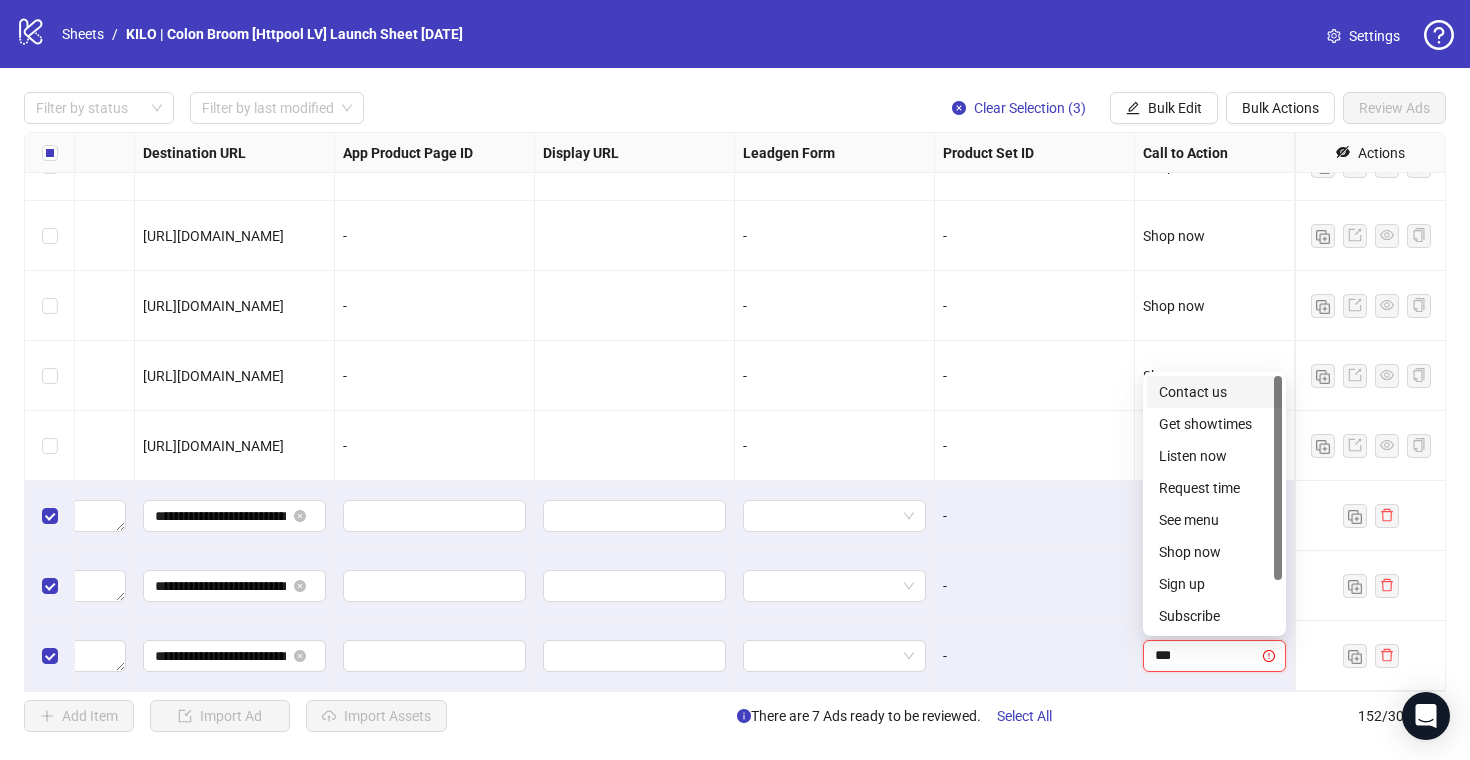 type on "****" 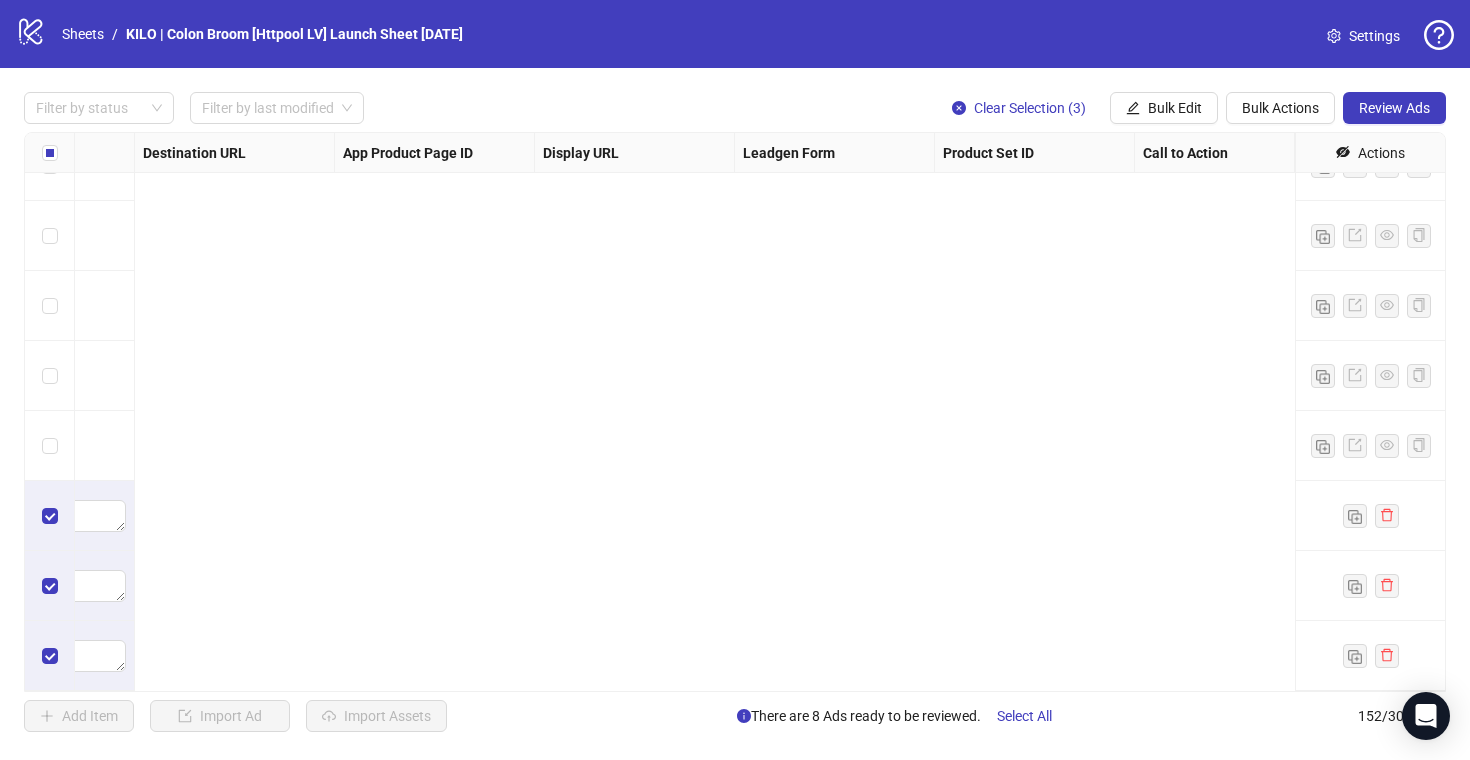 scroll, scrollTop: 10122, scrollLeft: 0, axis: vertical 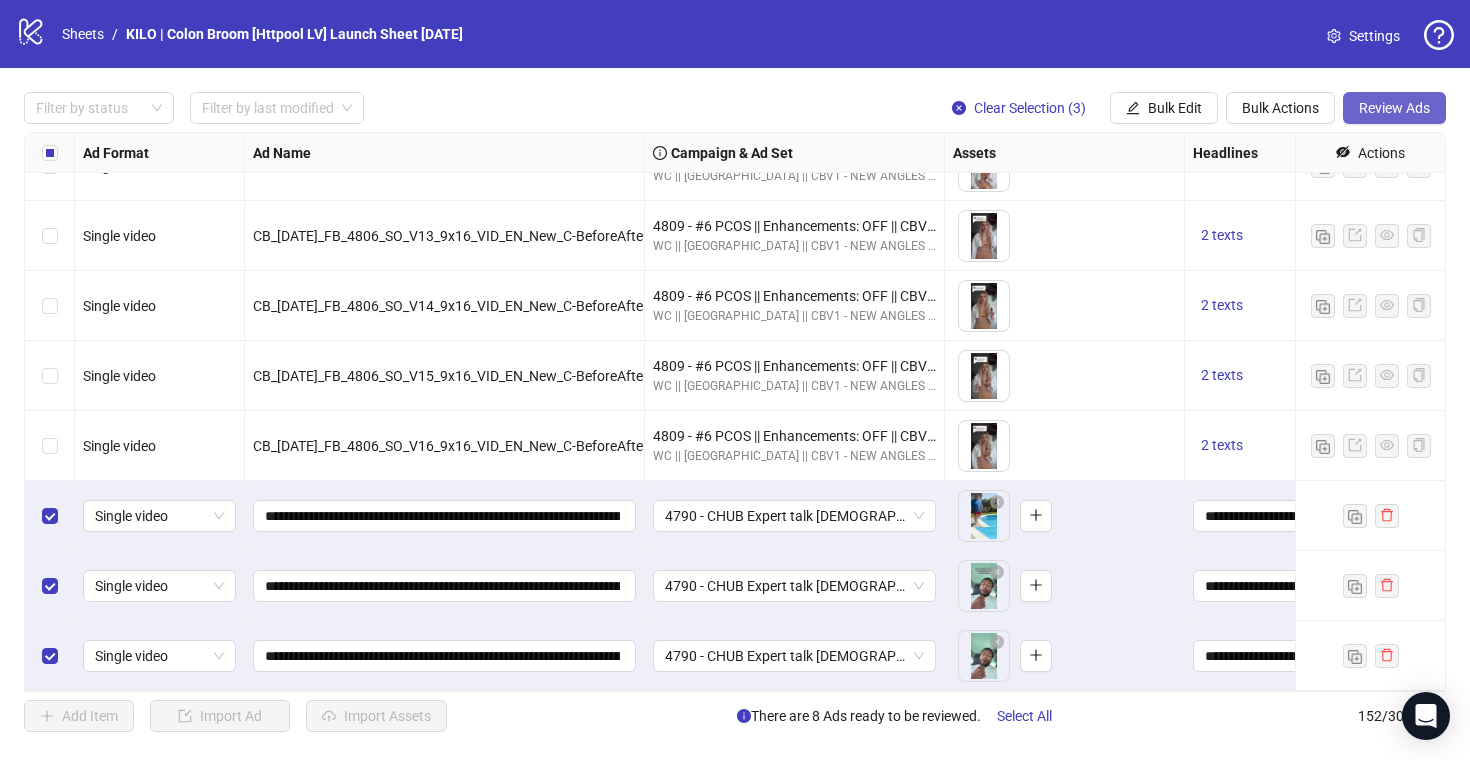 click on "Review Ads" at bounding box center [1394, 108] 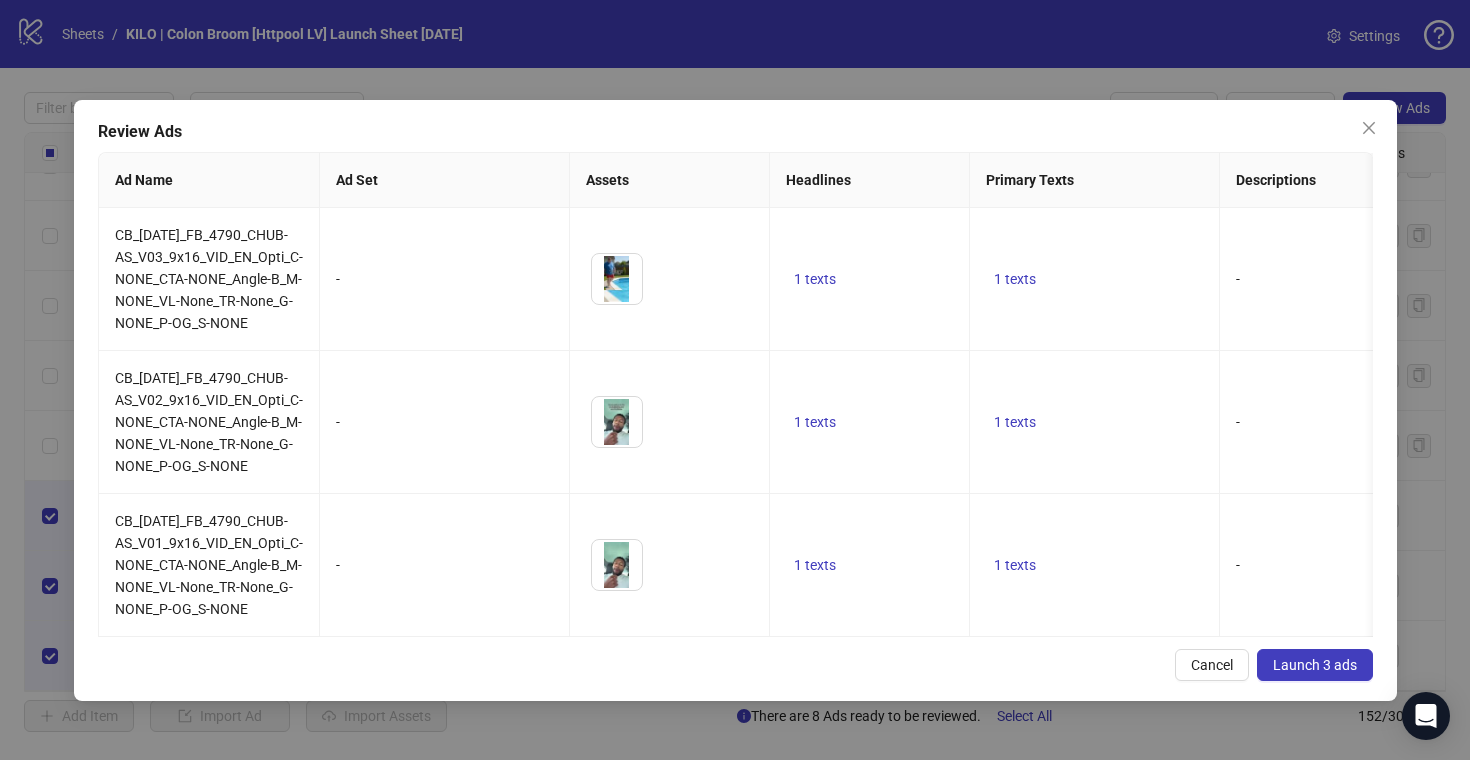 click on "Launch 3 ads" at bounding box center [1315, 665] 